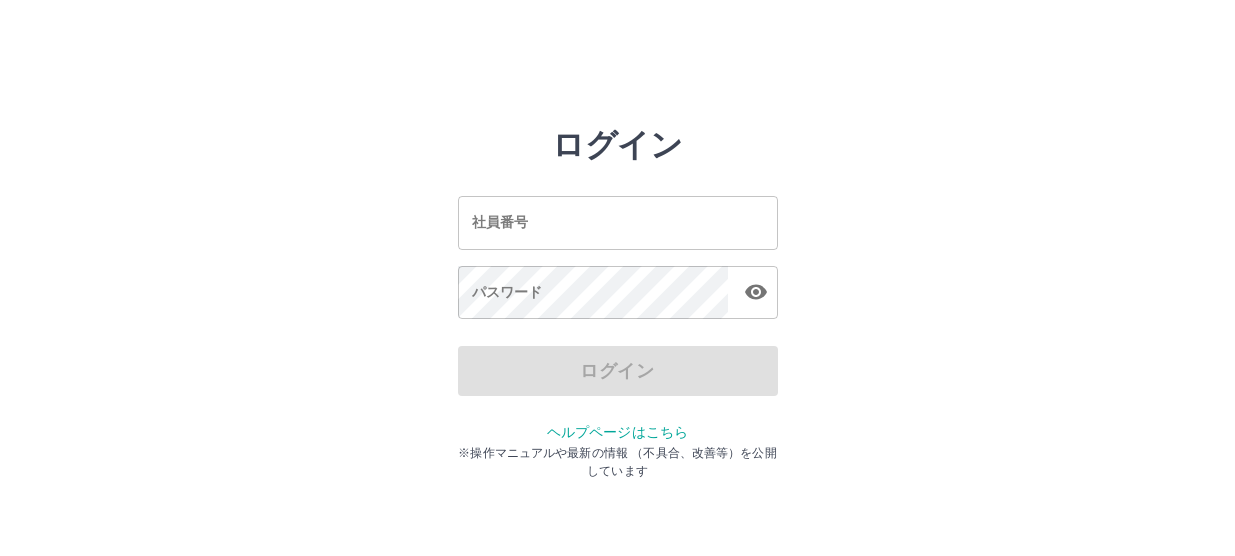 scroll, scrollTop: 0, scrollLeft: 0, axis: both 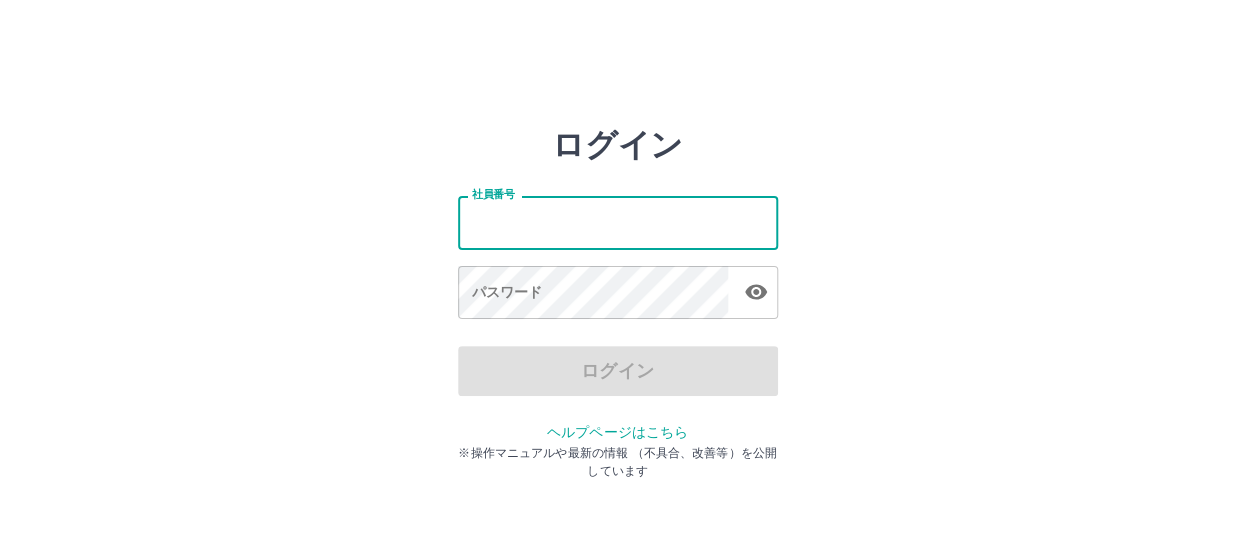 click on "社員番号" at bounding box center [618, 222] 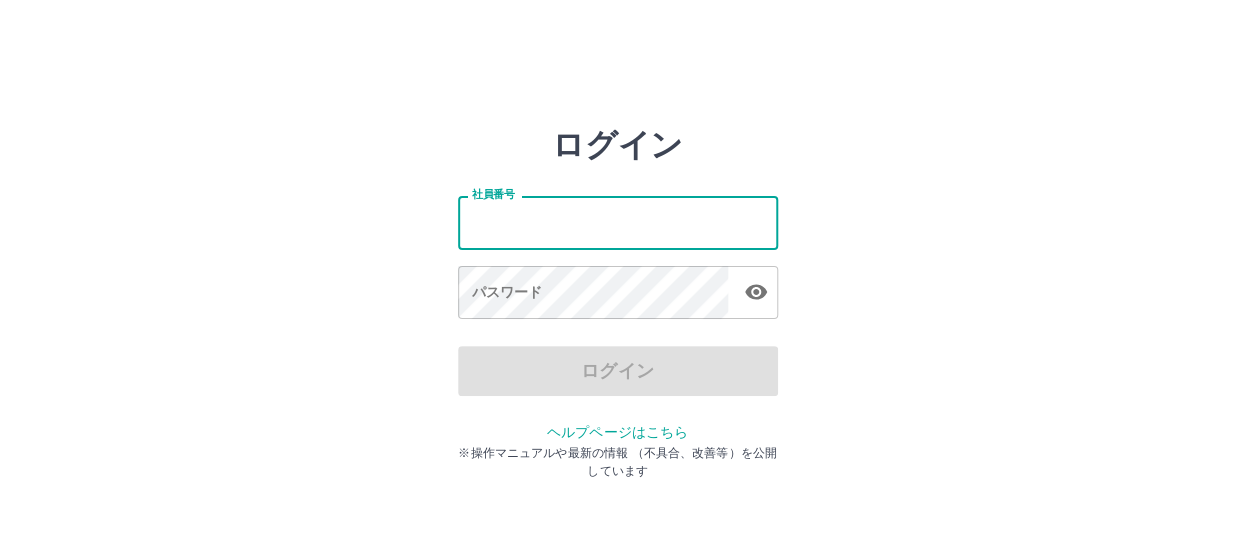 type on "*******" 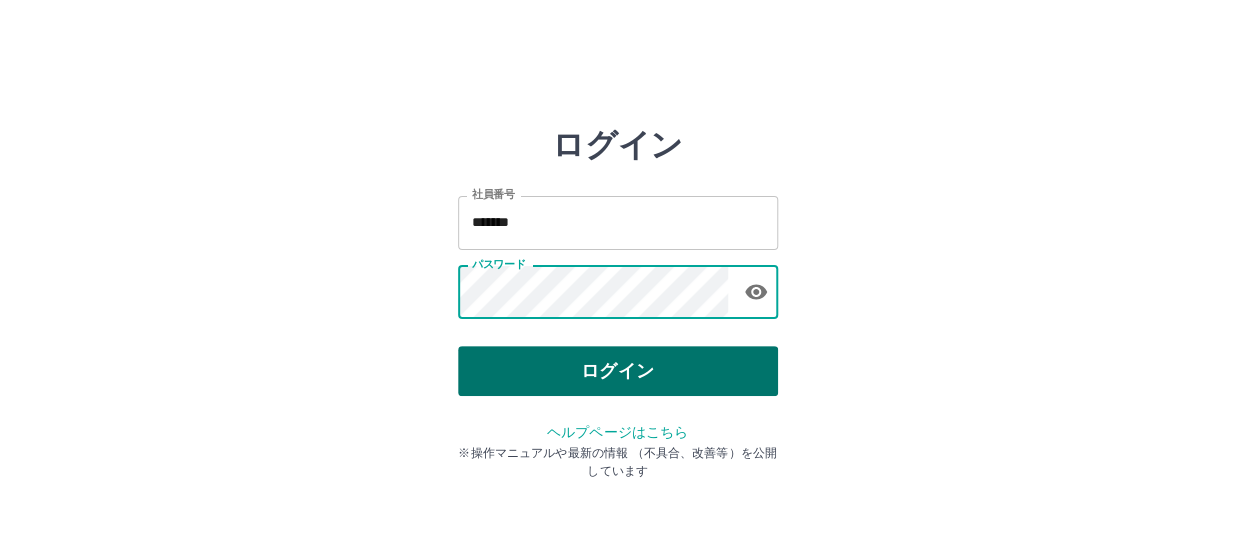 click on "ログイン" at bounding box center (618, 371) 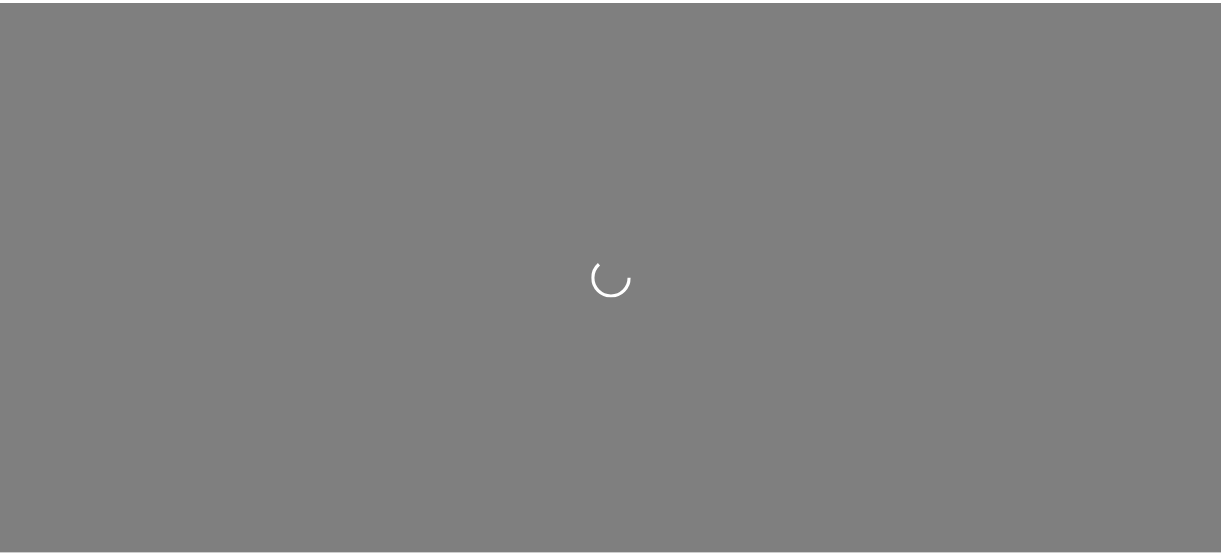 scroll, scrollTop: 0, scrollLeft: 0, axis: both 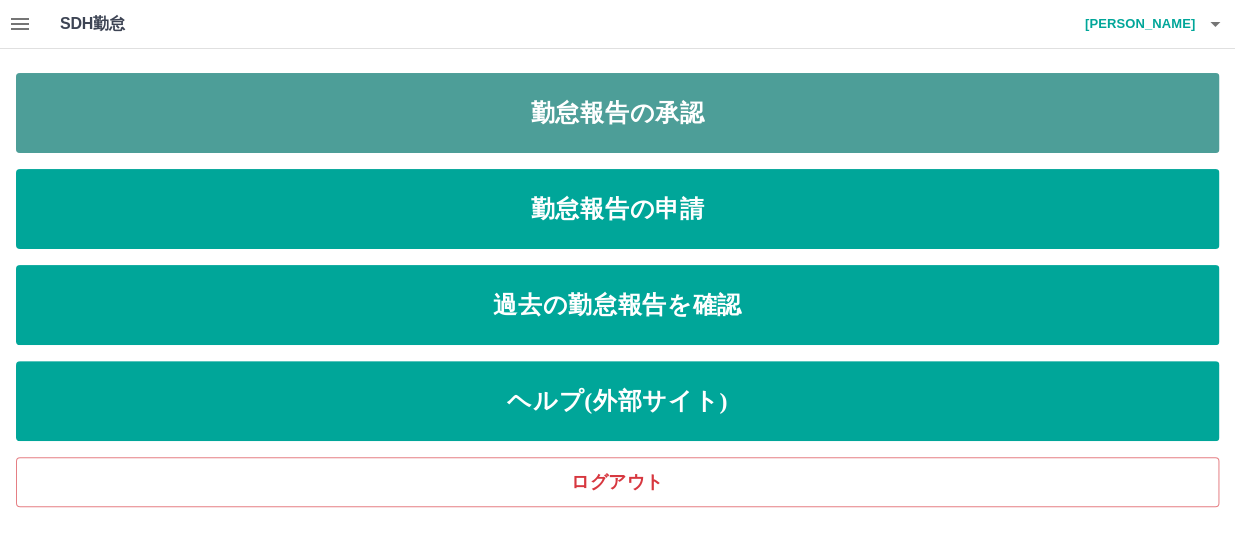 click on "勤怠報告の承認" at bounding box center [617, 113] 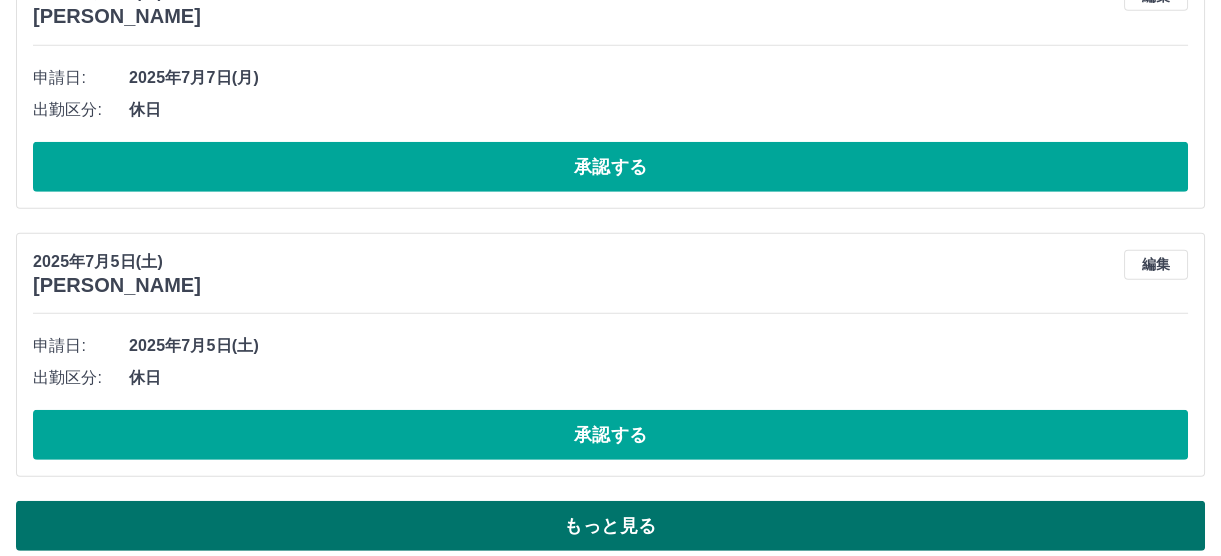 scroll, scrollTop: 10481, scrollLeft: 0, axis: vertical 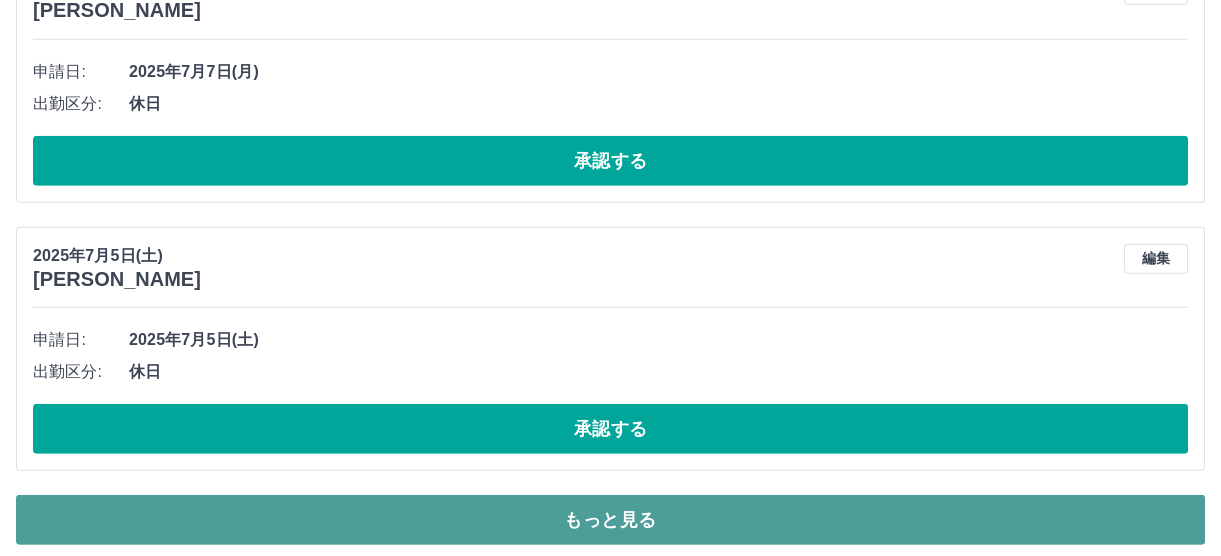 click on "もっと見る" at bounding box center (610, 520) 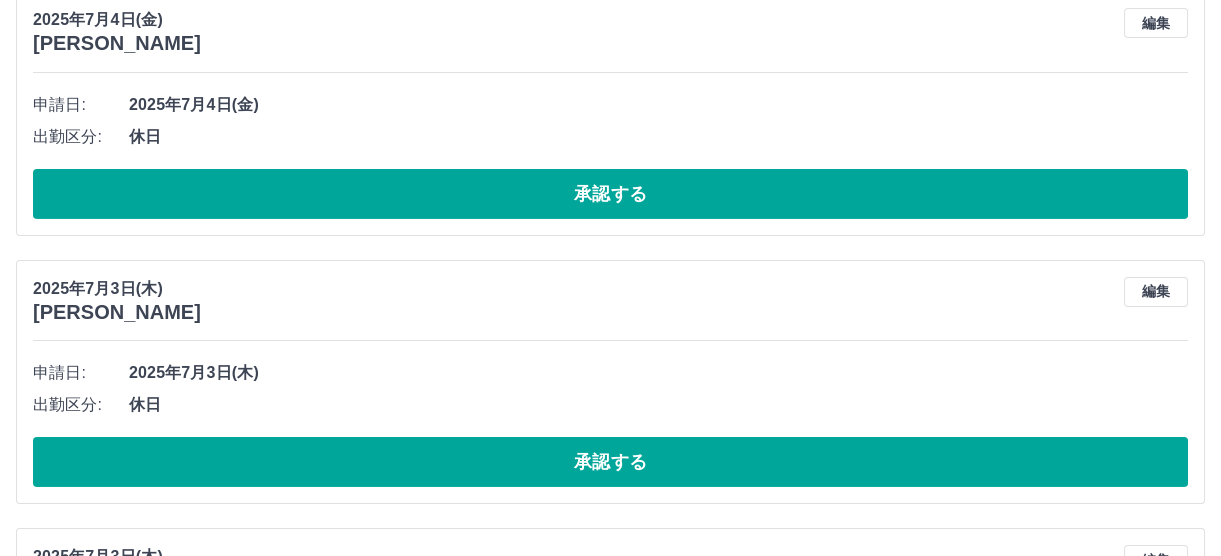 scroll, scrollTop: 12027, scrollLeft: 0, axis: vertical 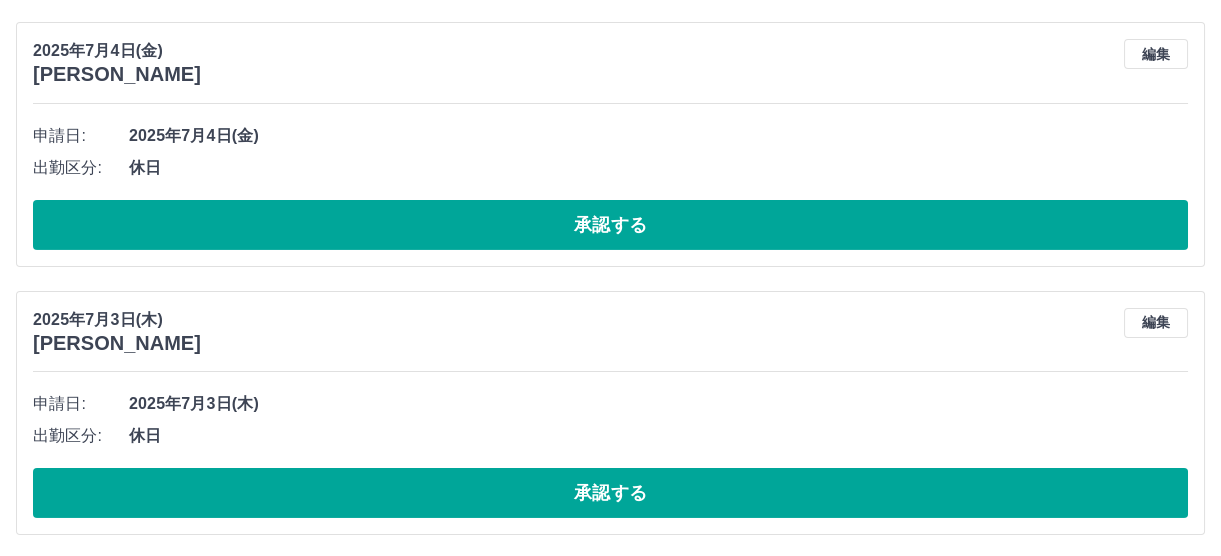 click on "2025年7月14日(月) 笠井　妙 編集 申請日: 2025年7月14日(月) 出勤区分: 出勤 始業時刻: 10:00 終業時刻: 17:00 休憩時間: 1時間0分 コメント: 所定開始: 10:00 所定終業: 17:00 所定休憩: 01:00 所定内: 6時間0分 所定外: 0分 承認する 2025年7月14日(月) 横山　寿子 編集 申請日: 2025年7月14日(月) 出勤区分: 出勤 始業時刻: 10:00 終業時刻: 17:00 休憩時間: 1時間0分 コメント: 所定開始: 10:00 所定終業: 17:00 所定休憩: 01:00 所定内: 6時間0分 所定外: 0分 承認する 2025年7月13日(日) 伊知地　広美 編集 申請日: 2025年7月13日(日) 出勤区分: 法定休 承認する 2025年7月13日(日) 蔵並　朝子 編集 申請日: 2025年7月13日(日) 出勤区分: 法定休 承認する 2025年7月13日(日) 横山　寿子 編集 申請日: 2025年7月13日(日) 出勤区分: 法定休 承認する 2025年7月13日(日) 笠井　妙 編集 申請日: 2025年7月13日(日) 出勤区分: 編集" at bounding box center (610, -4823) 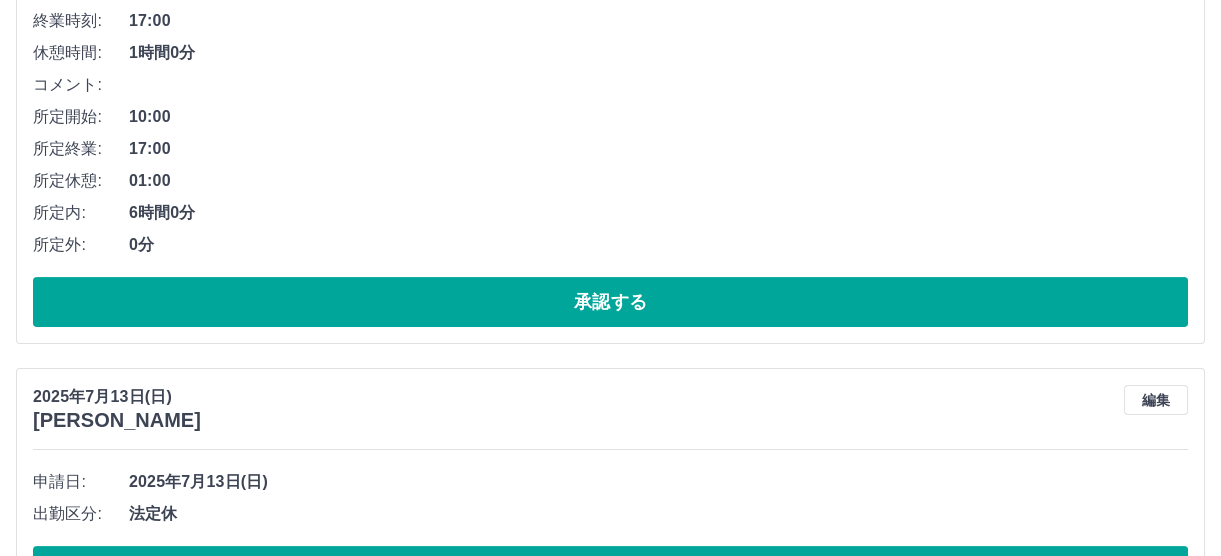 scroll, scrollTop: 1209, scrollLeft: 0, axis: vertical 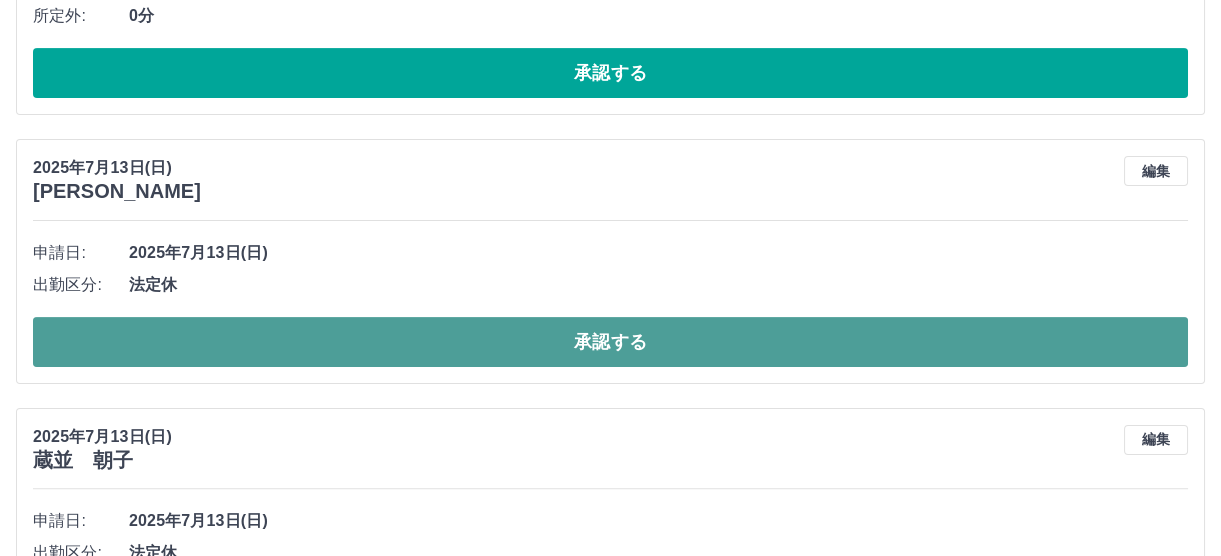 click on "承認する" at bounding box center (610, 342) 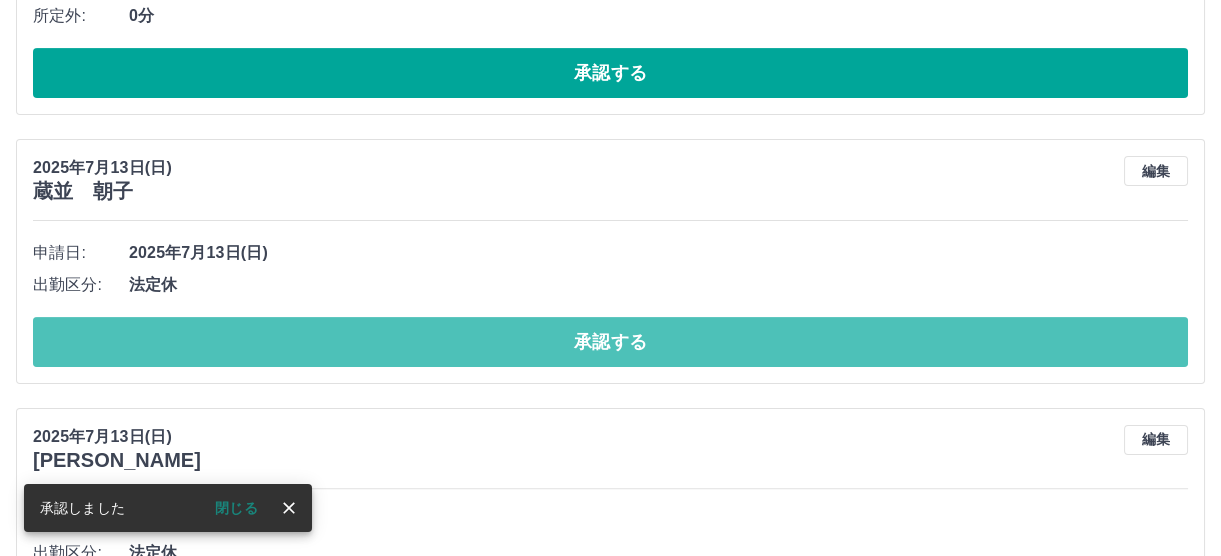 click on "承認する" at bounding box center (610, 342) 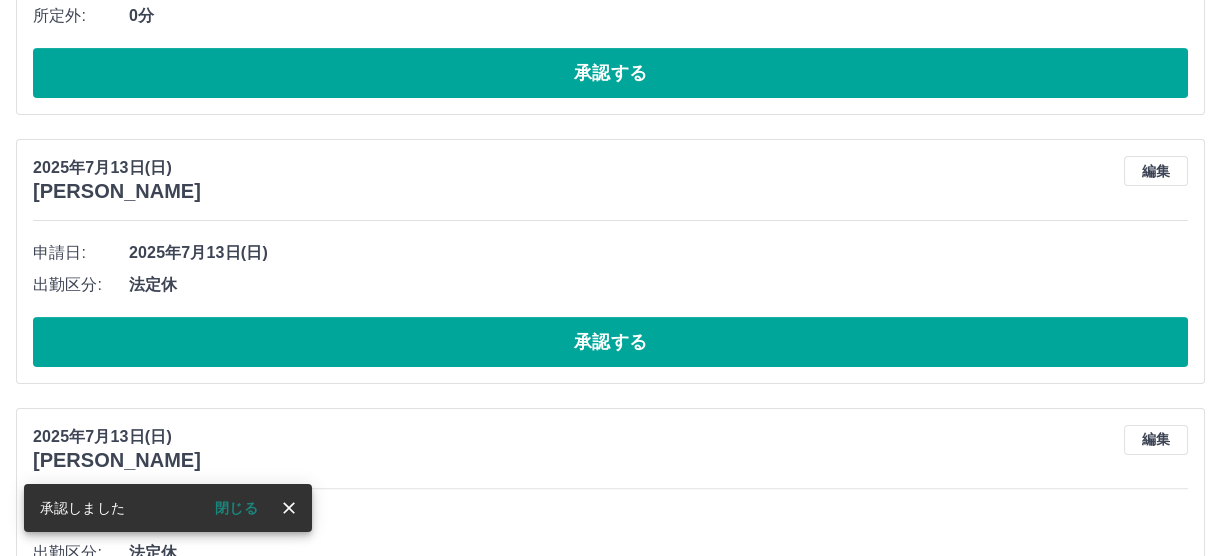 click on "承認する" at bounding box center [610, 342] 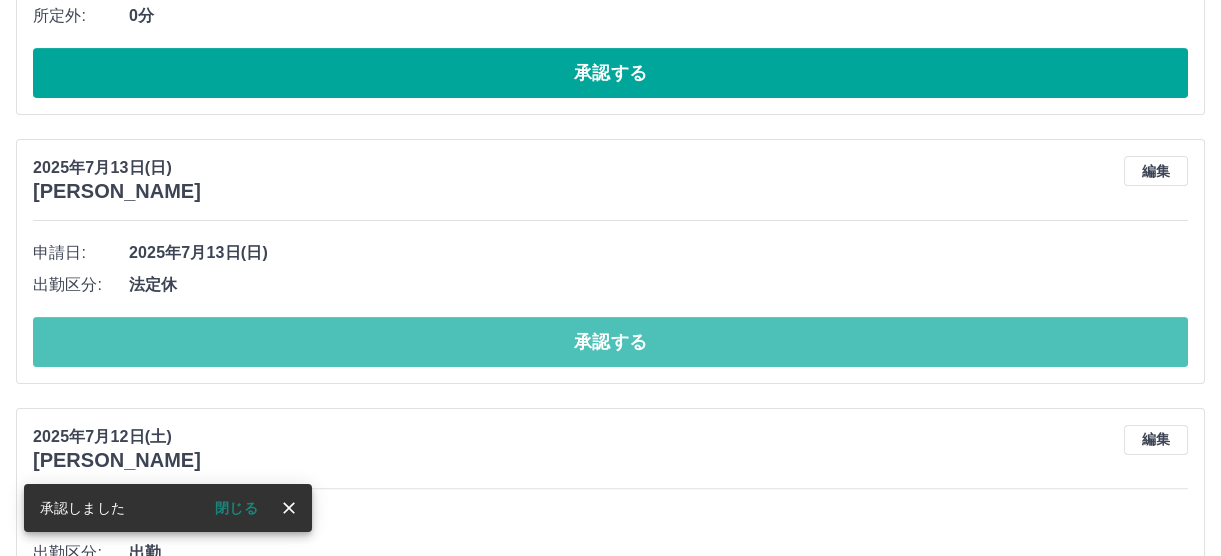 click on "承認する" at bounding box center (610, 342) 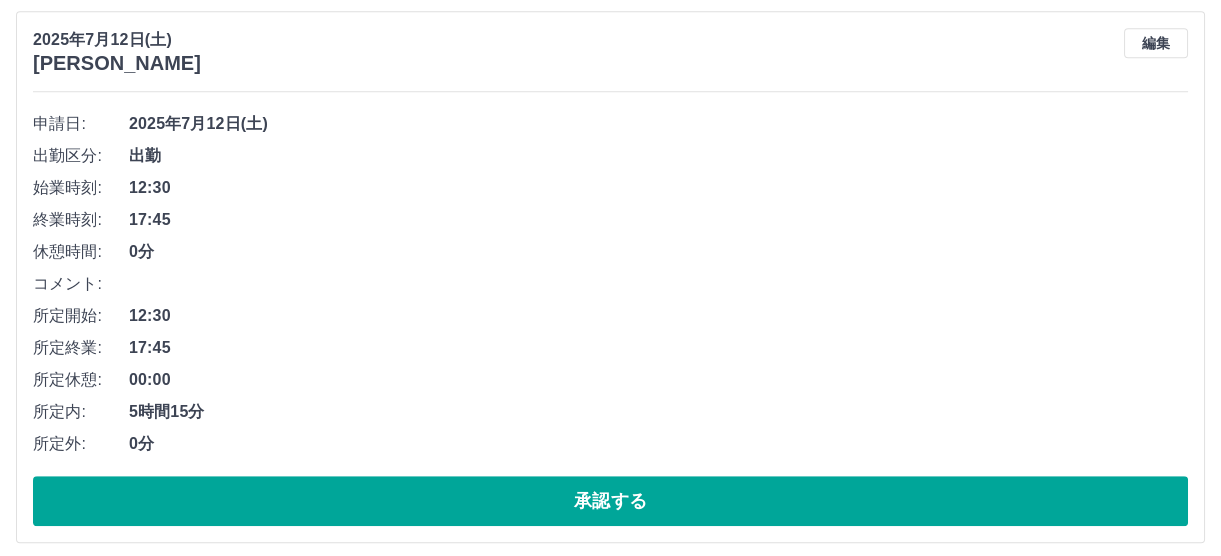 scroll, scrollTop: 2481, scrollLeft: 0, axis: vertical 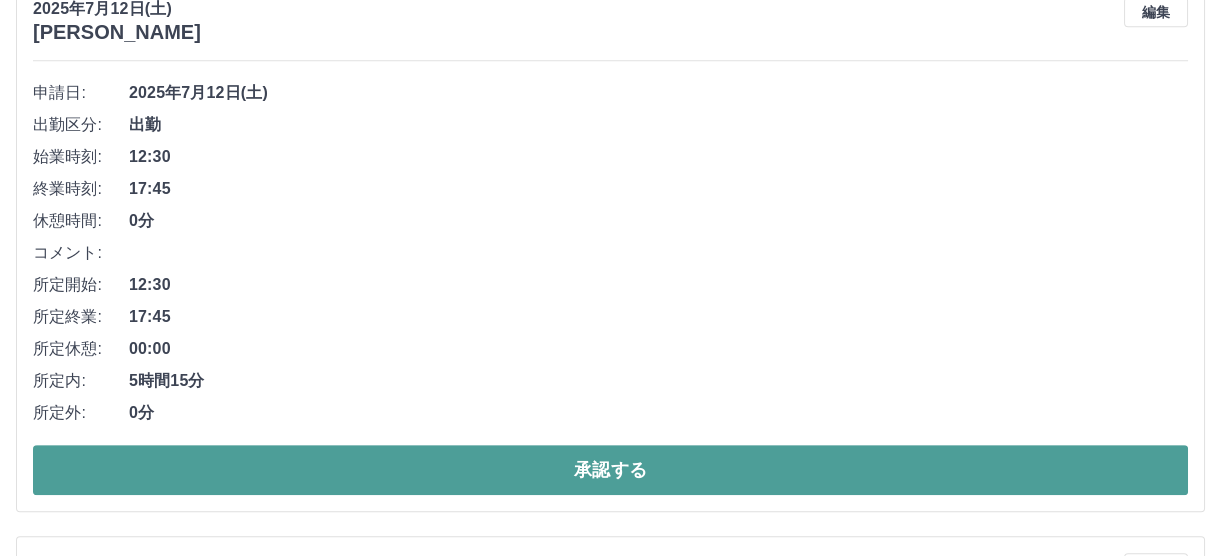 click on "承認する" at bounding box center [610, 470] 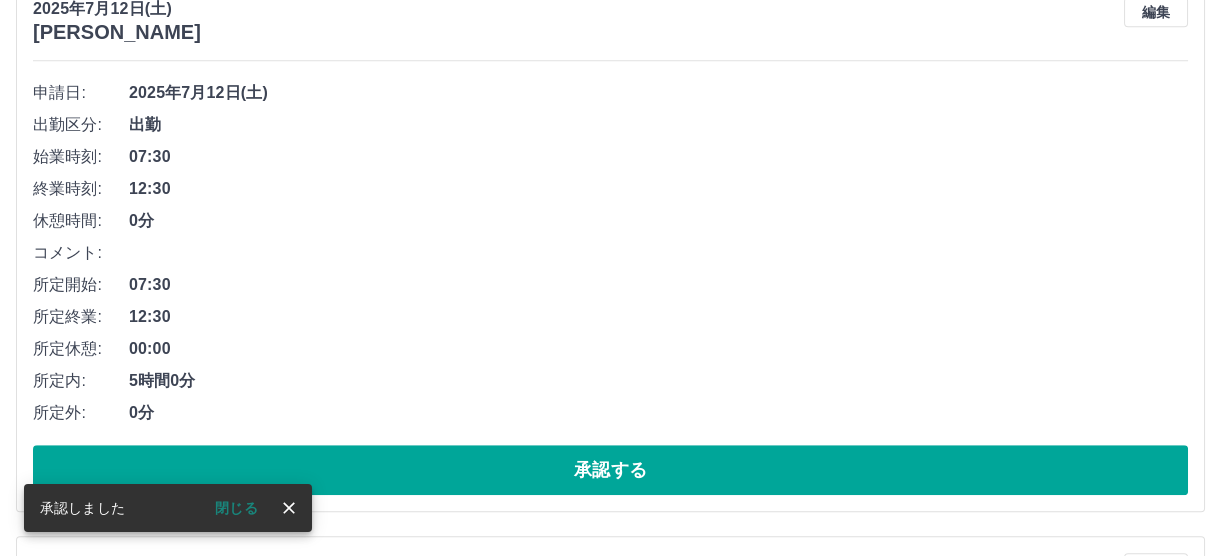 scroll, scrollTop: 1926, scrollLeft: 0, axis: vertical 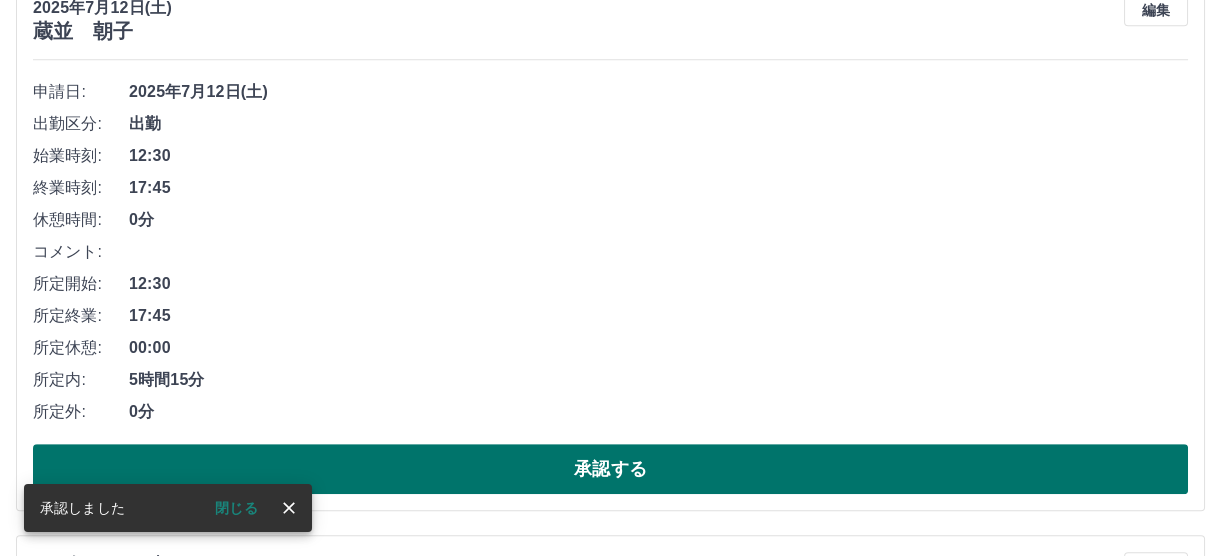 click on "承認する" at bounding box center [610, 469] 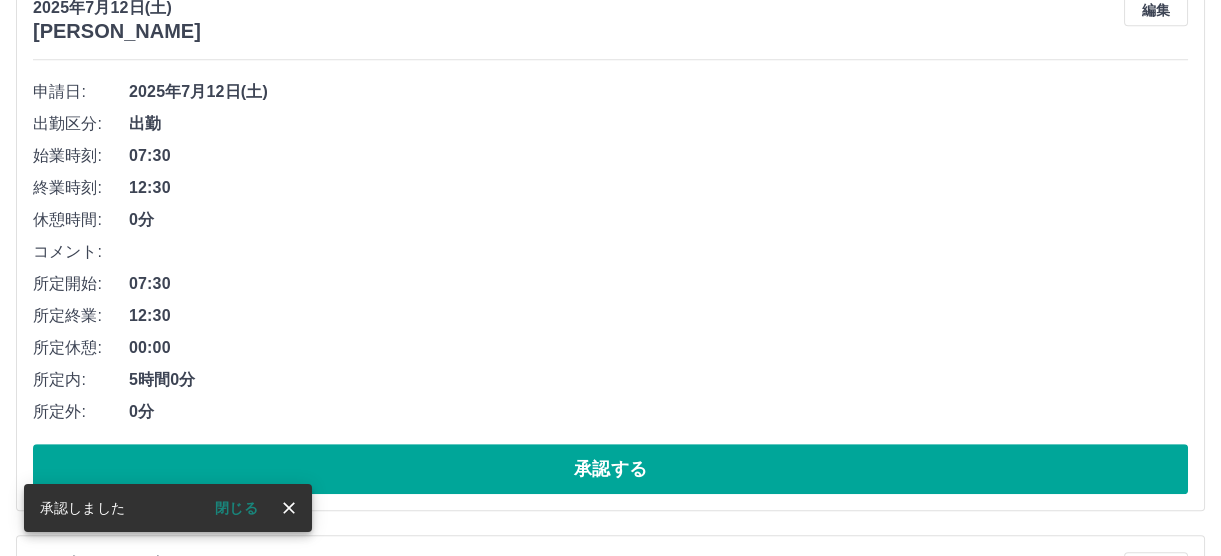 scroll, scrollTop: 1370, scrollLeft: 0, axis: vertical 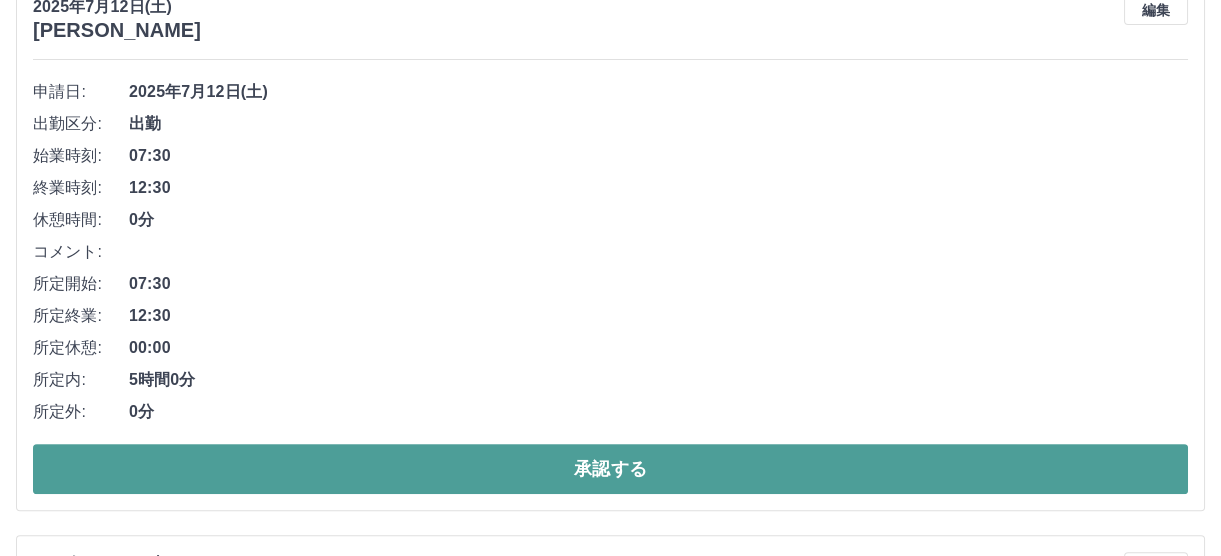 click on "承認する" at bounding box center (610, 469) 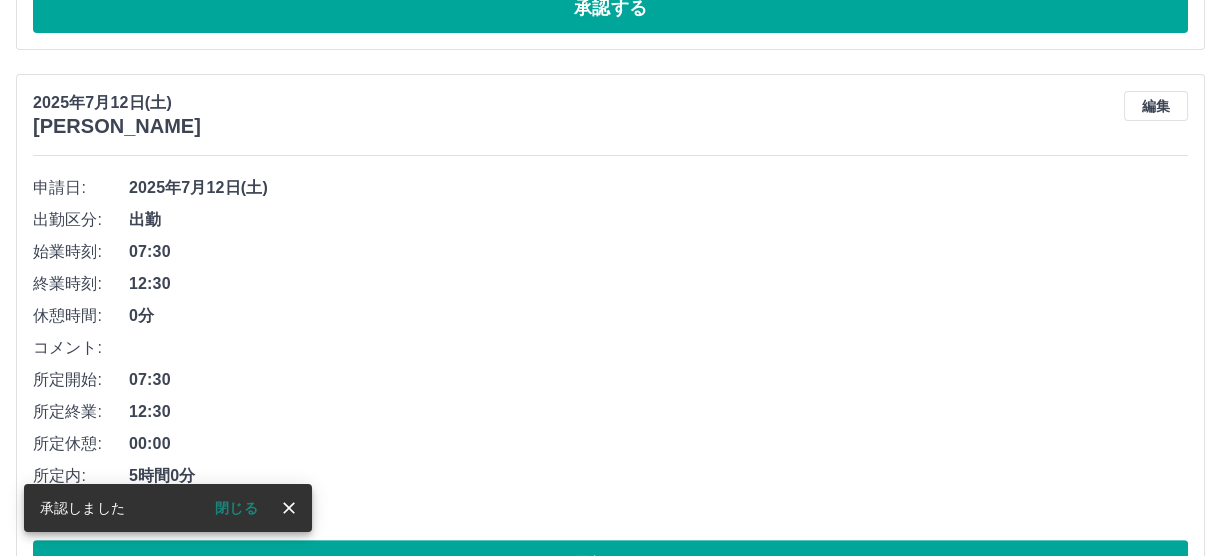 scroll, scrollTop: 1360, scrollLeft: 0, axis: vertical 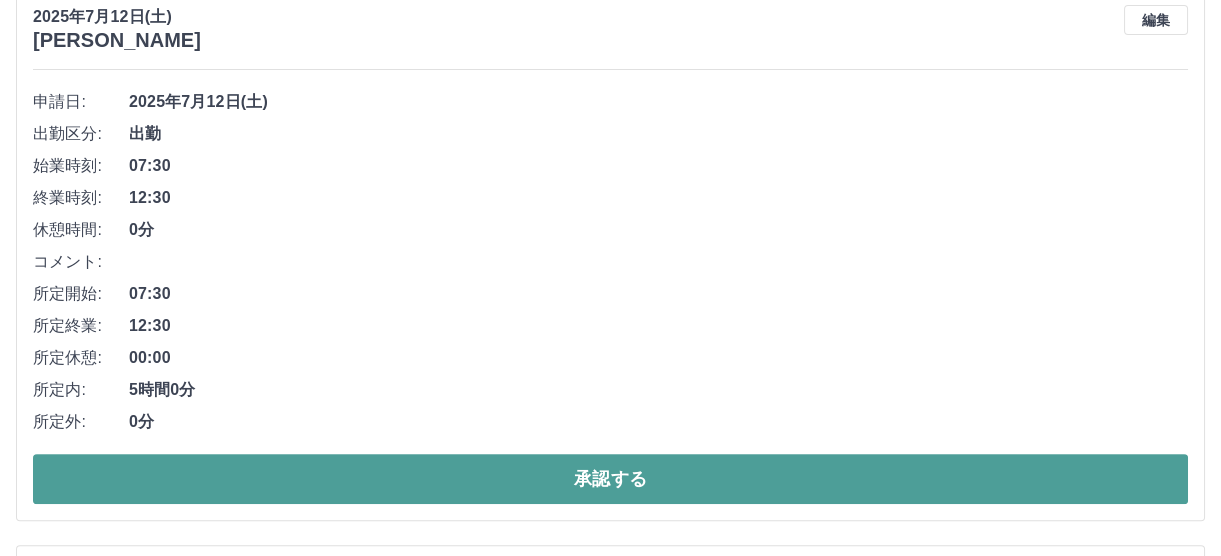 click on "承認する" at bounding box center (610, 479) 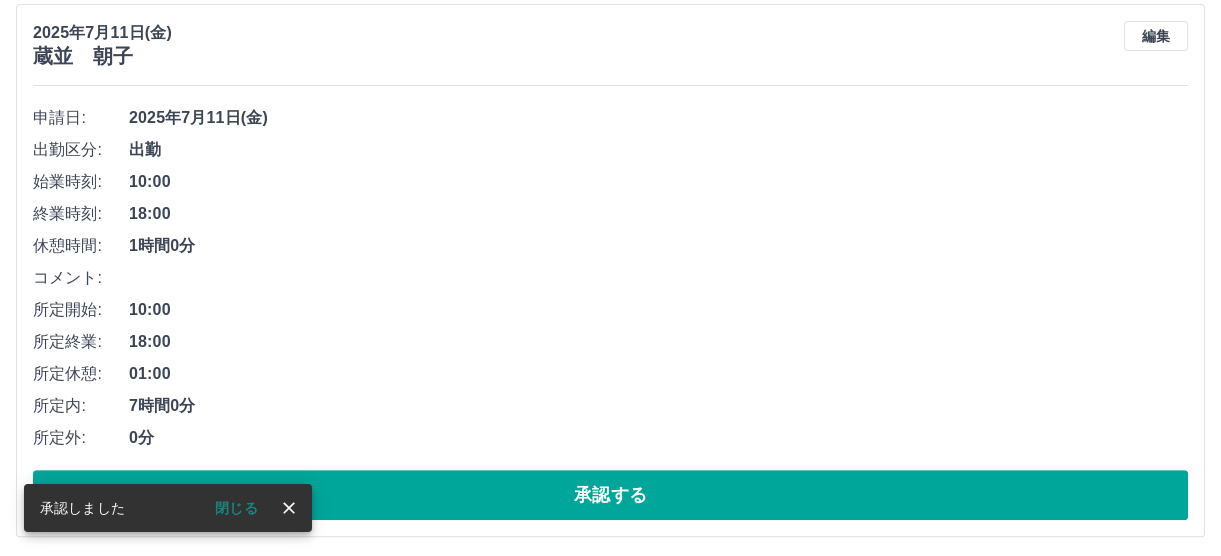 scroll, scrollTop: 1350, scrollLeft: 0, axis: vertical 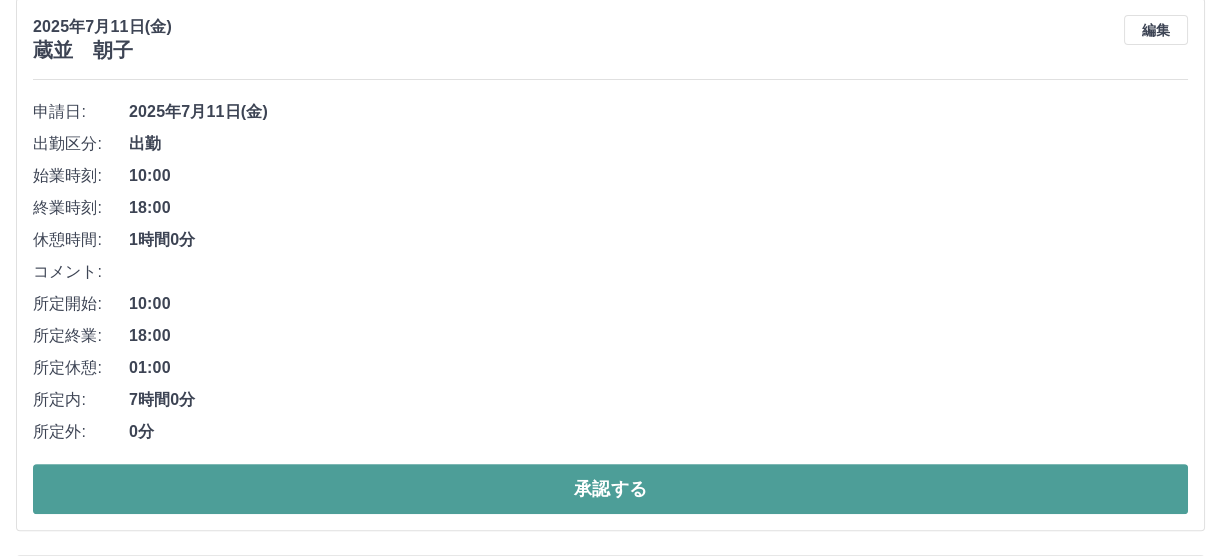 click on "承認する" at bounding box center (610, 489) 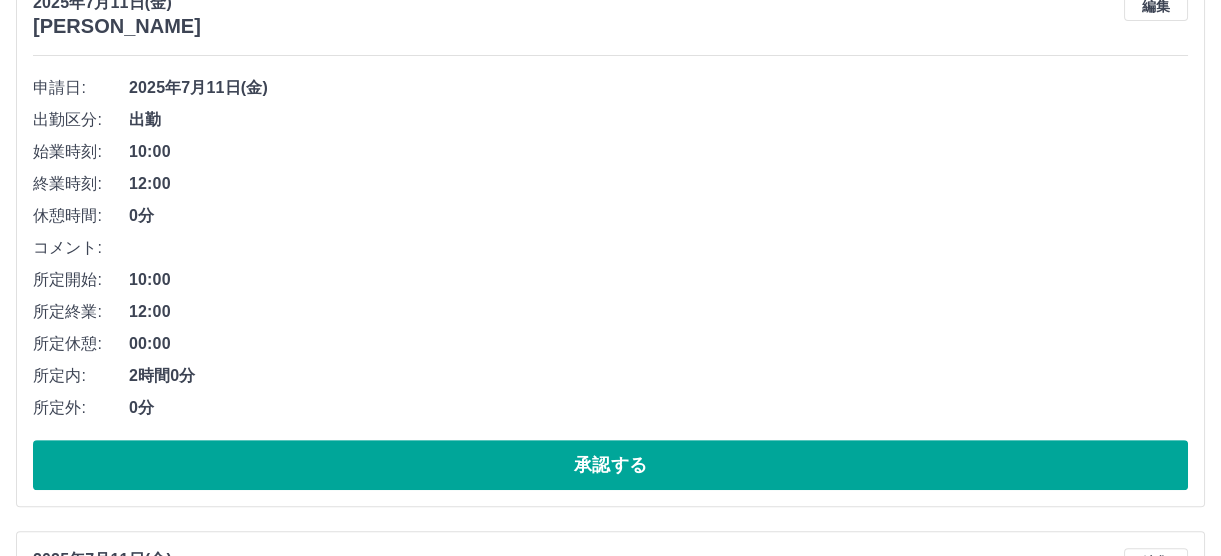 scroll, scrollTop: 1340, scrollLeft: 0, axis: vertical 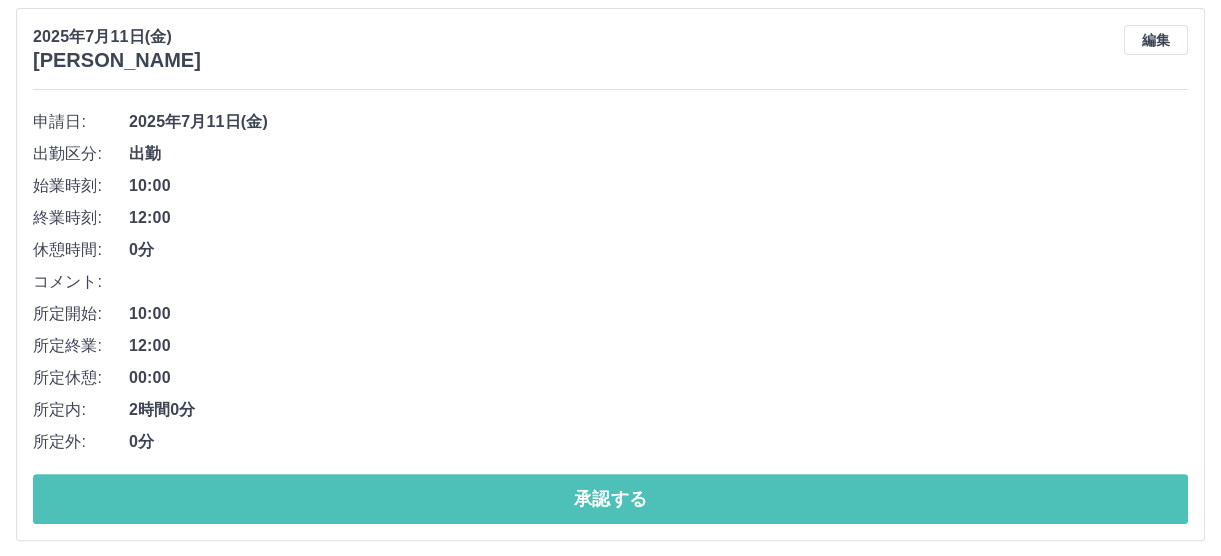 click on "承認する" at bounding box center (610, 499) 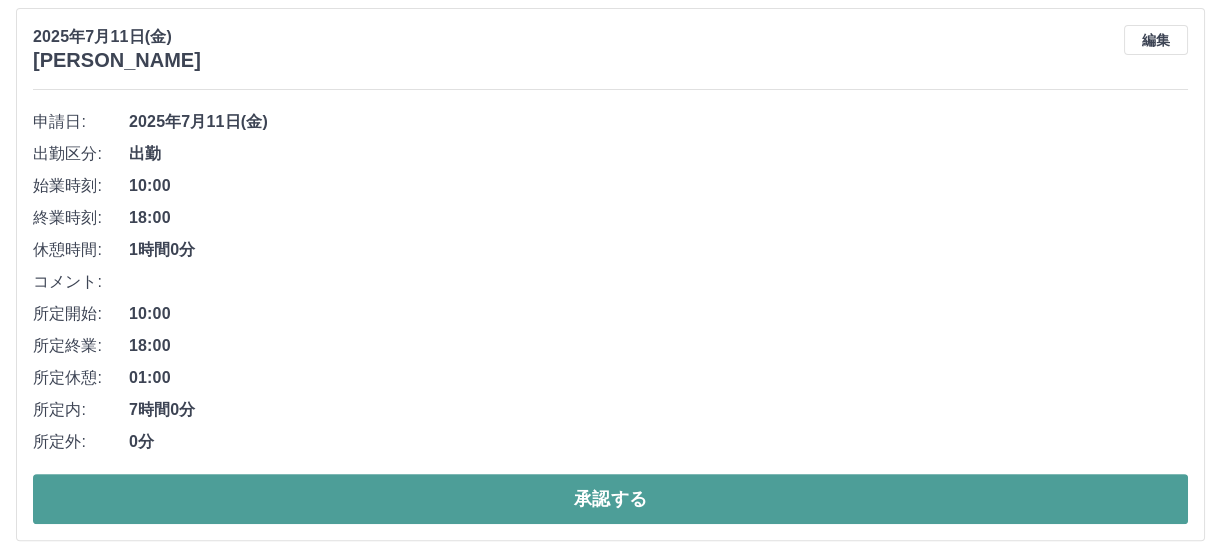 click on "承認する" at bounding box center [610, 499] 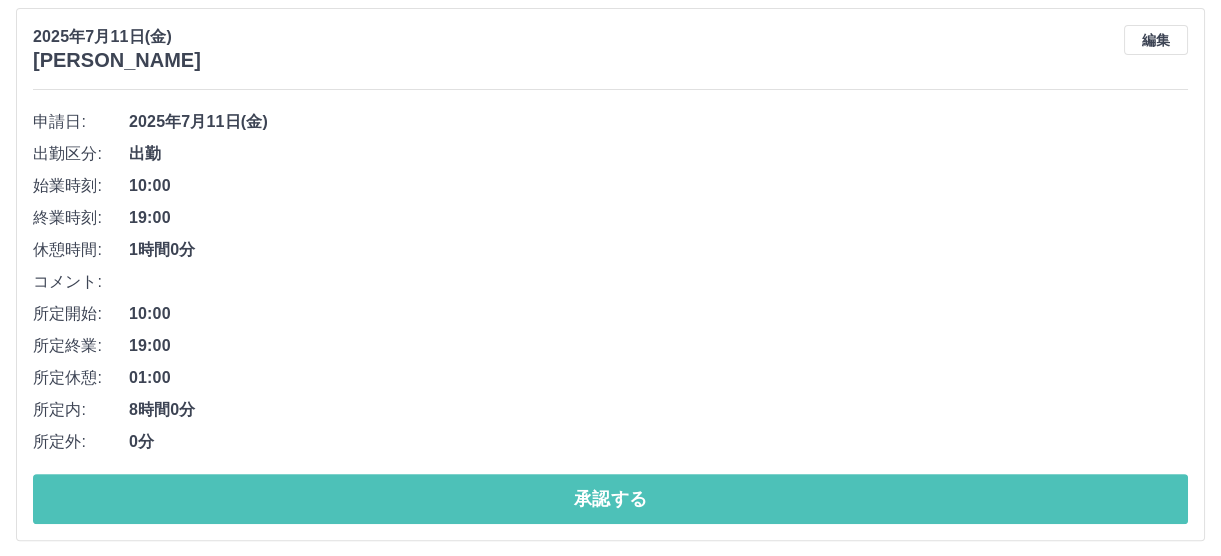 click on "承認する" at bounding box center (610, 499) 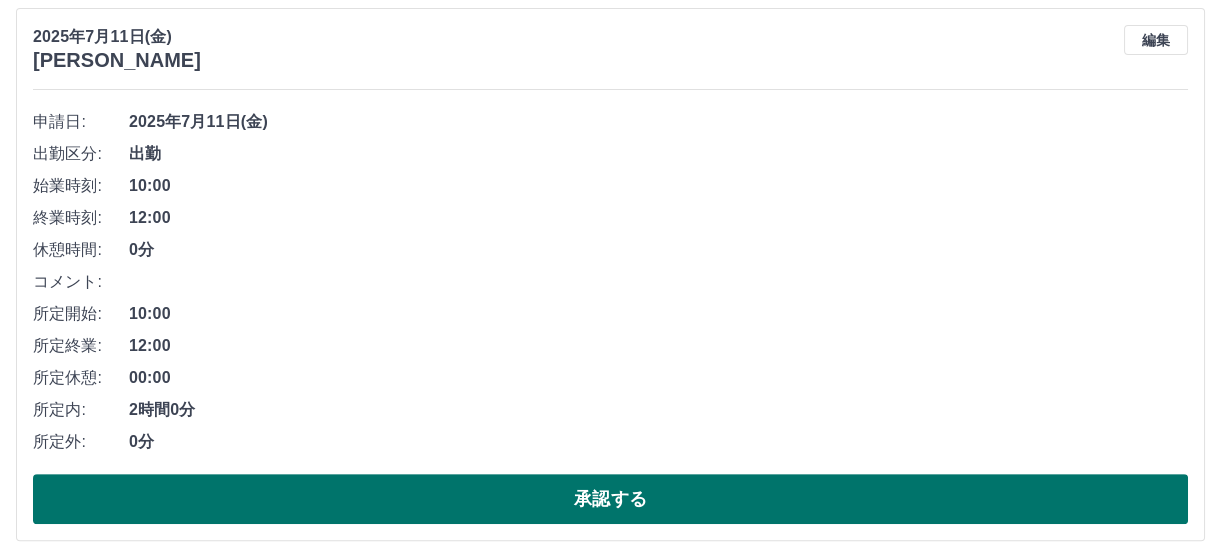 click on "承認する" at bounding box center [610, 499] 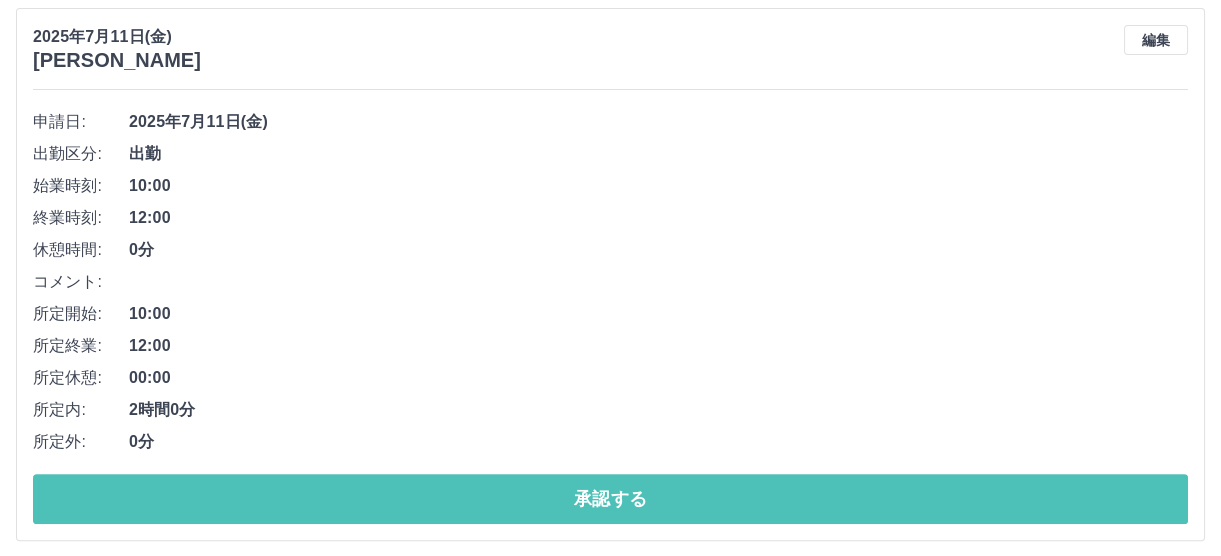 click on "承認する" at bounding box center (610, 499) 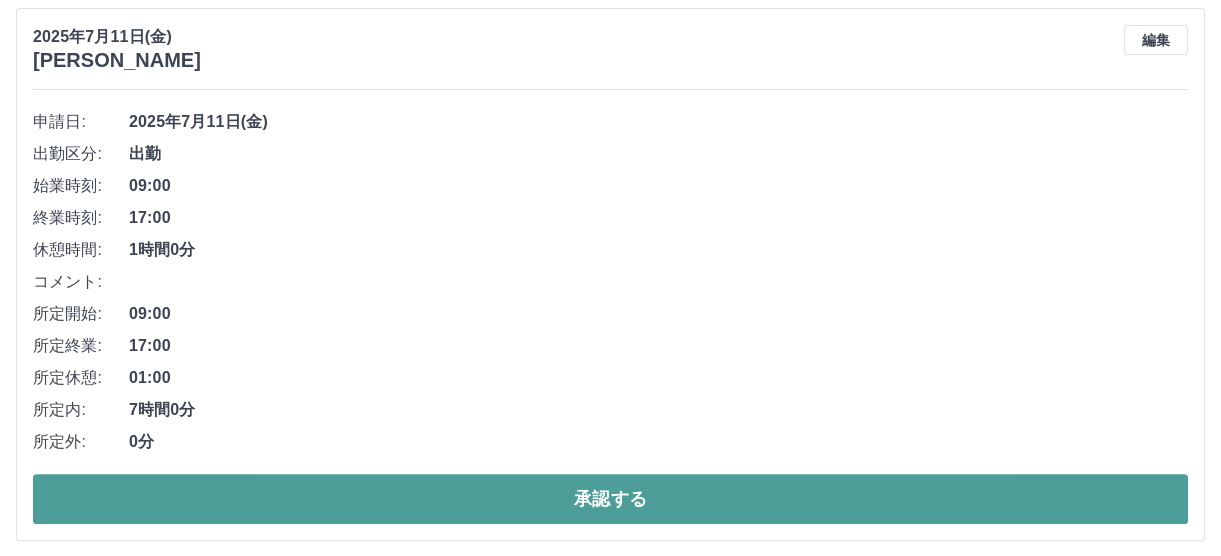 click on "承認する" at bounding box center (610, 499) 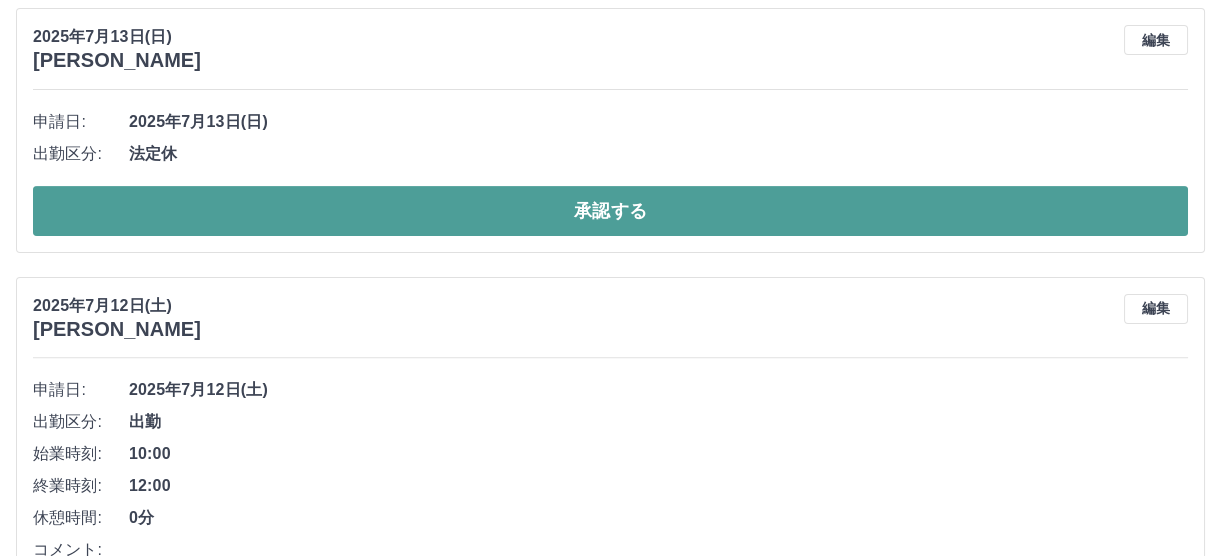 click on "承認する" at bounding box center [610, 211] 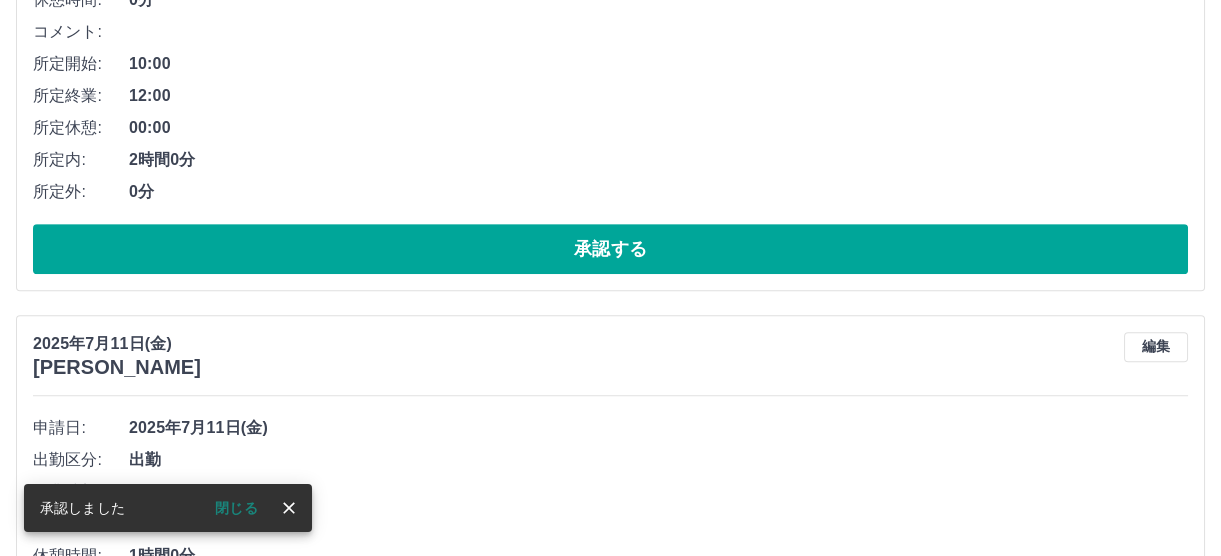 scroll, scrollTop: 1617, scrollLeft: 0, axis: vertical 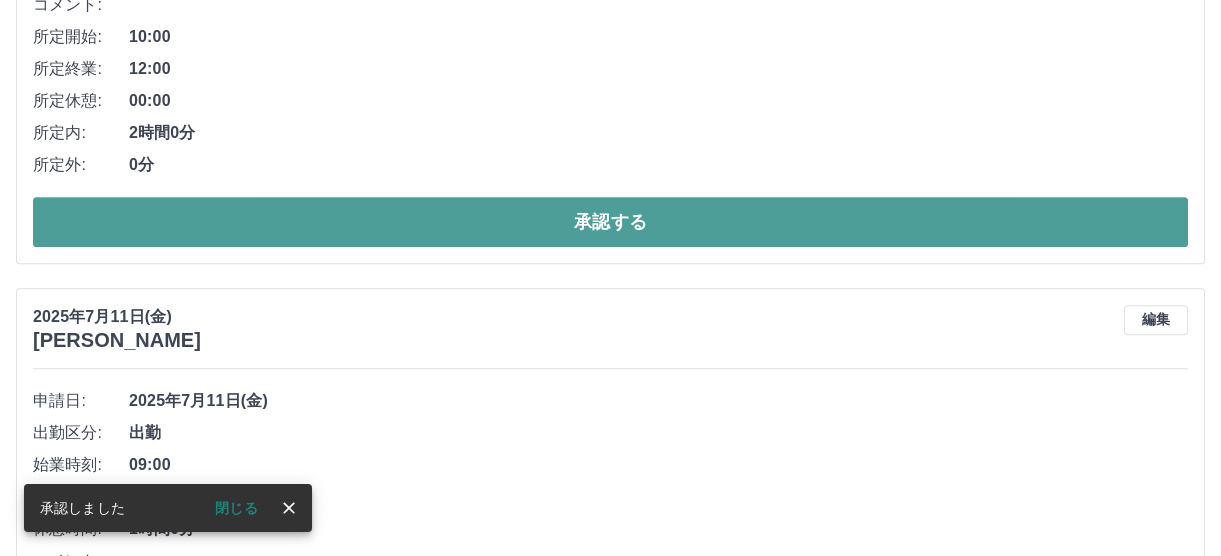 click on "承認する" at bounding box center [610, 222] 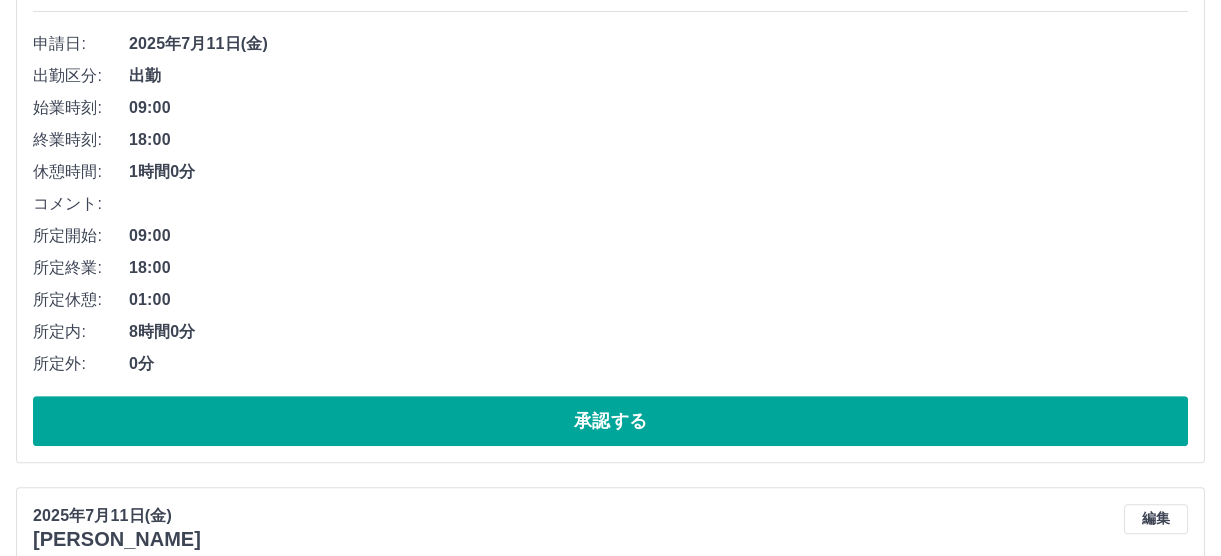 scroll, scrollTop: 1424, scrollLeft: 0, axis: vertical 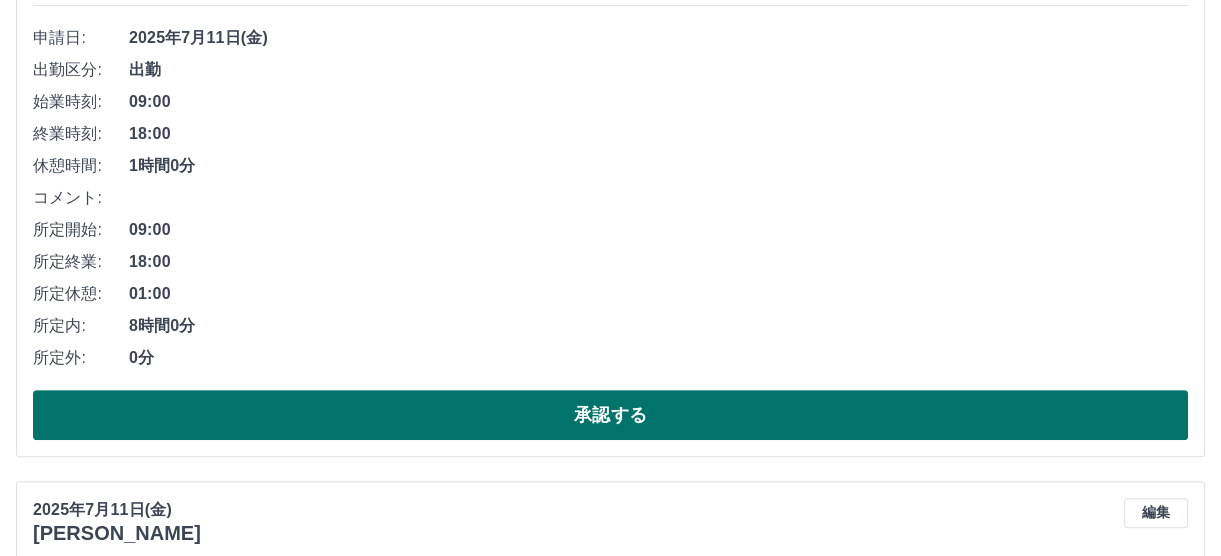 click on "承認する" at bounding box center [610, 415] 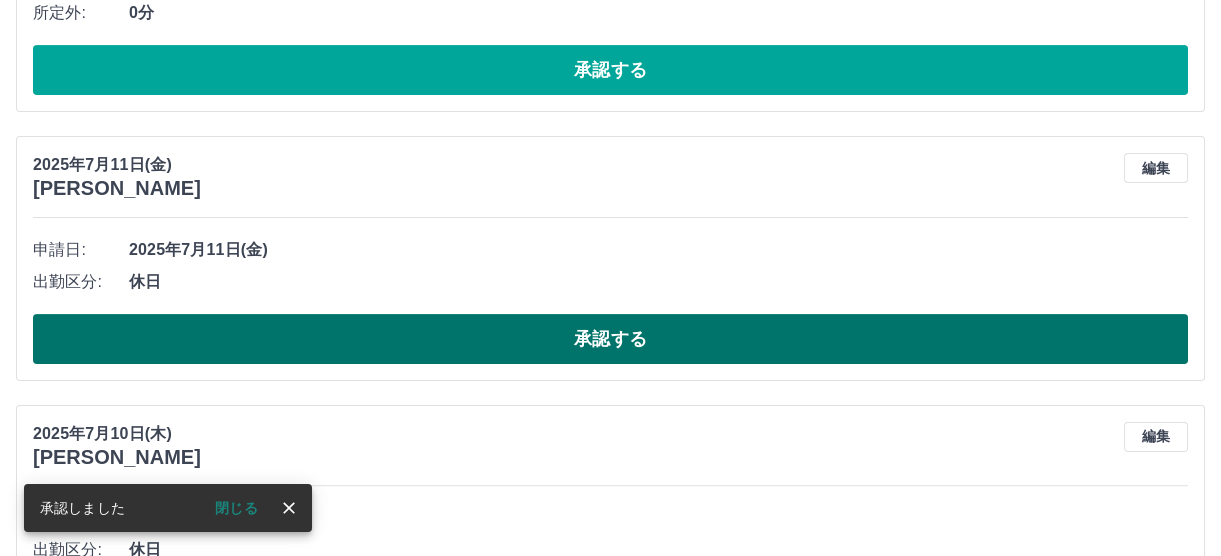 scroll, scrollTop: 1231, scrollLeft: 0, axis: vertical 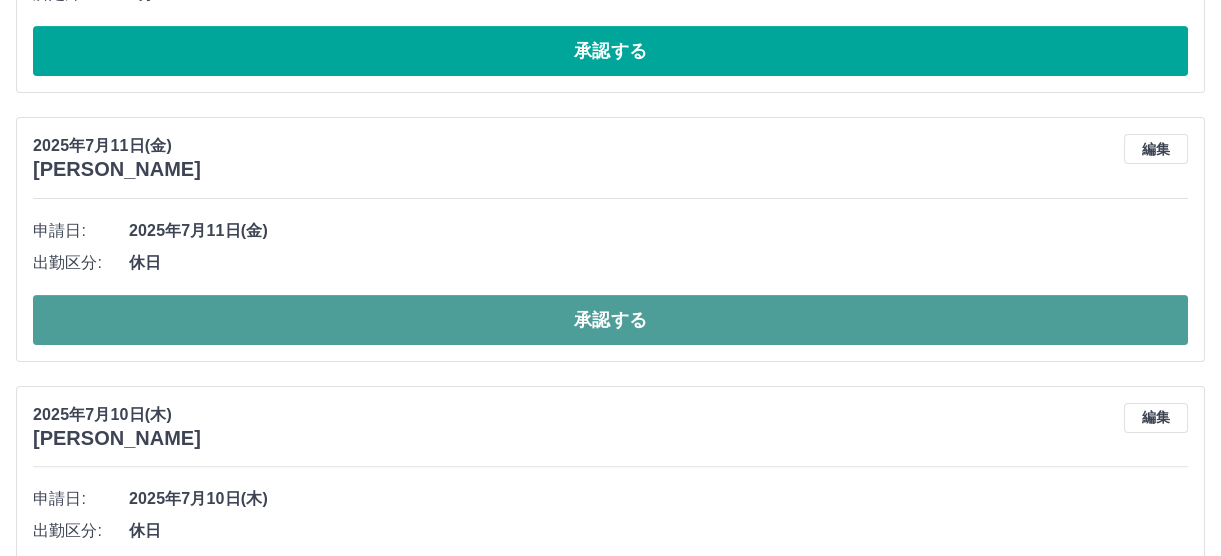 click on "承認する" at bounding box center [610, 320] 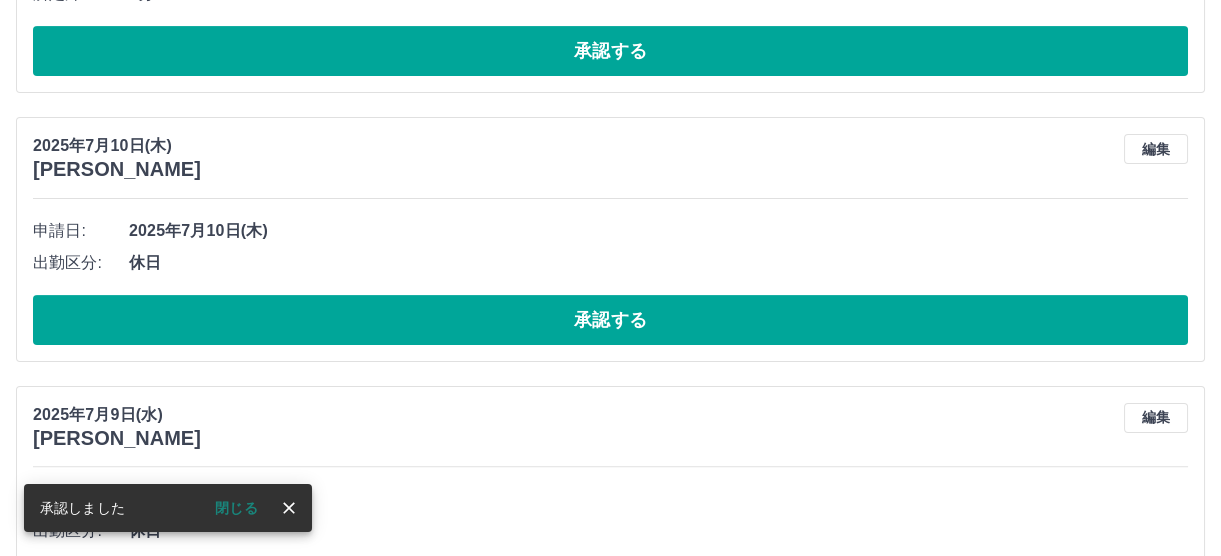 click on "承認する" at bounding box center [610, 320] 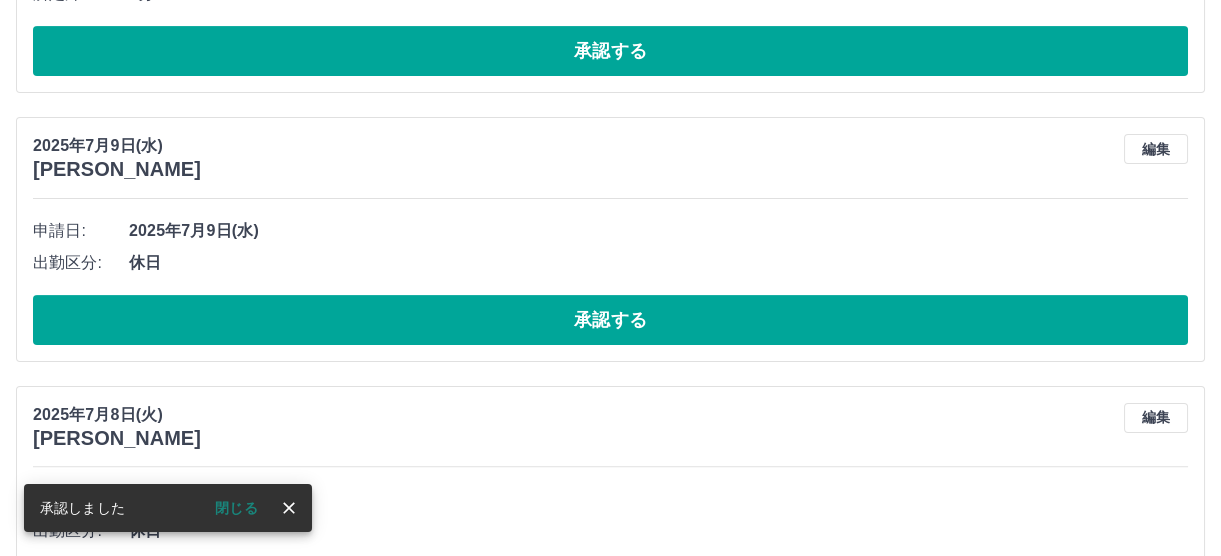click on "承認する" at bounding box center (610, 320) 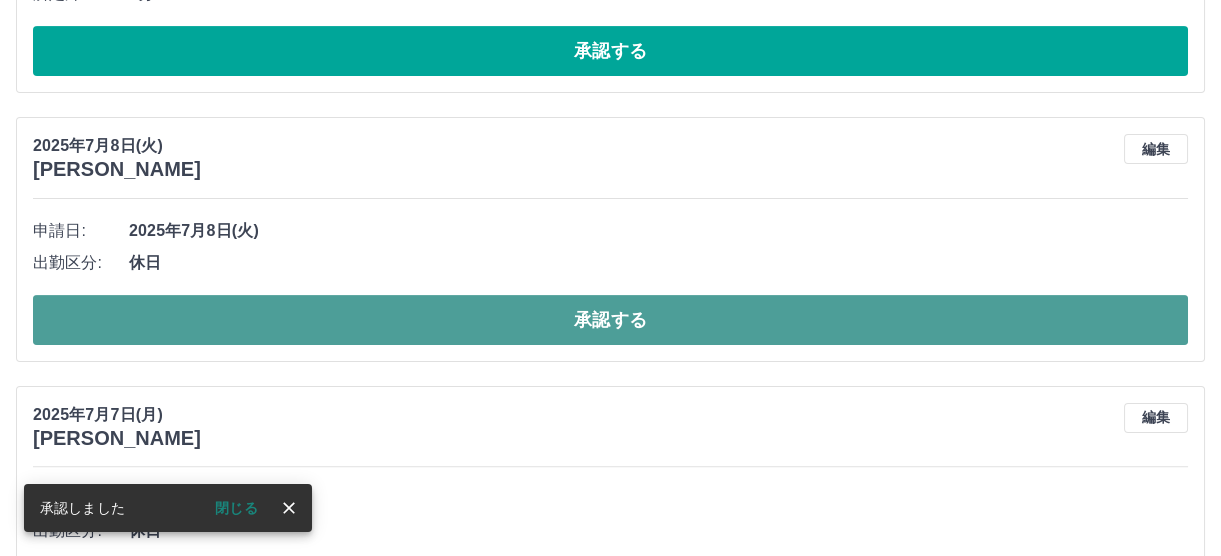 click on "承認する" at bounding box center (610, 320) 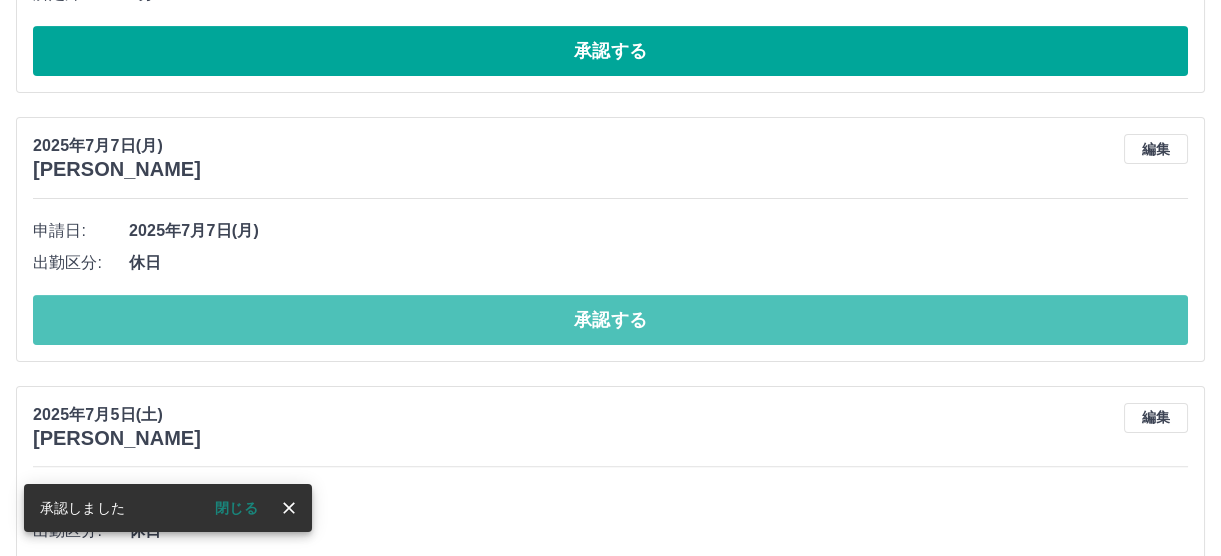click on "承認する" at bounding box center (610, 320) 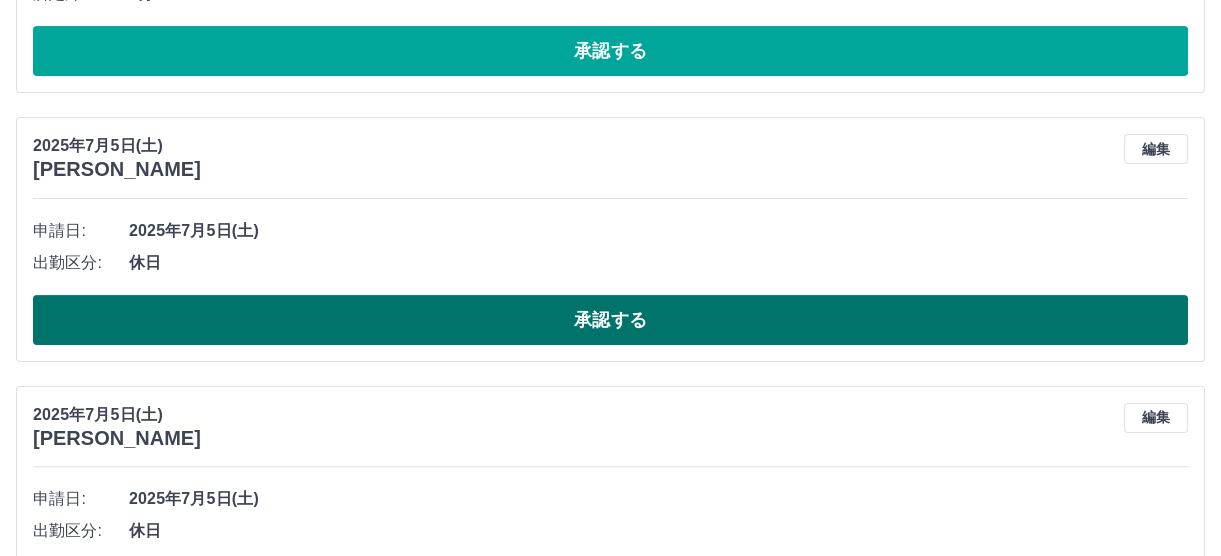 click on "承認する" at bounding box center [610, 320] 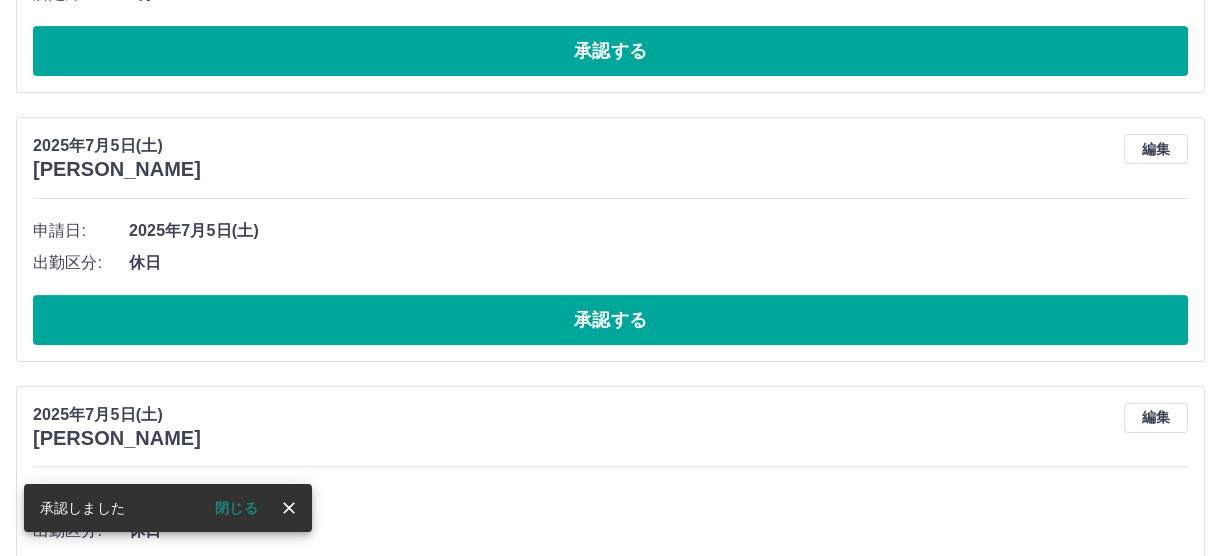 click on "承認する" at bounding box center [610, 320] 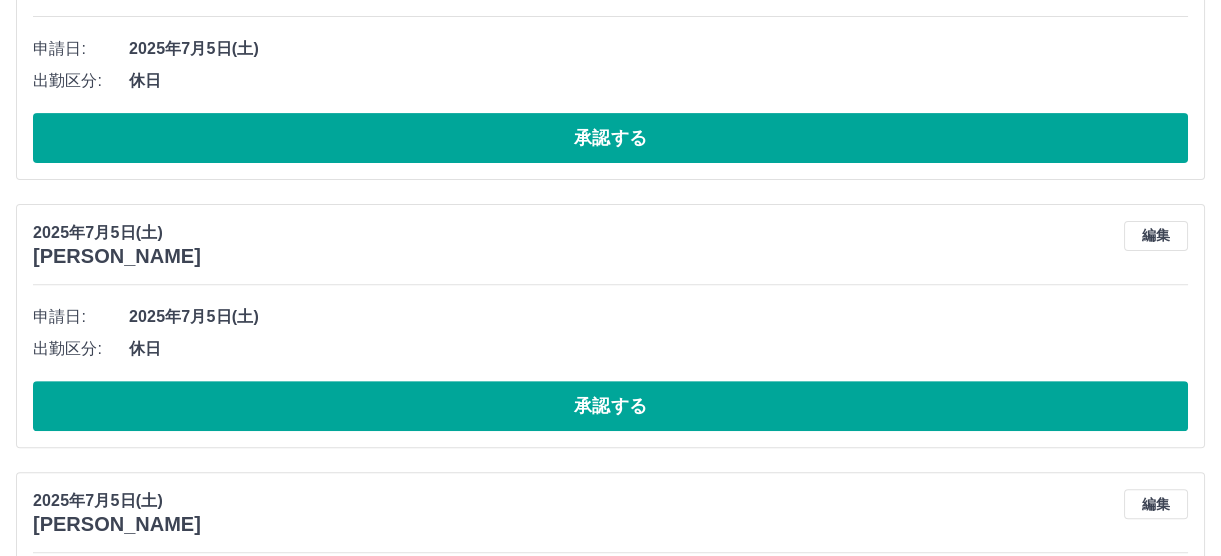 scroll, scrollTop: 1504, scrollLeft: 0, axis: vertical 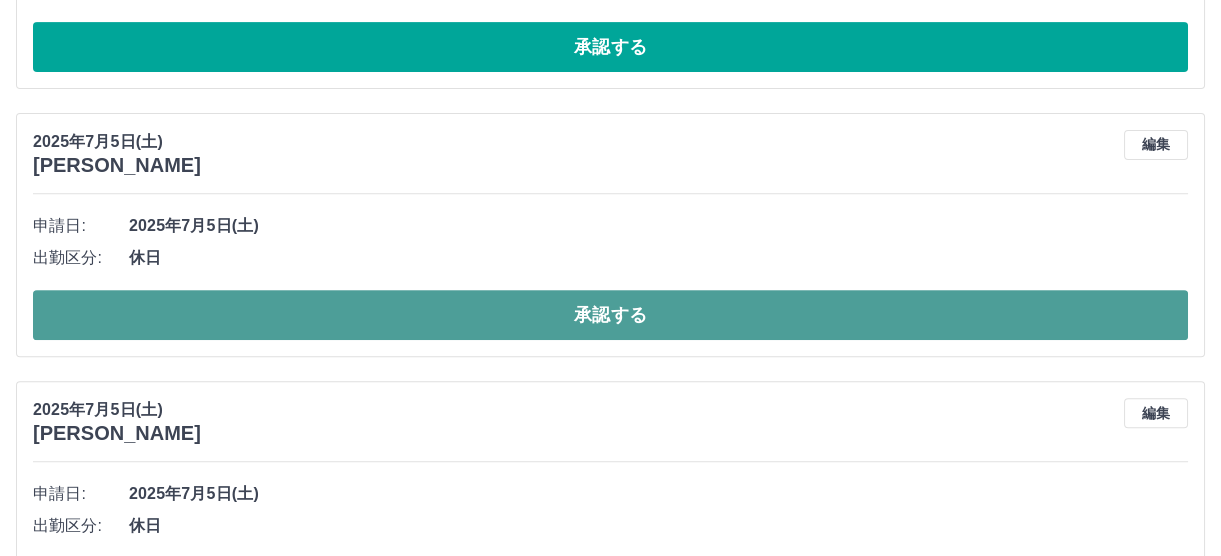 click on "承認する" at bounding box center [610, 315] 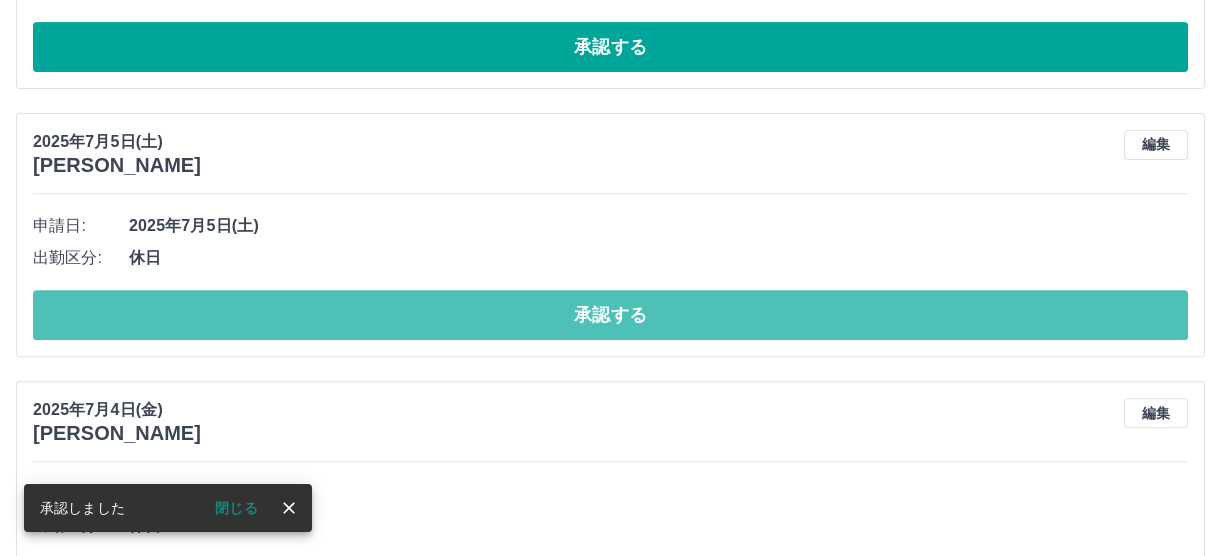 click on "承認する" at bounding box center [610, 315] 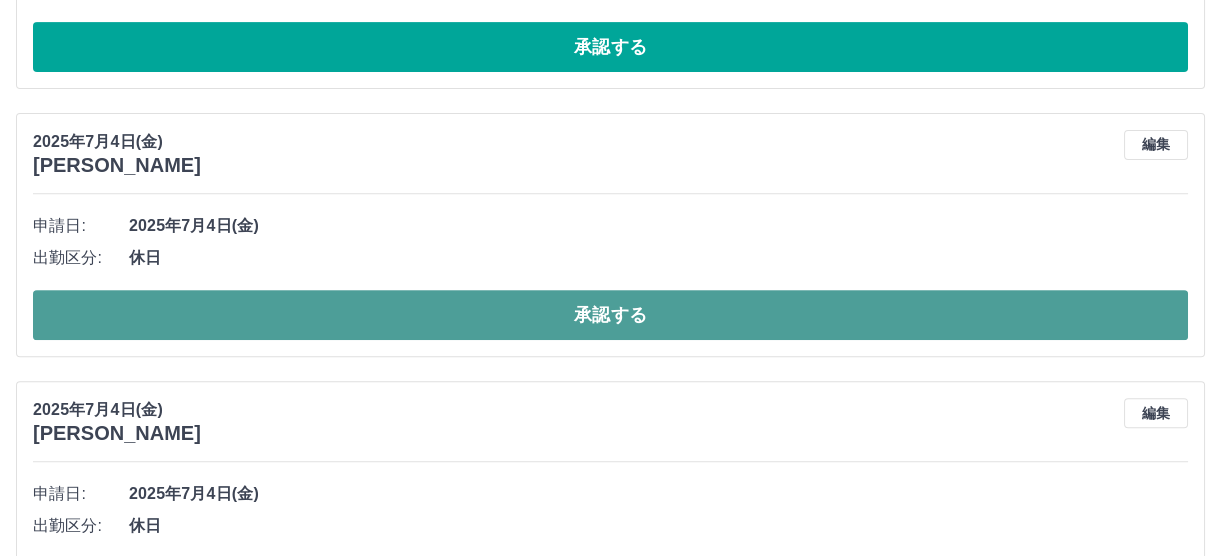 click on "承認する" at bounding box center [610, 315] 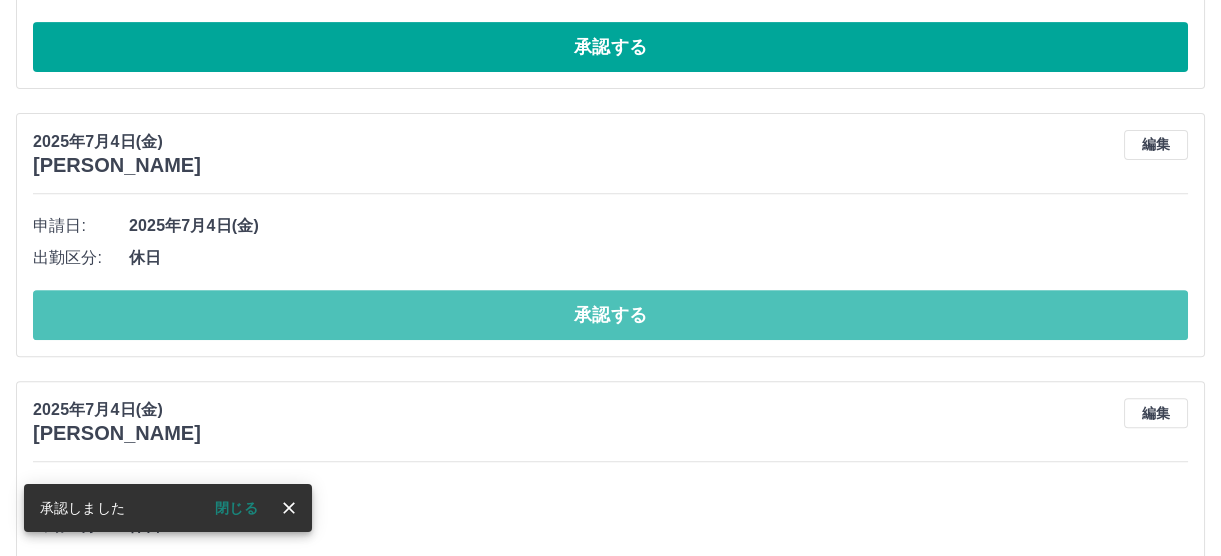 click on "承認する" at bounding box center [610, 315] 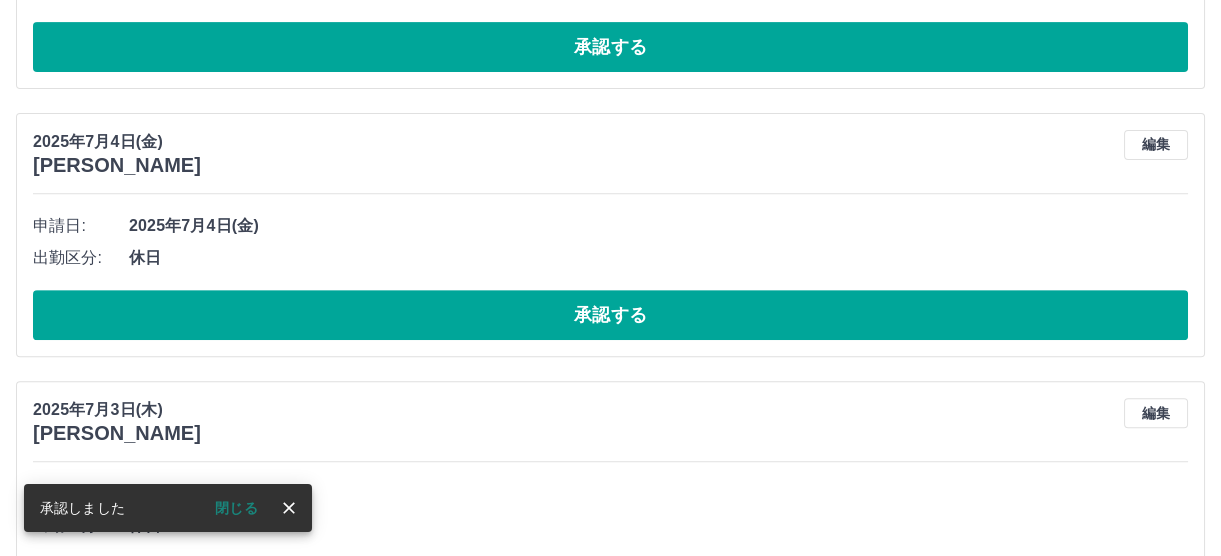 click on "承認する" at bounding box center (610, 315) 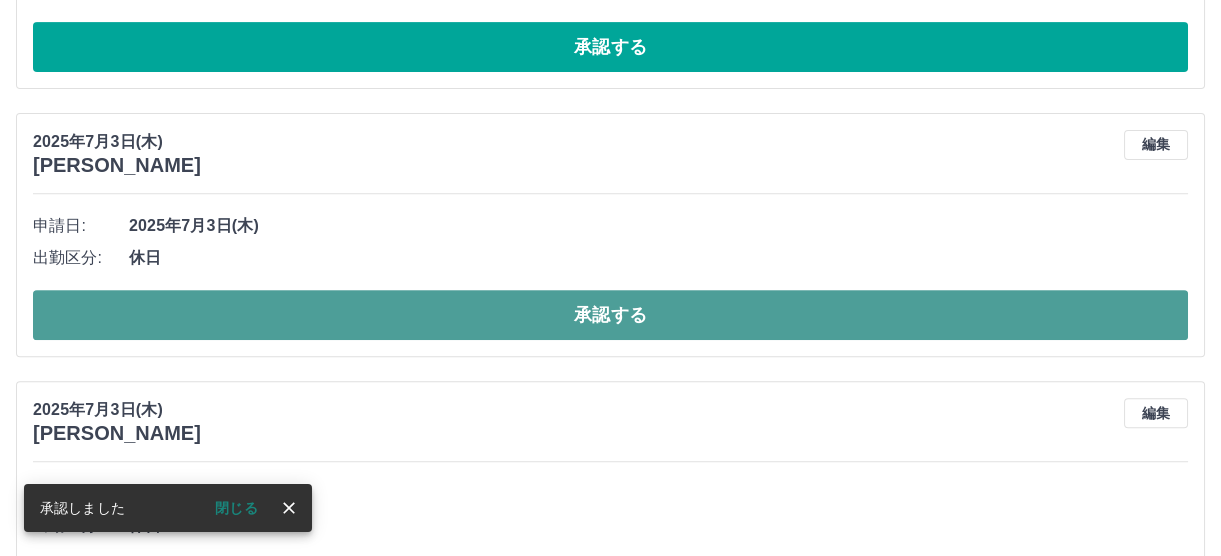 click on "承認する" at bounding box center [610, 315] 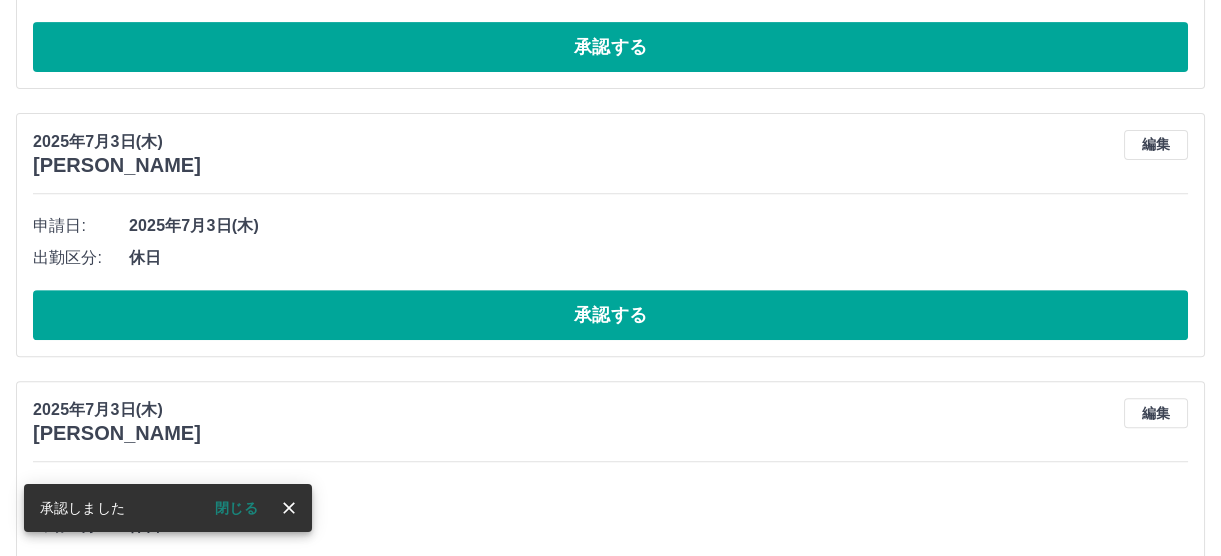 click on "承認する" at bounding box center [610, 315] 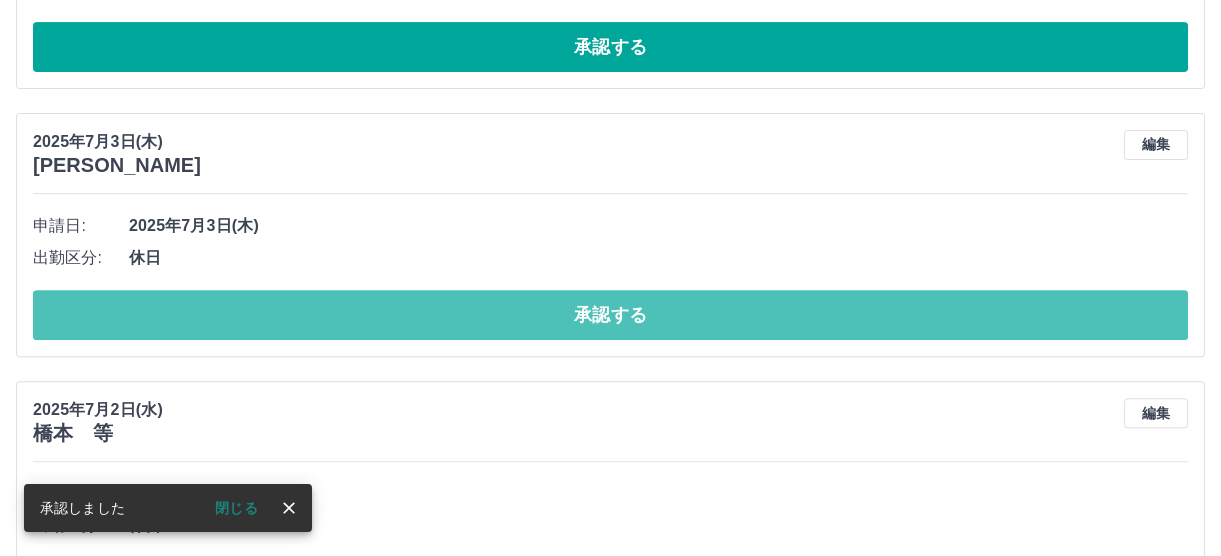 click on "承認する" at bounding box center (610, 315) 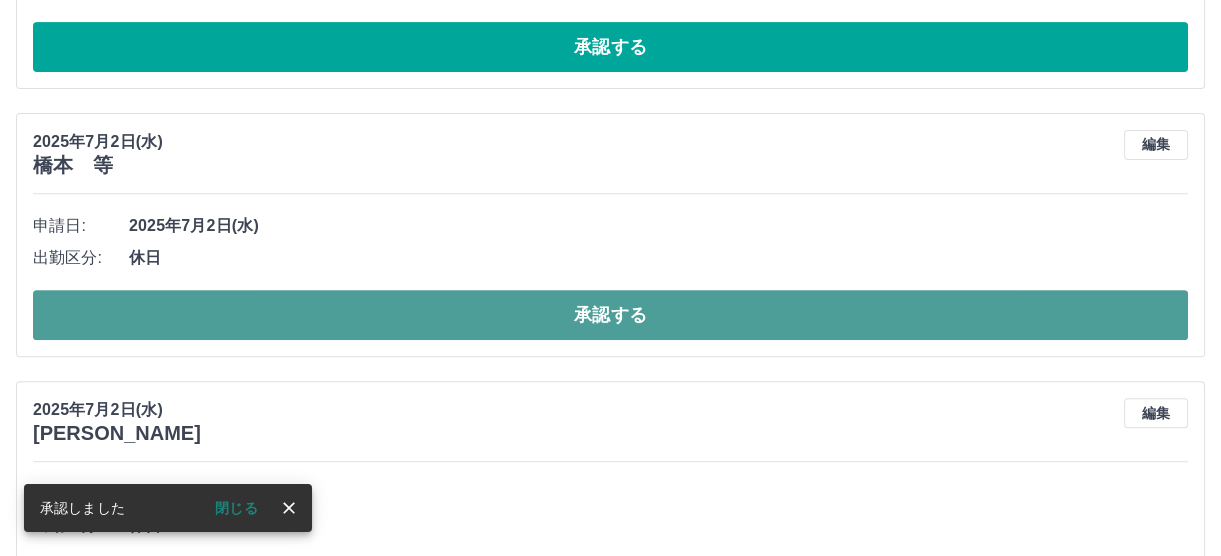click on "承認する" at bounding box center (610, 315) 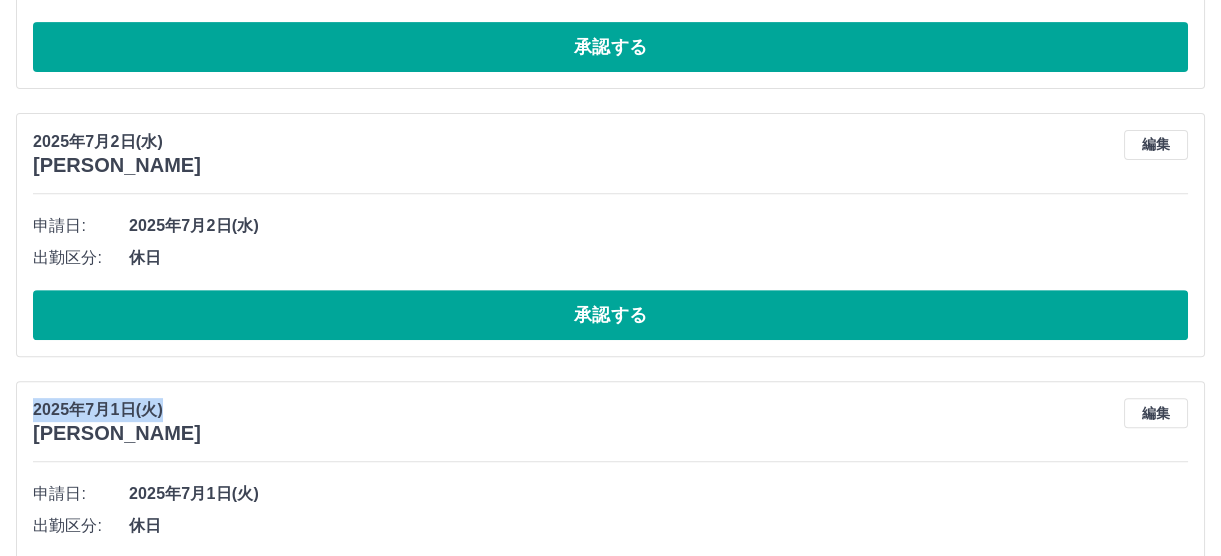 click on "2025年7月14日(月) 笠井　妙 編集 申請日: 2025年7月14日(月) 出勤区分: 出勤 始業時刻: 10:00 終業時刻: 17:00 休憩時間: 1時間0分 コメント: 所定開始: 10:00 所定終業: 17:00 所定休憩: 01:00 所定内: 6時間0分 所定外: 0分 承認する 2025年7月14日(月) 横山　寿子 編集 申請日: 2025年7月14日(月) 出勤区分: 出勤 始業時刻: 10:00 終業時刻: 17:00 休憩時間: 1時間0分 コメント: 所定開始: 10:00 所定終業: 17:00 所定休憩: 01:00 所定内: 6時間0分 所定外: 0分 承認する 2025年7月5日(土) 渡辺　いろは 編集 申請日: 2025年7月5日(土) 出勤区分: 休日 承認する 2025年7月2日(水) 鴫原　希和 編集 申請日: 2025年7月2日(水) 出勤区分: 休日 承認する 2025年7月1日(火) 鴫原　希和 編集 申請日: 2025年7月1日(火) 出勤区分: 休日 承認する 2025年7月1日(火) 橋本　等 編集 申請日: 2025年7月1日(火) 出勤区分: 休日 承認する" at bounding box center [610, -187] 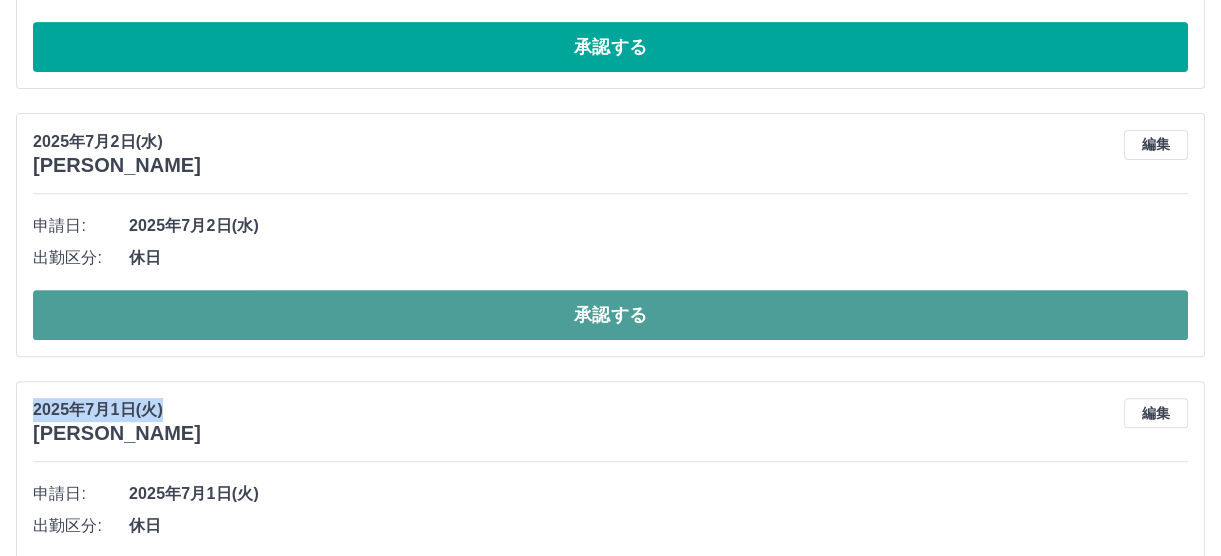 drag, startPoint x: 548, startPoint y: 370, endPoint x: 700, endPoint y: 310, distance: 163.41359 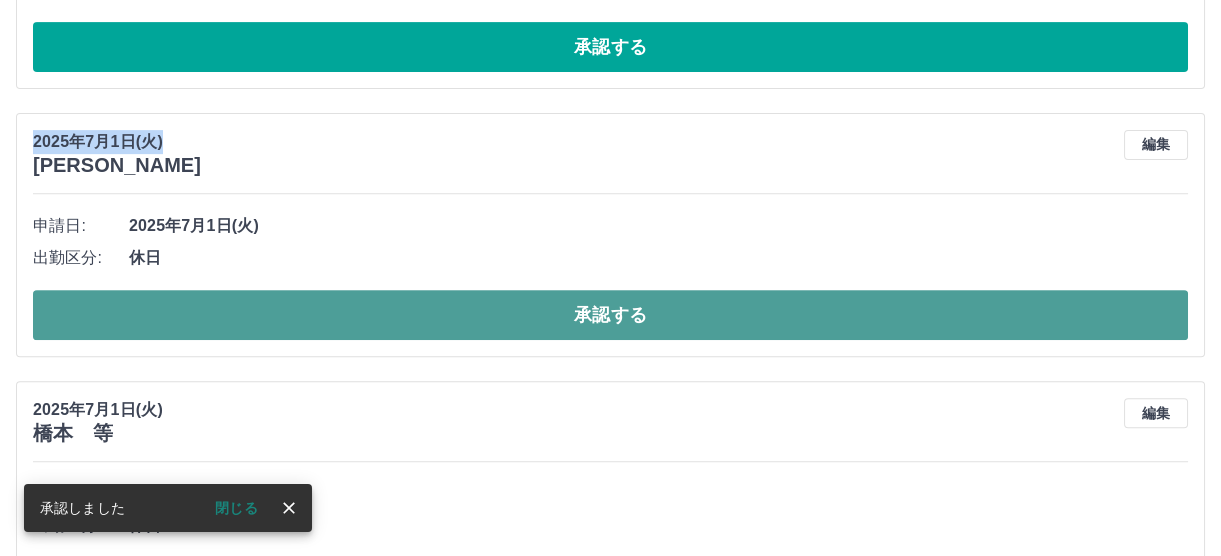 click on "承認する" at bounding box center (610, 315) 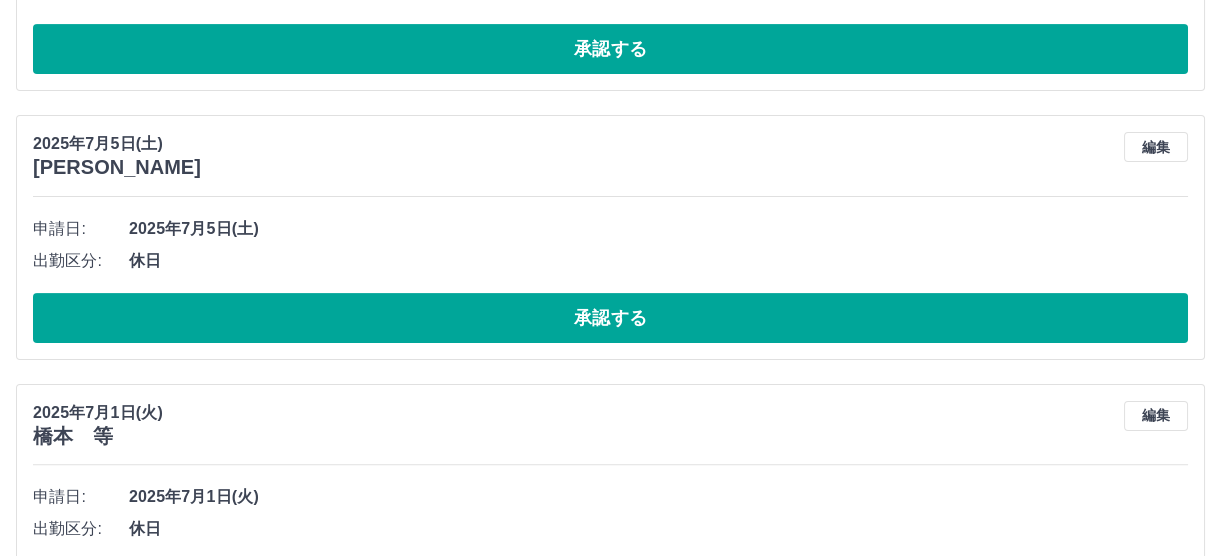 scroll, scrollTop: 1236, scrollLeft: 0, axis: vertical 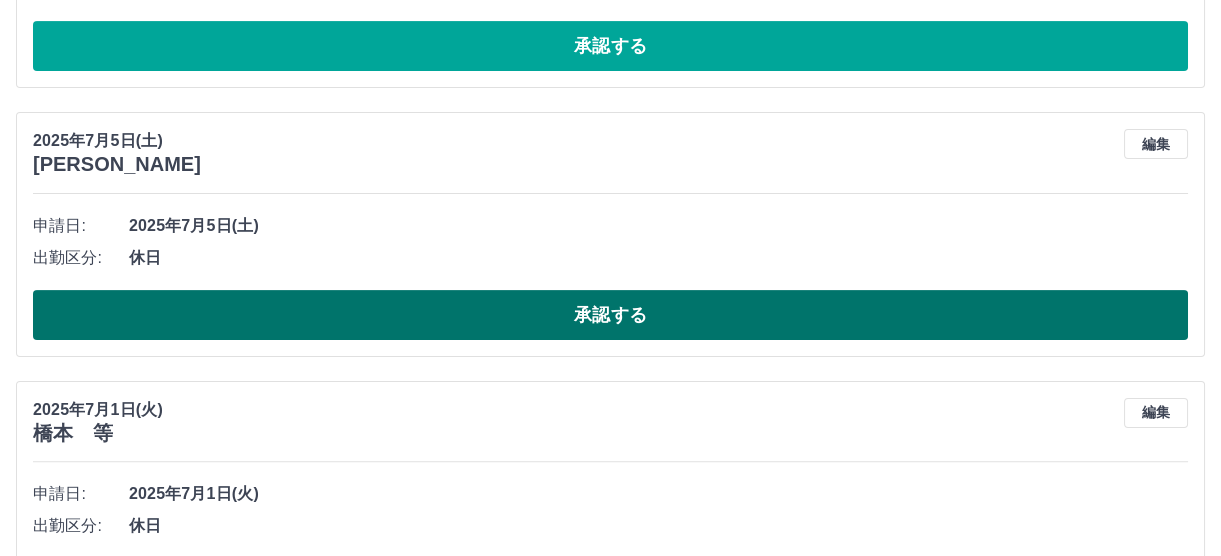 click on "承認する" at bounding box center [610, 315] 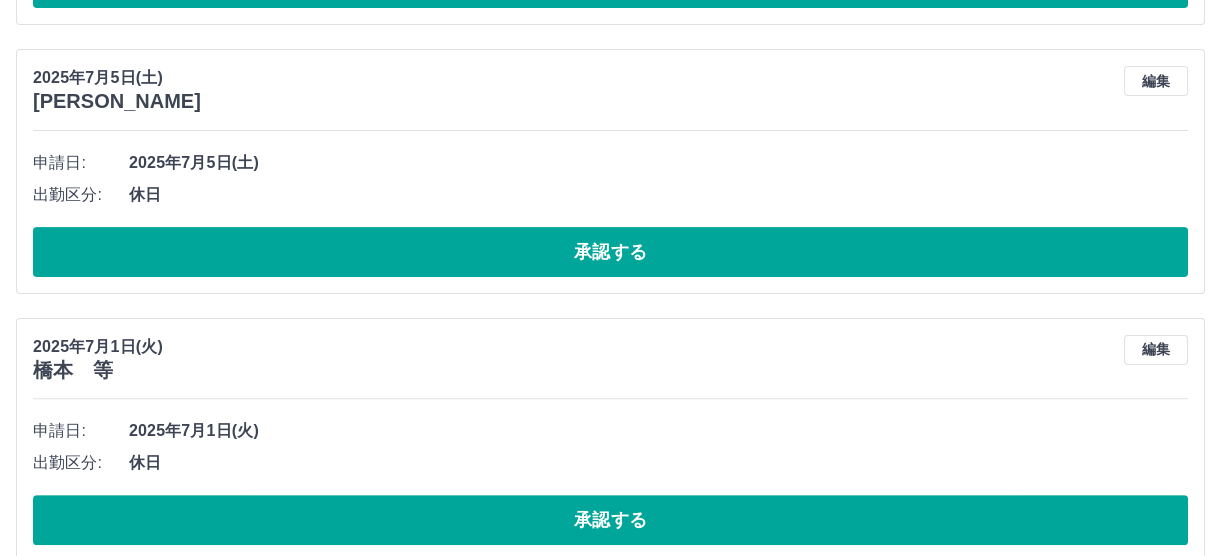 scroll, scrollTop: 1327, scrollLeft: 0, axis: vertical 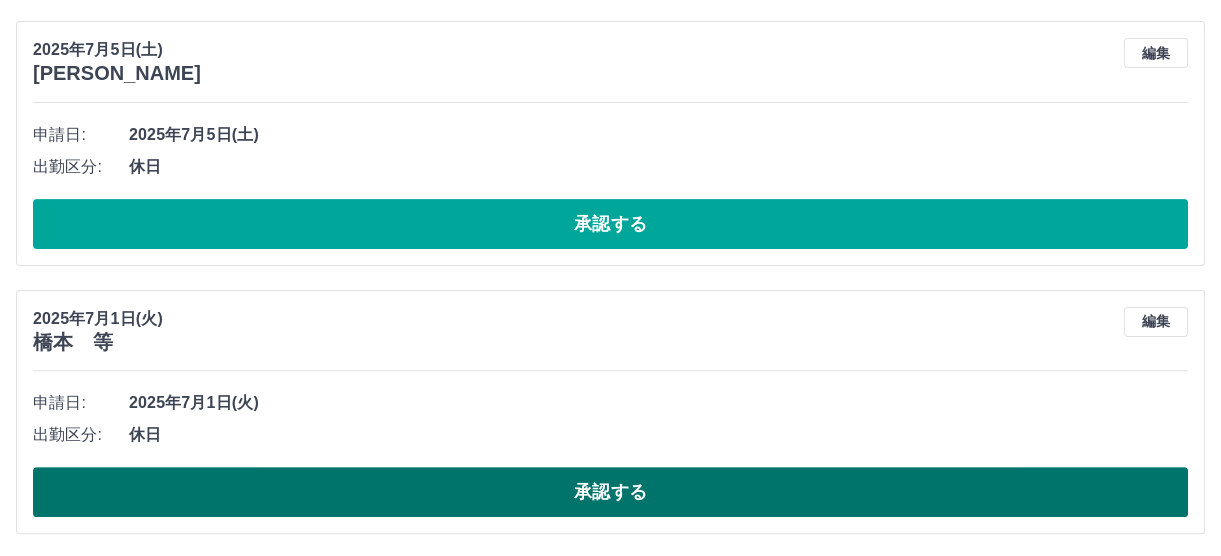 click on "承認する" at bounding box center (610, 492) 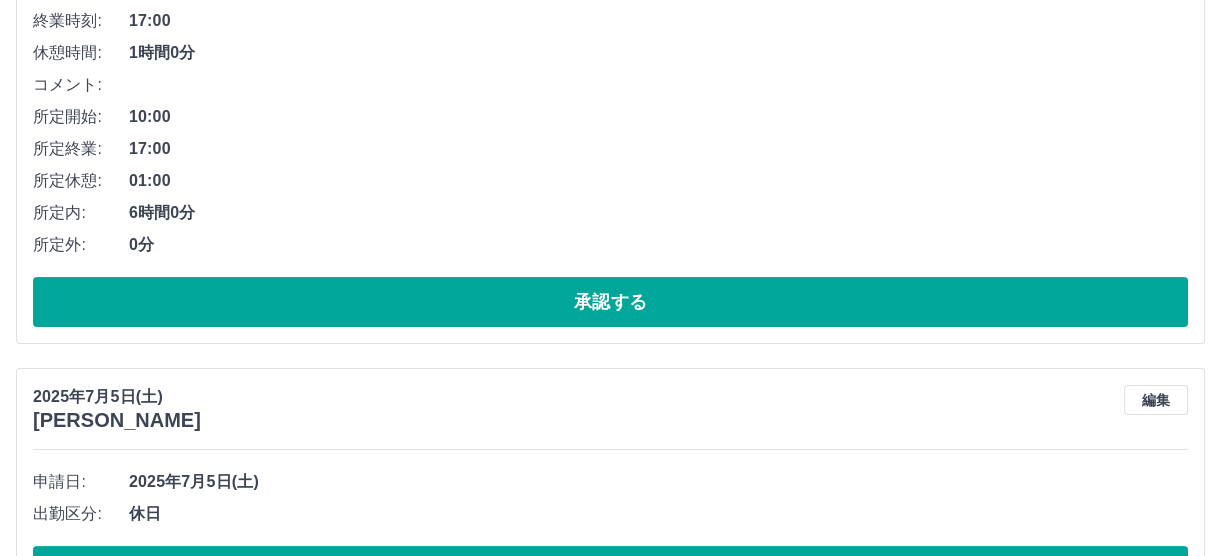 scroll, scrollTop: 787, scrollLeft: 0, axis: vertical 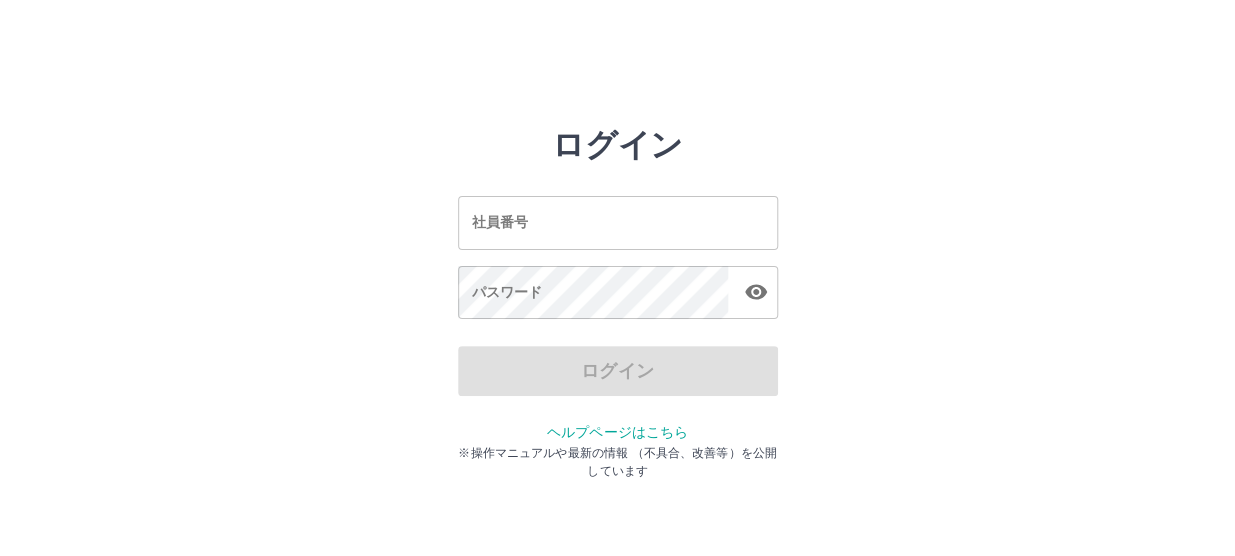 click on "社員番号" at bounding box center [618, 222] 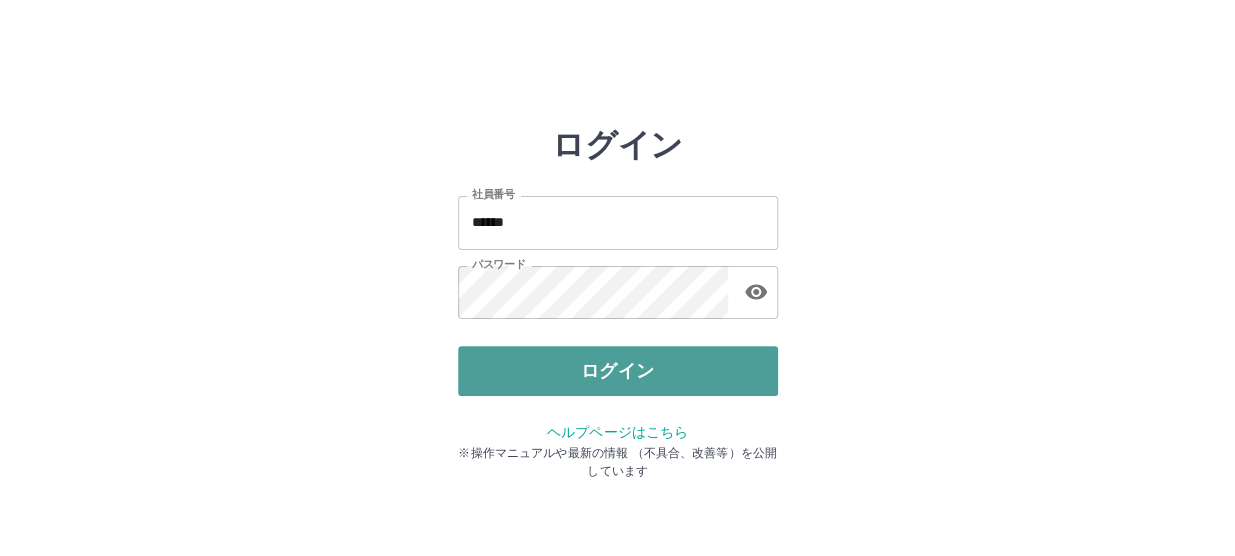 click on "ログイン" at bounding box center [618, 371] 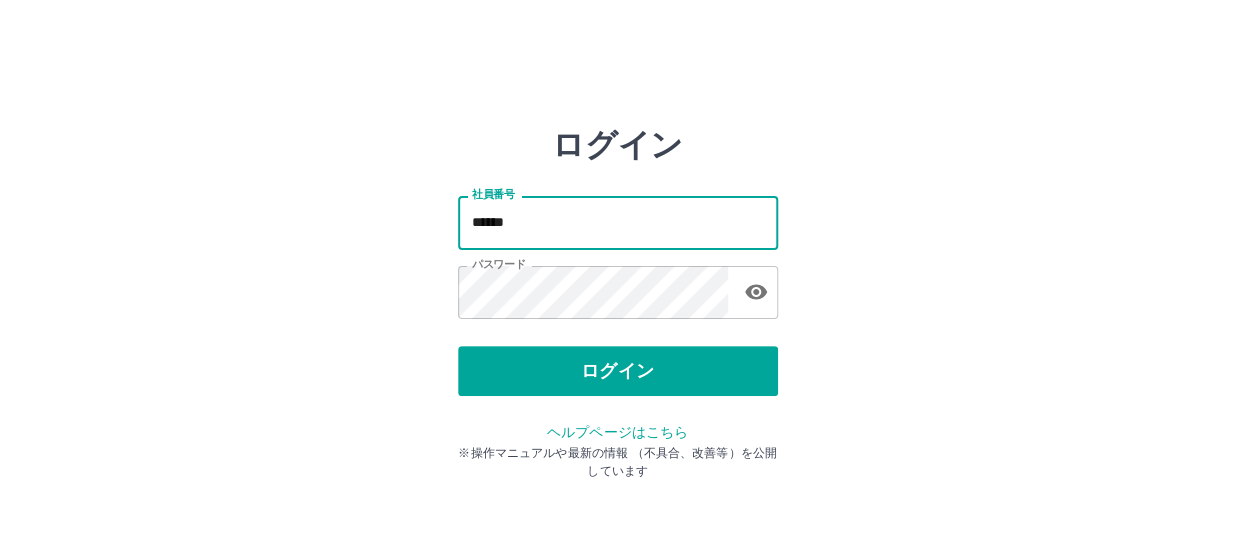 click on "******" at bounding box center (618, 222) 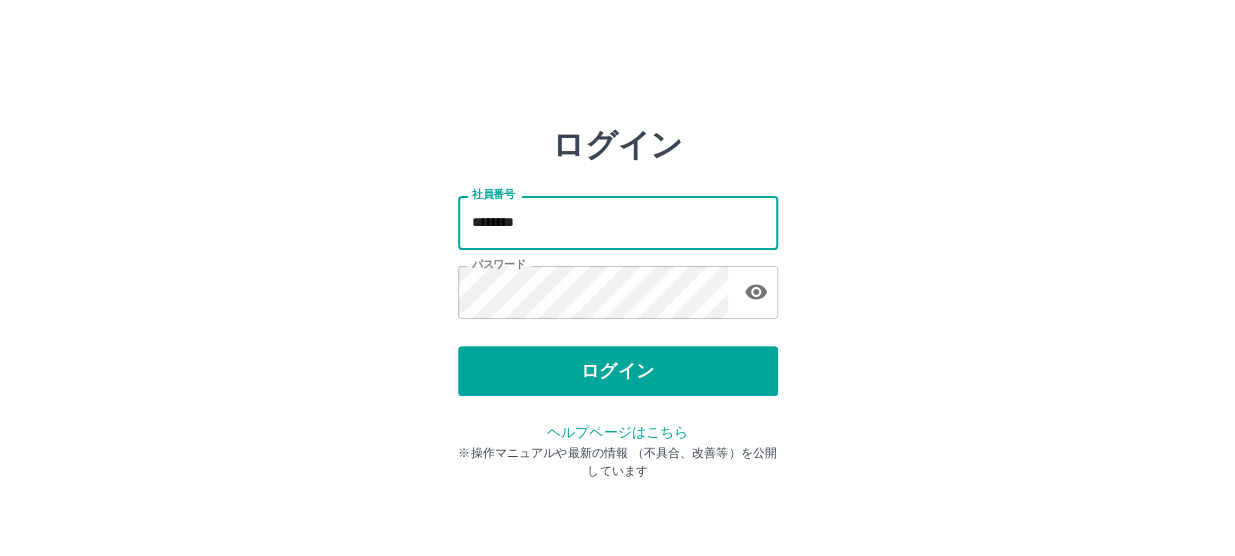 type on "********" 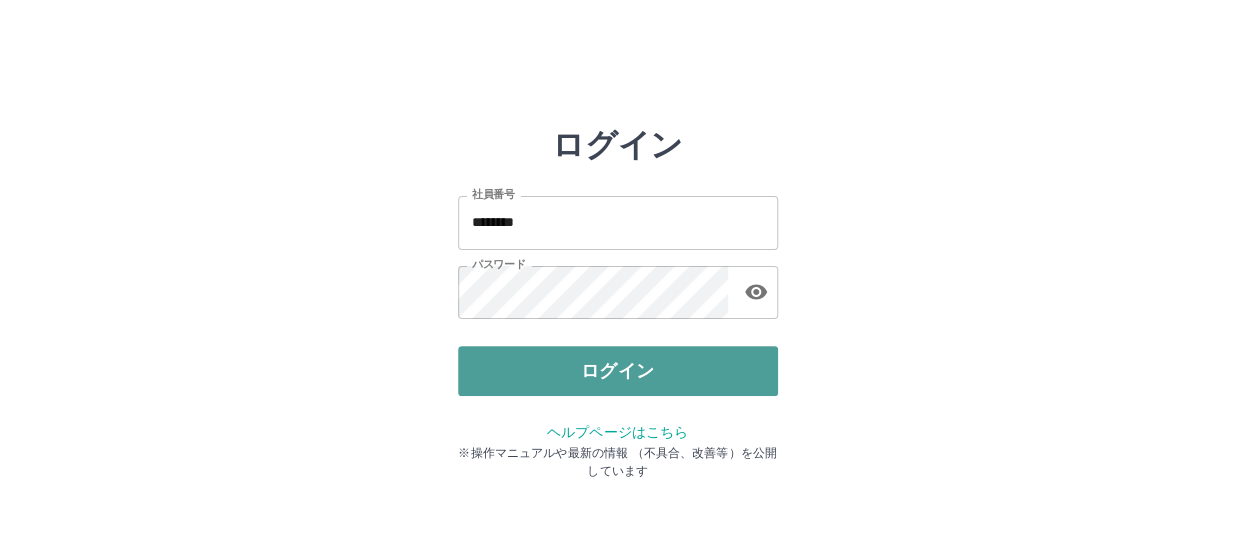 click on "ログイン" at bounding box center [618, 371] 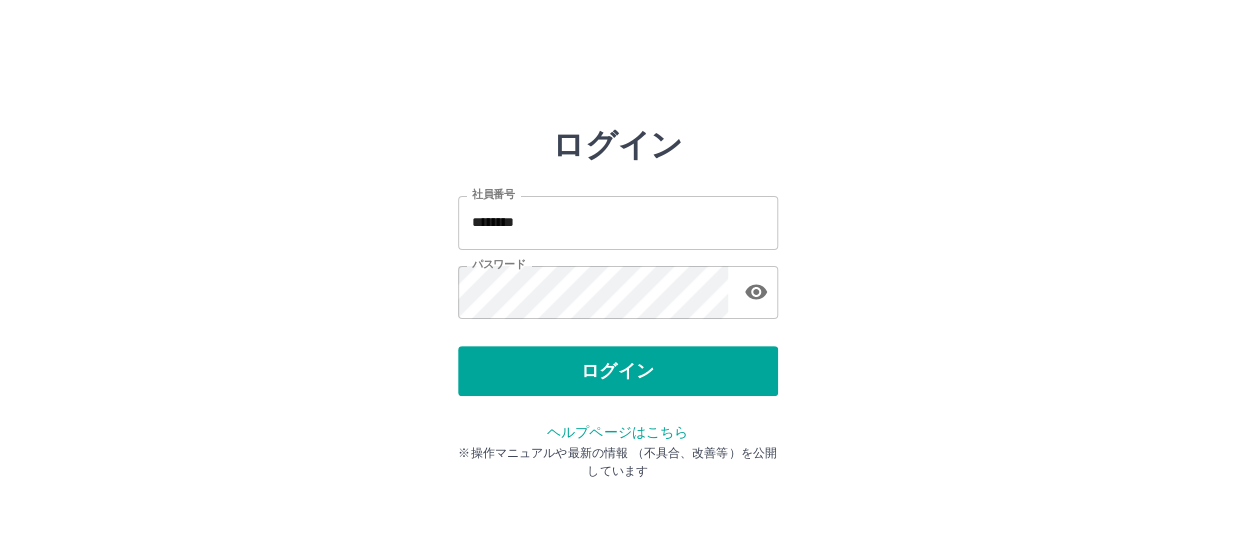 type 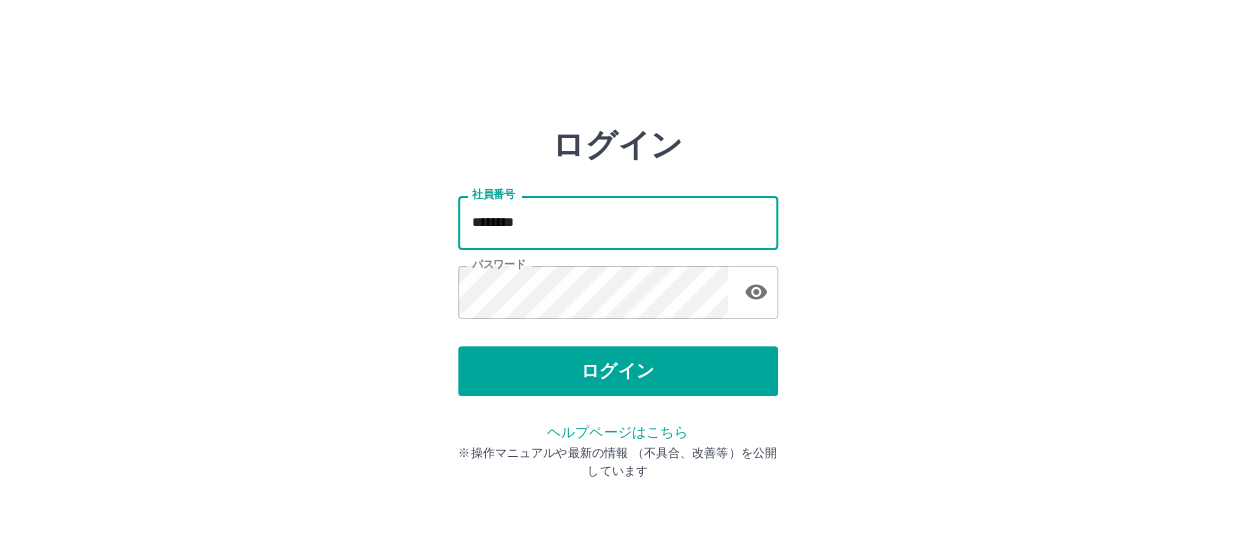 click on "********" at bounding box center (618, 222) 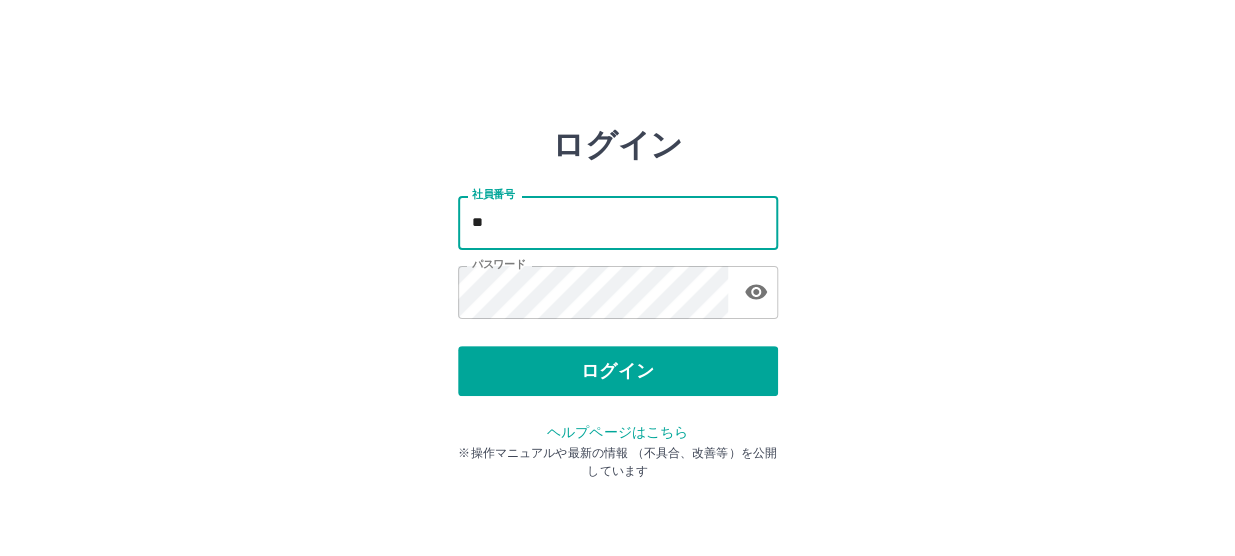 type on "*" 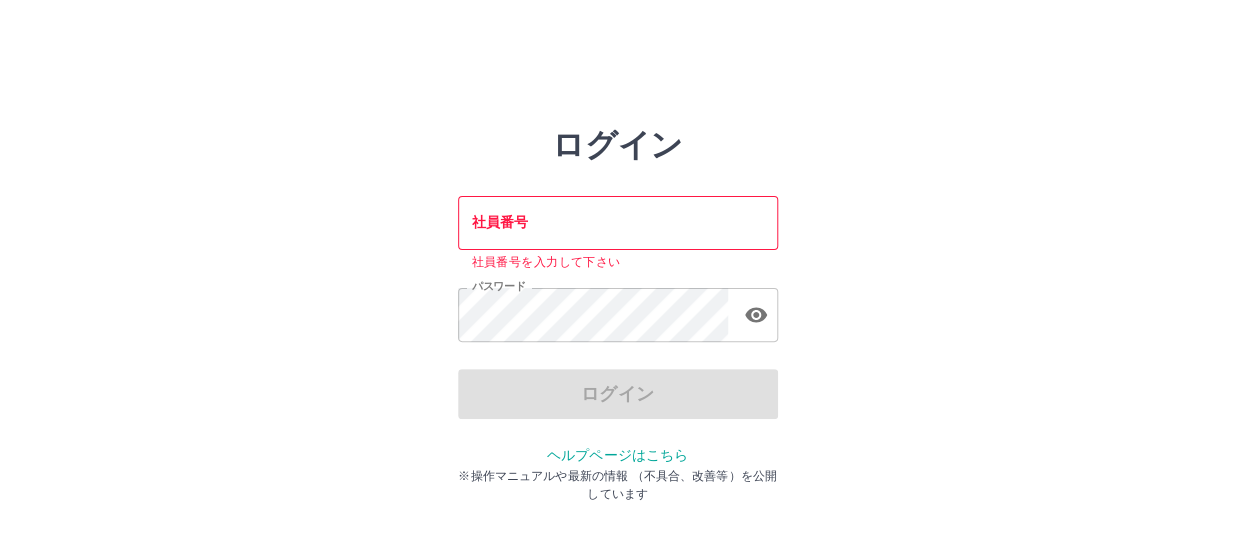 click on "ログイン 社員番号 社員番号 社員番号を入力して下さい パスワード パスワード ログイン ヘルプページはこちら ※操作マニュアルや最新の情報 （不具合、改善等）を公開しています" at bounding box center (617, 223) 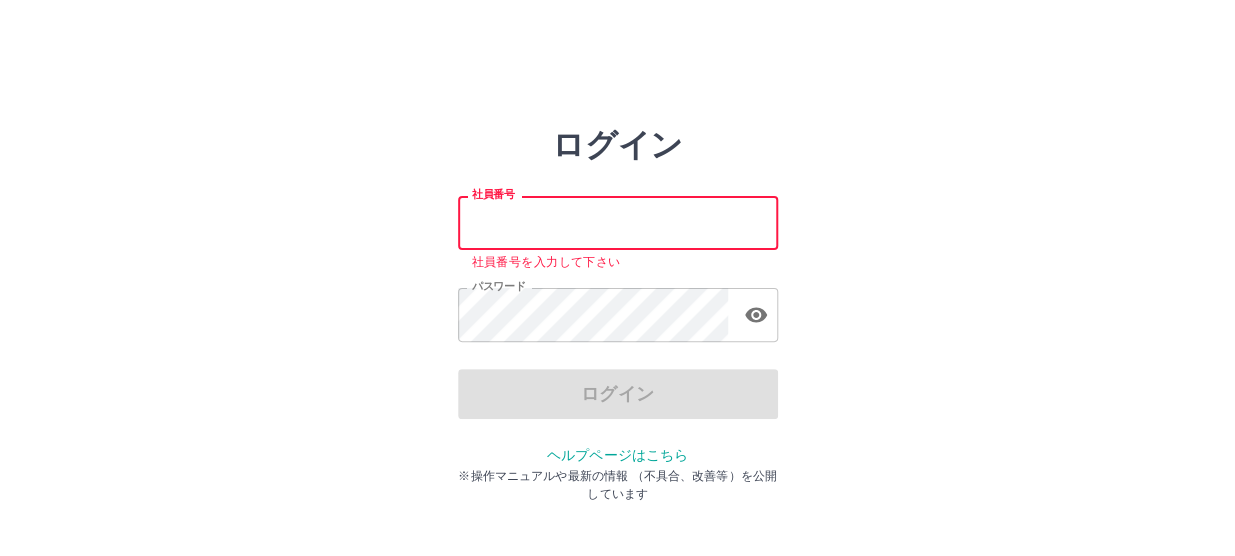 click on "社員番号" at bounding box center (618, 222) 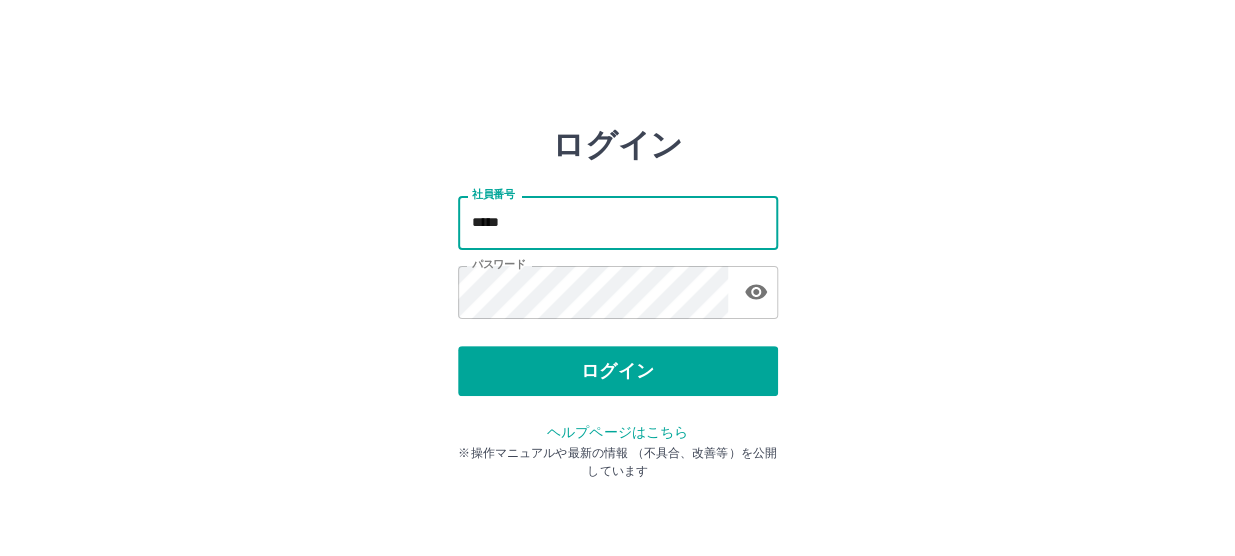 click on "*****" at bounding box center (618, 222) 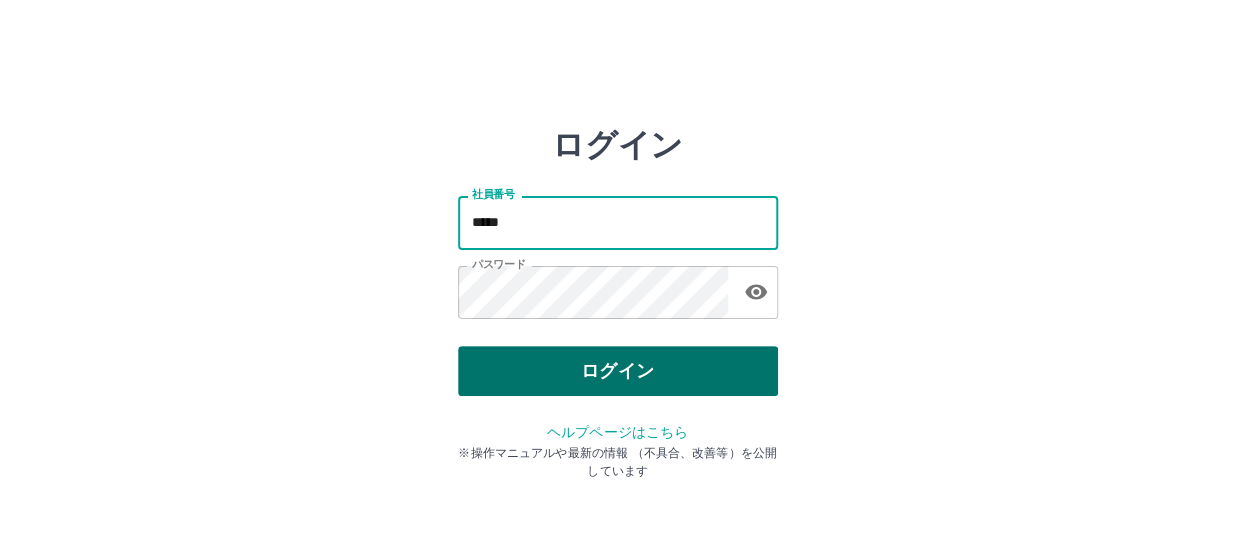 click on "ログイン" at bounding box center [618, 371] 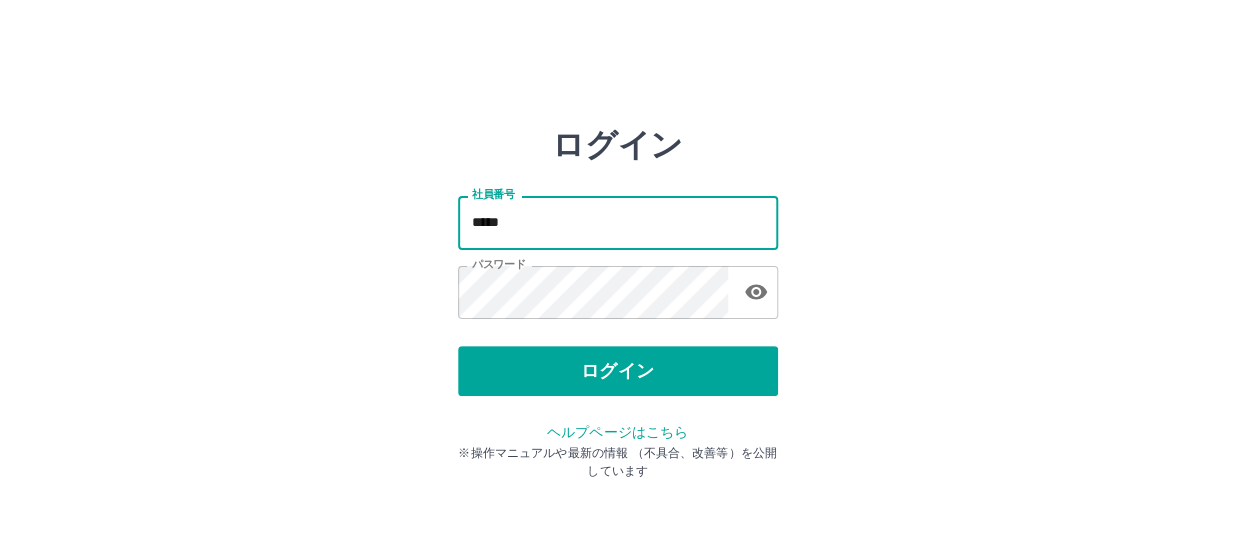 click on "*****" at bounding box center (618, 222) 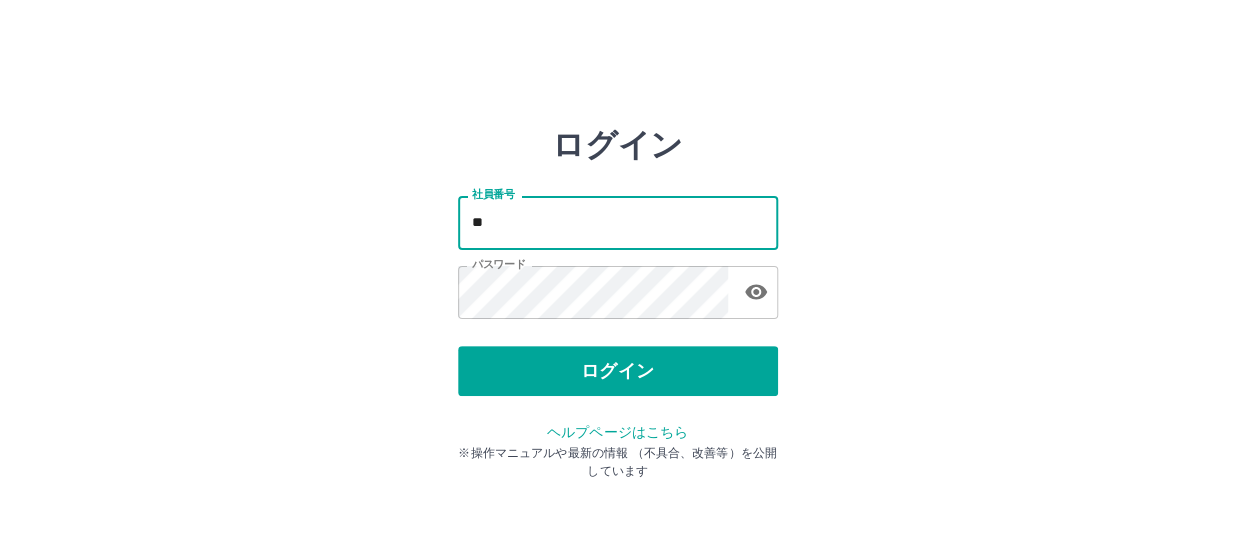 type on "*" 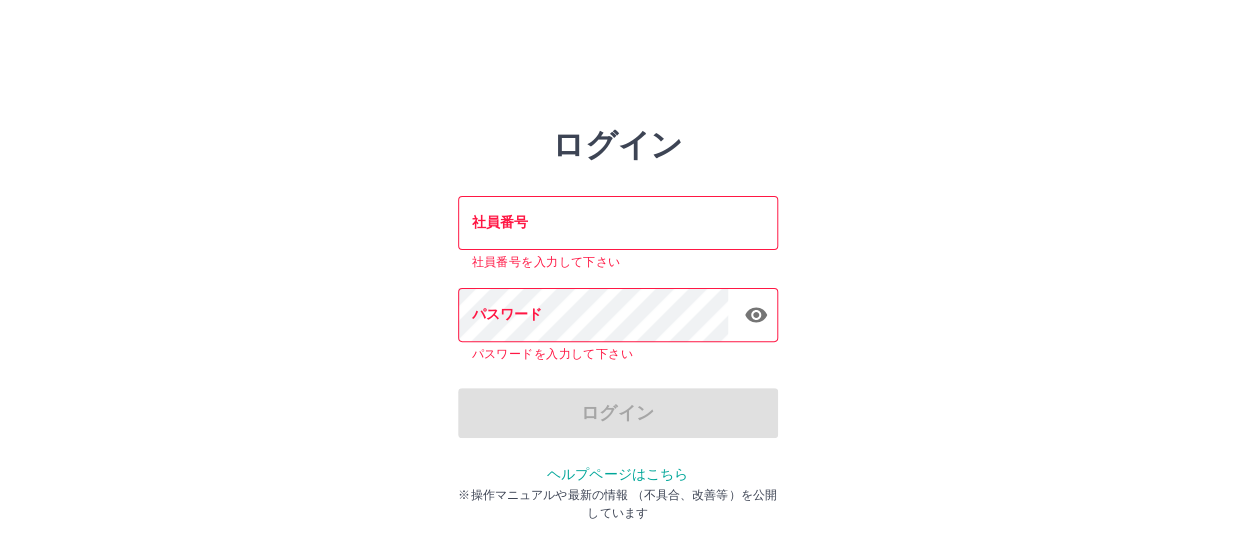 drag, startPoint x: 568, startPoint y: 58, endPoint x: 303, endPoint y: 10, distance: 269.31207 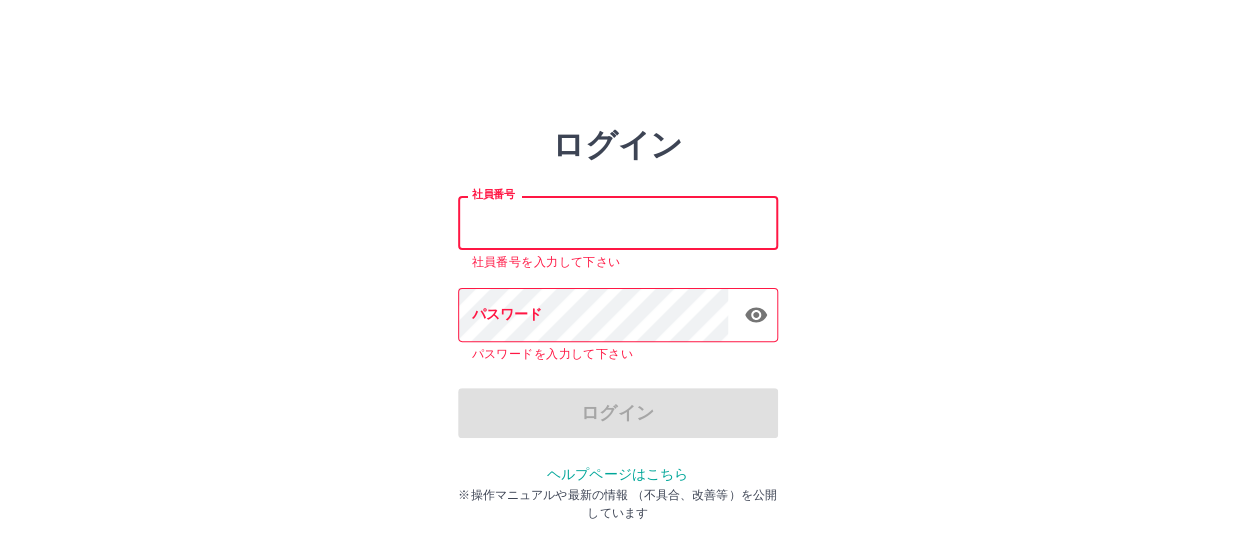 click on "社員番号" at bounding box center (618, 222) 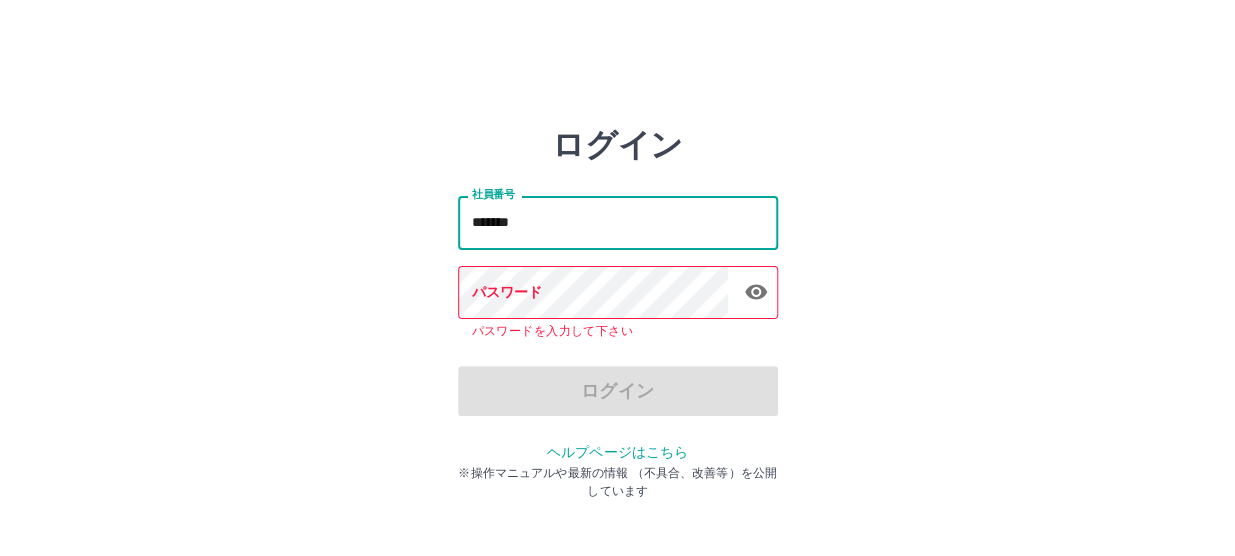 type on "*******" 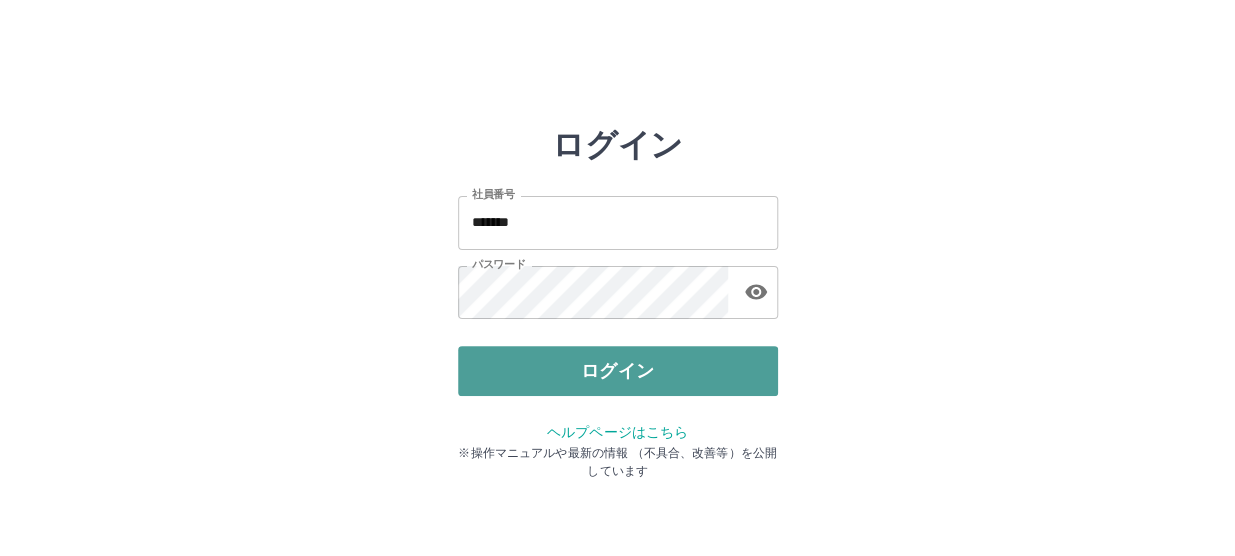 click on "ログイン" at bounding box center [618, 371] 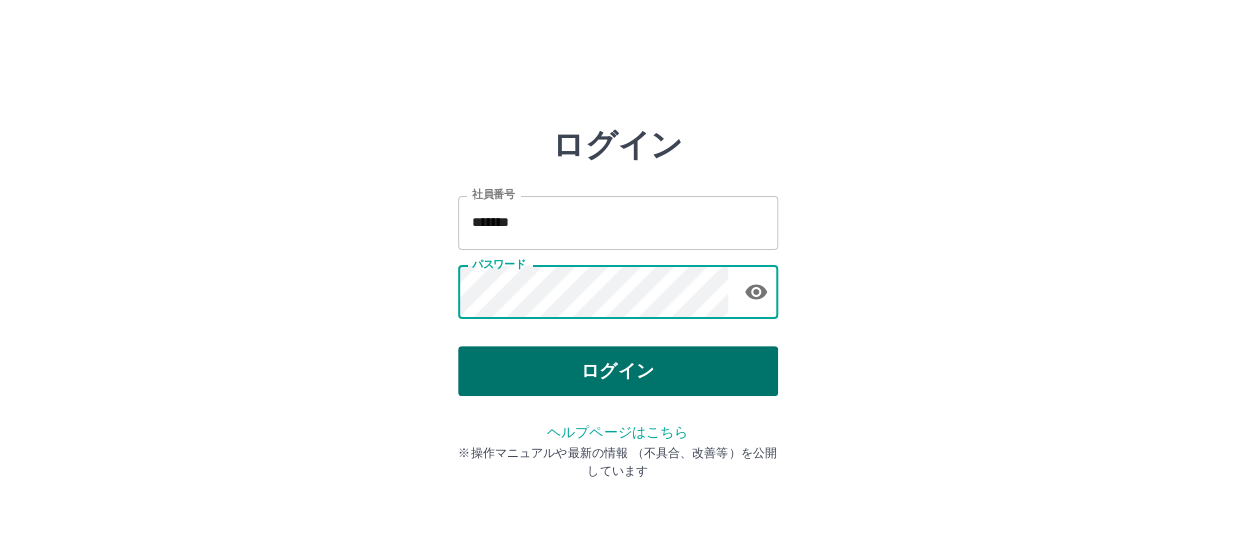 click on "ログイン" at bounding box center (618, 371) 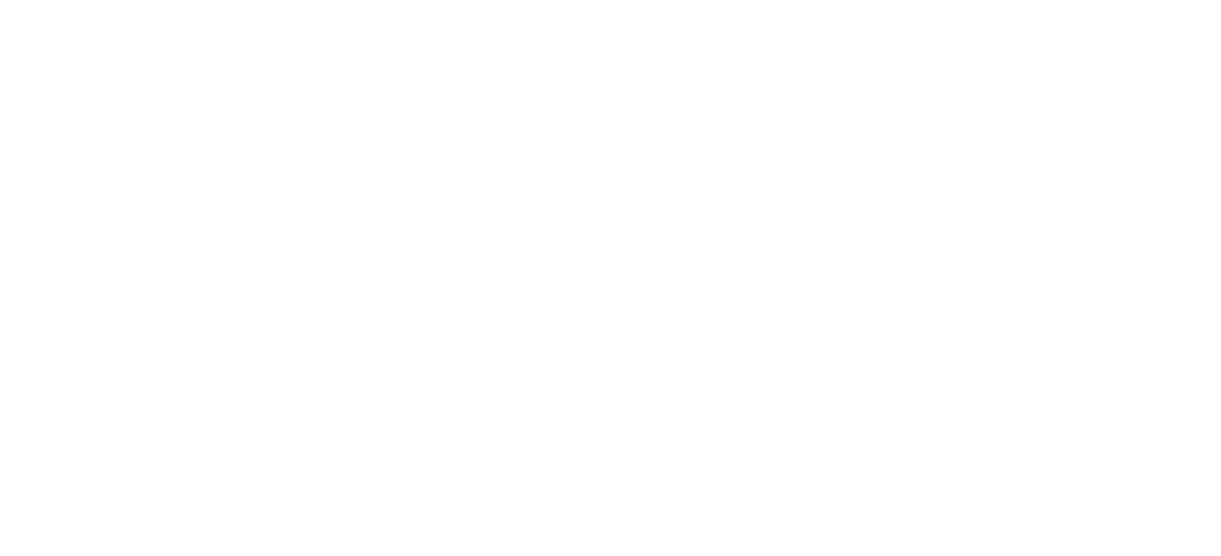 scroll, scrollTop: 0, scrollLeft: 0, axis: both 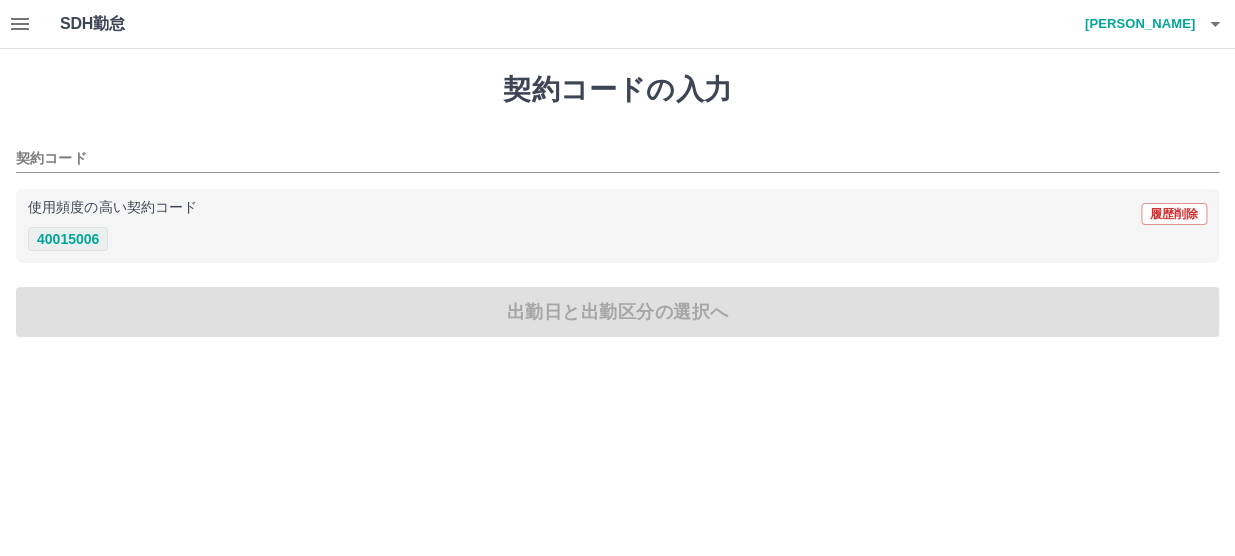 click on "40015006" at bounding box center [68, 239] 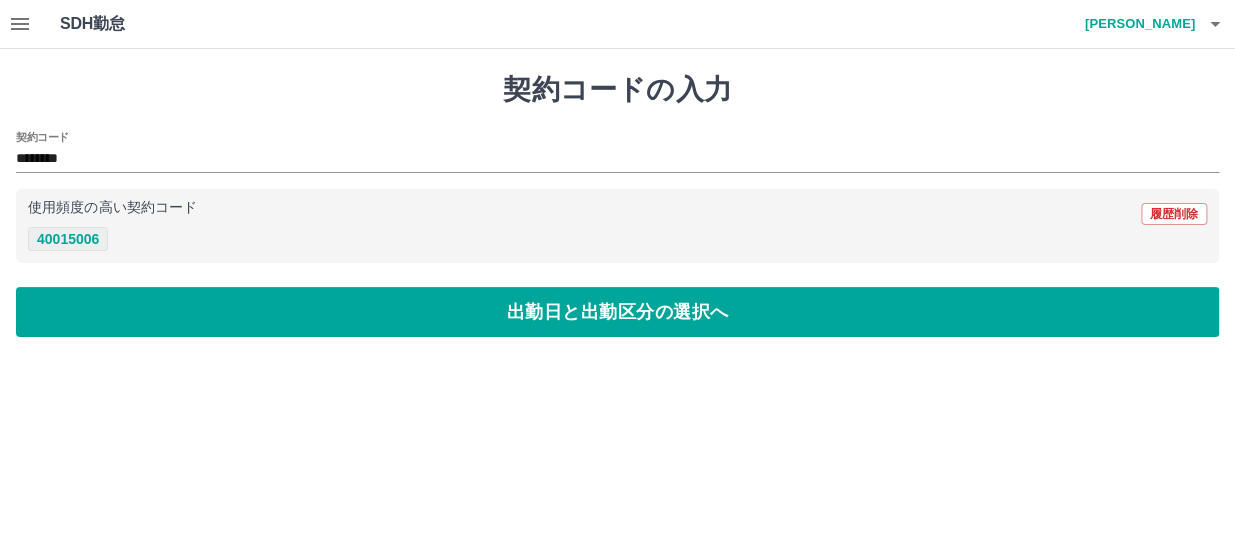 type on "********" 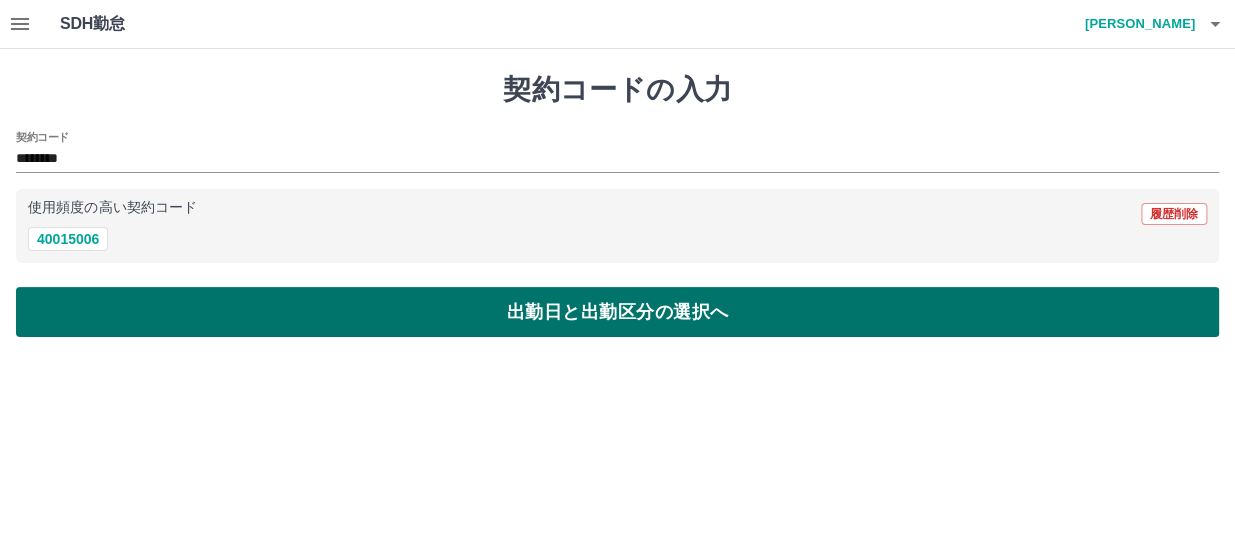 click on "出勤日と出勤区分の選択へ" at bounding box center (617, 312) 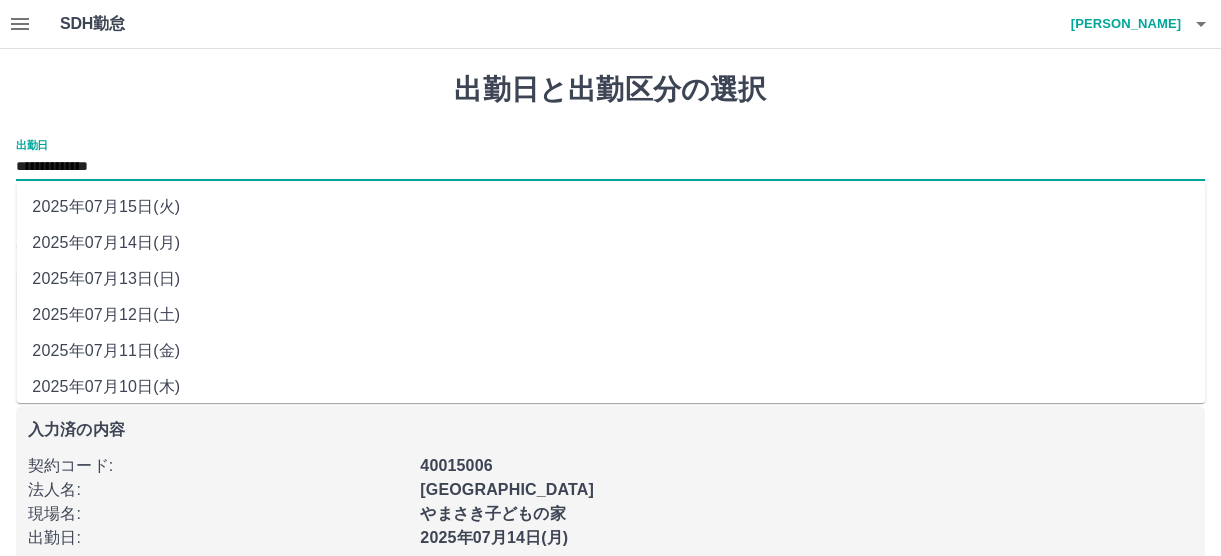 click on "**********" at bounding box center (610, 167) 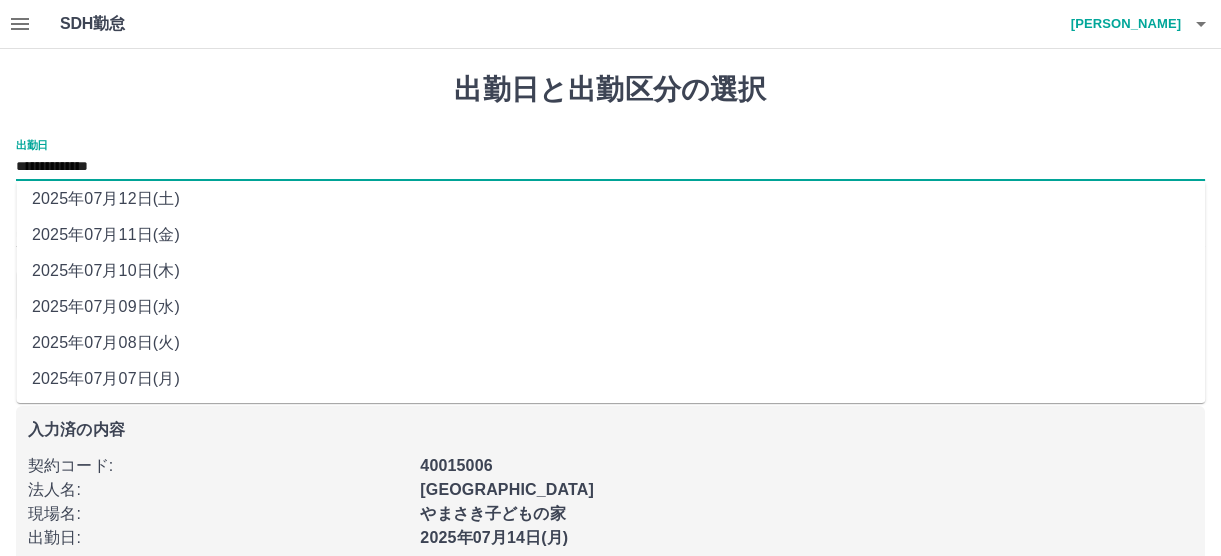 scroll, scrollTop: 117, scrollLeft: 0, axis: vertical 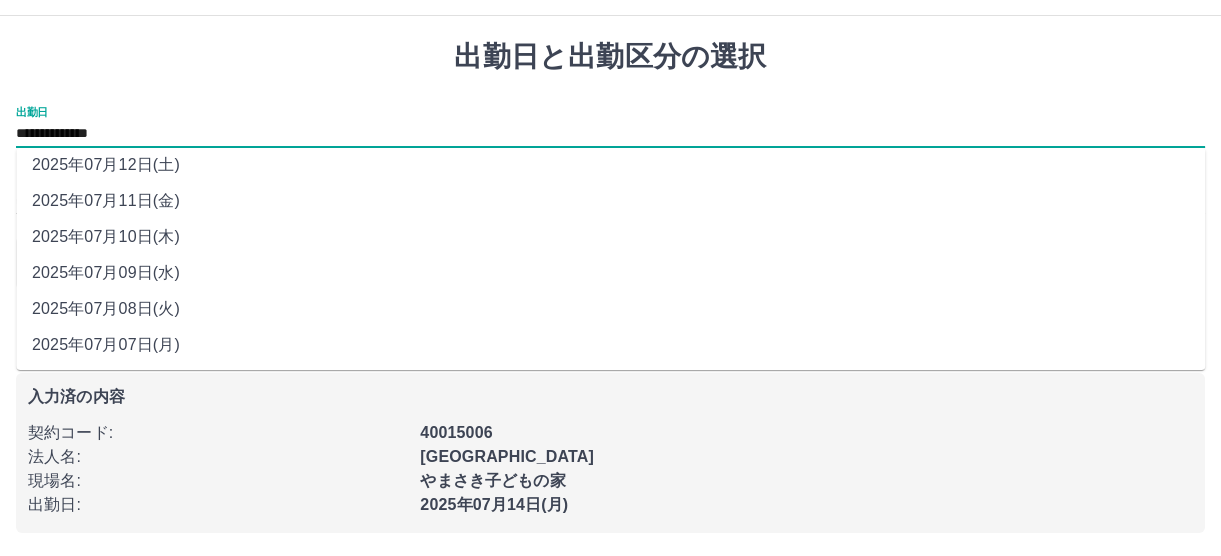 click on "2025年07月07日(月)" at bounding box center (610, 345) 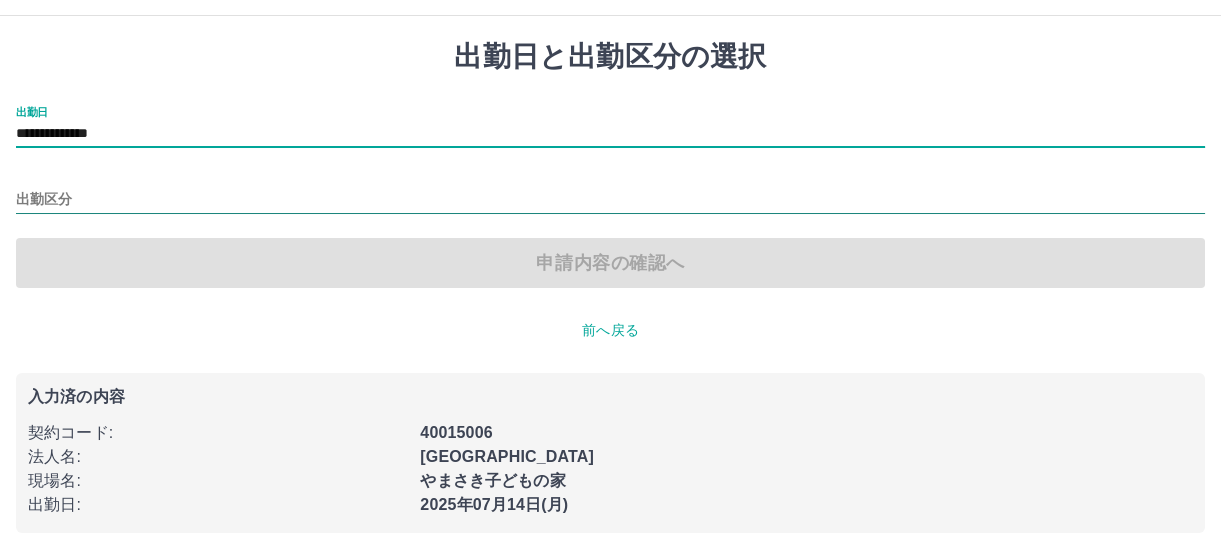 click on "出勤区分" at bounding box center (610, 200) 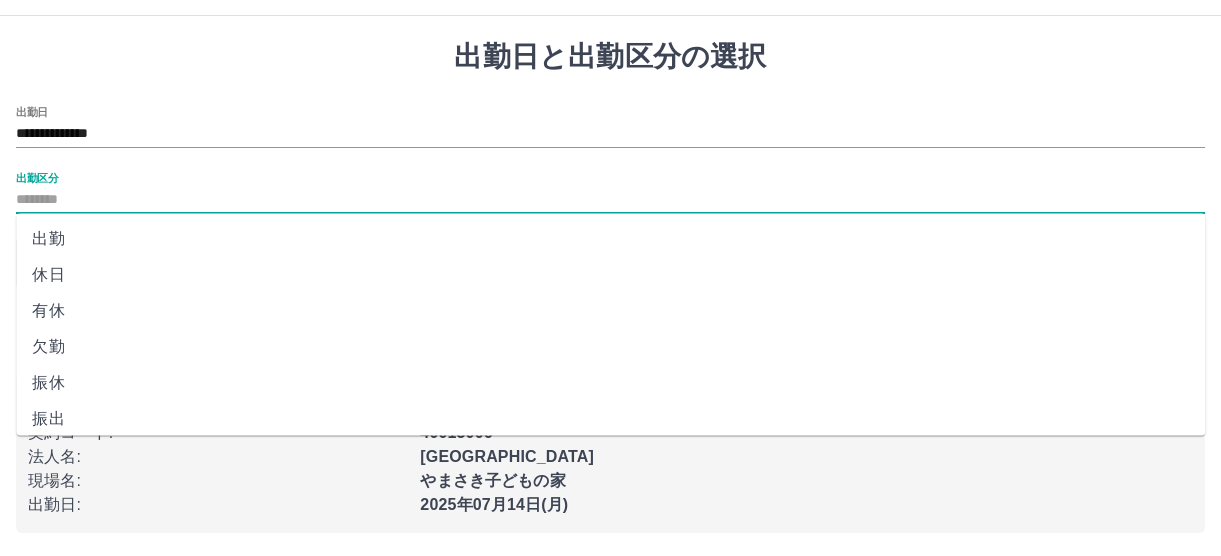click on "休日" at bounding box center [610, 275] 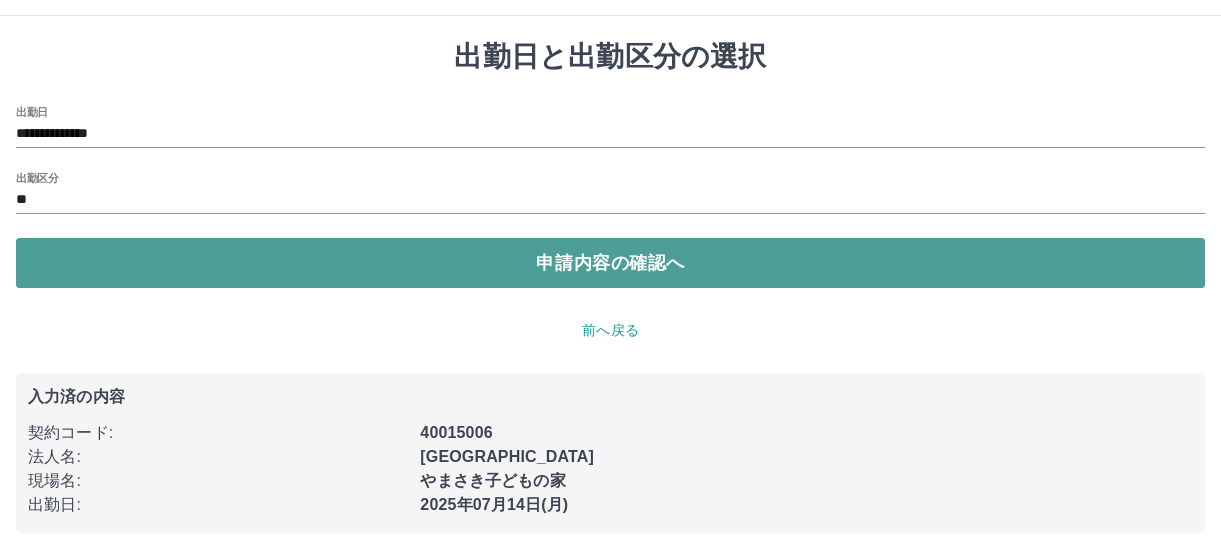click on "申請内容の確認へ" at bounding box center [610, 263] 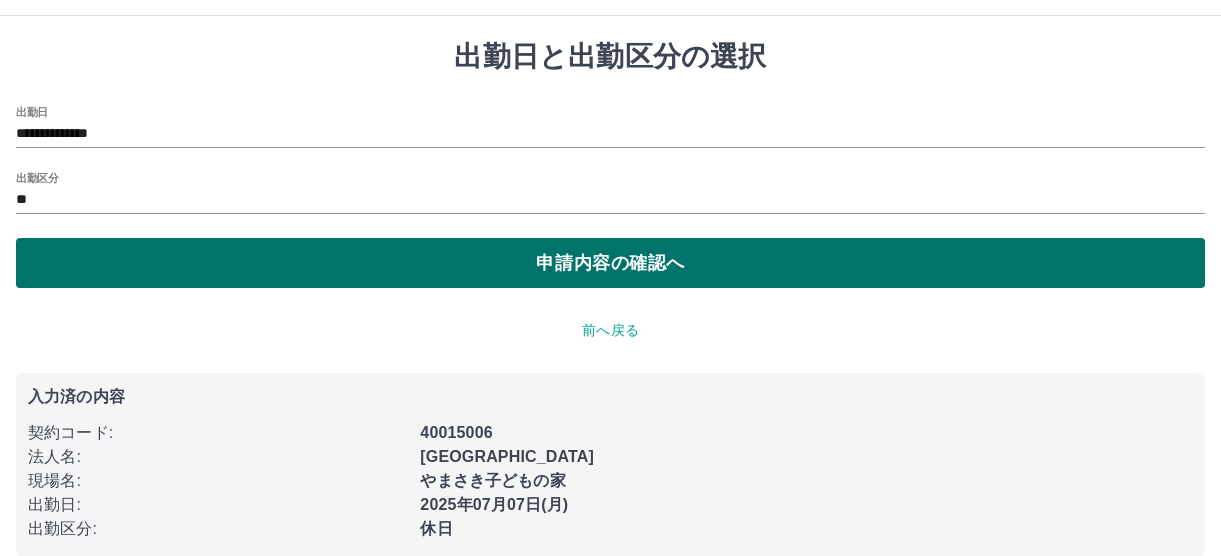 scroll, scrollTop: 0, scrollLeft: 0, axis: both 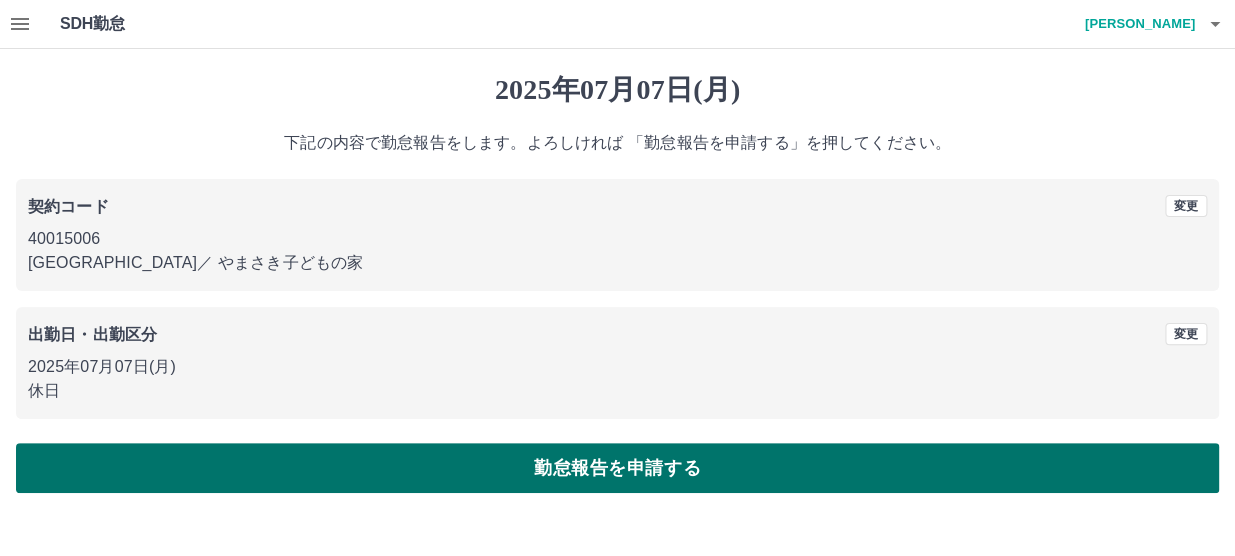 click on "勤怠報告を申請する" at bounding box center (617, 468) 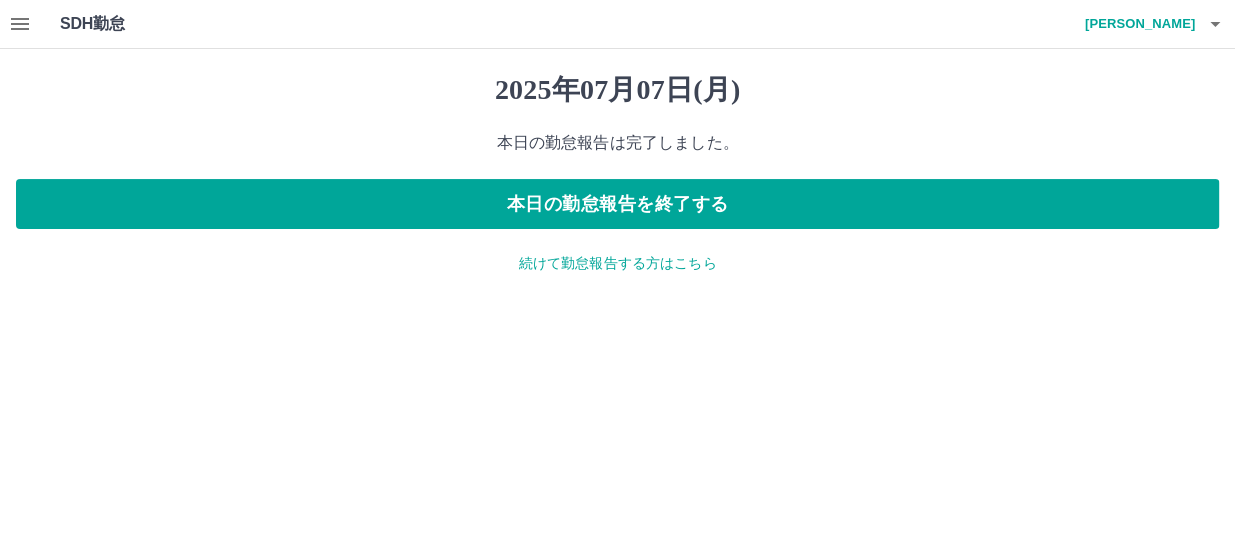 click on "続けて勤怠報告する方はこちら" at bounding box center (617, 263) 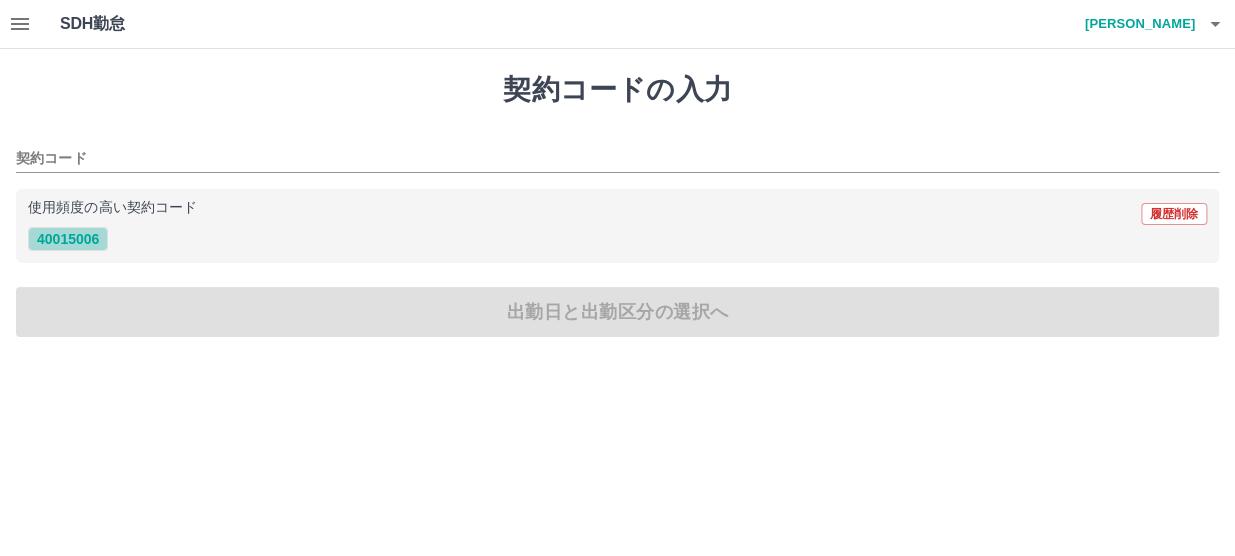 click on "40015006" at bounding box center [68, 239] 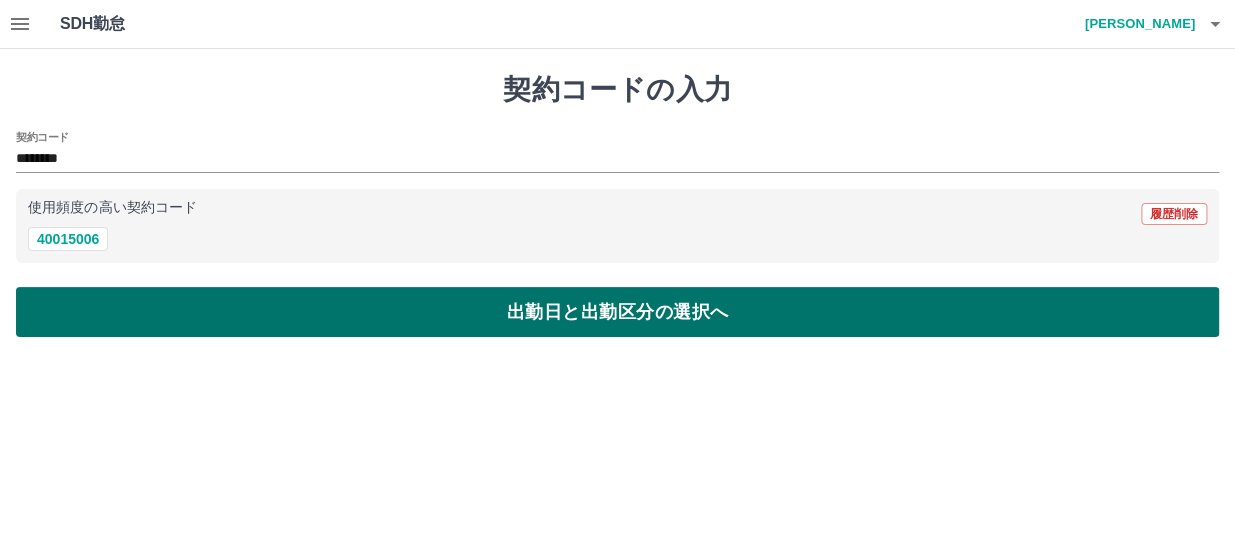 click on "出勤日と出勤区分の選択へ" at bounding box center (617, 312) 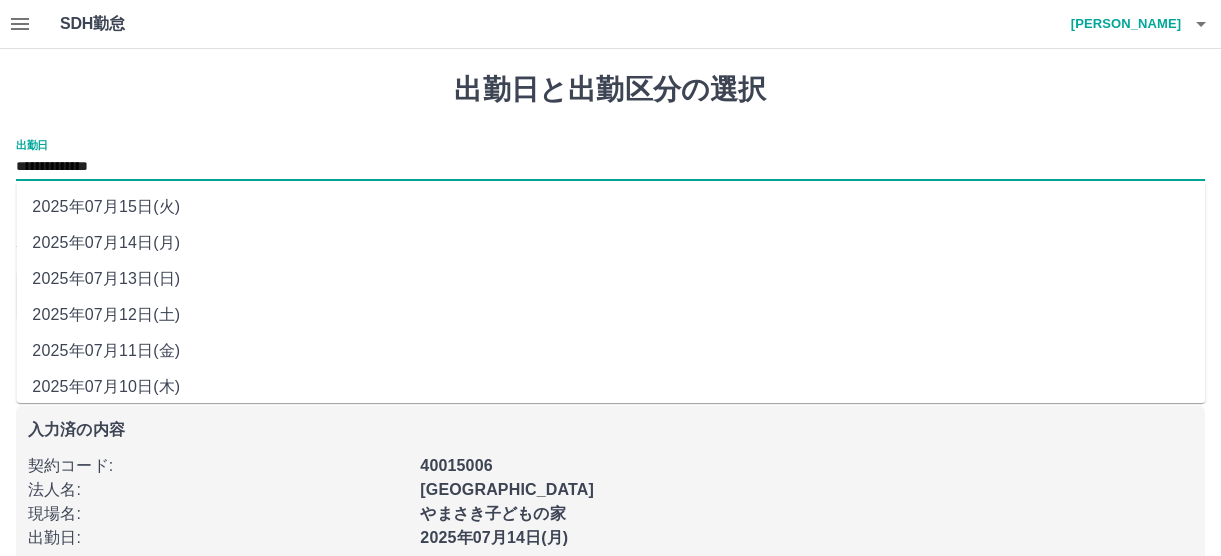 click on "**********" at bounding box center [610, 167] 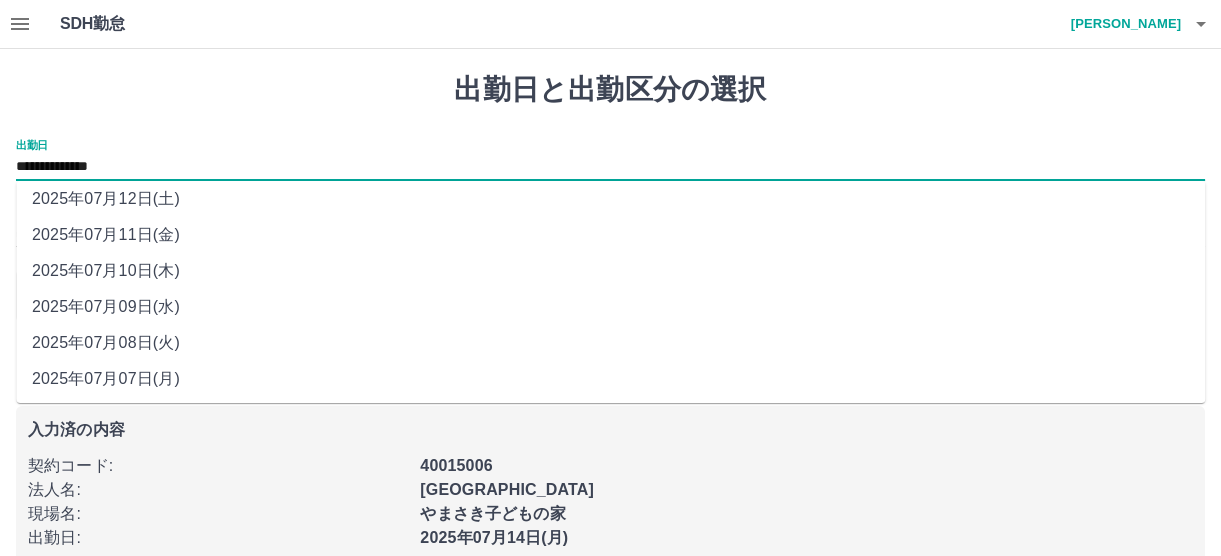 scroll, scrollTop: 117, scrollLeft: 0, axis: vertical 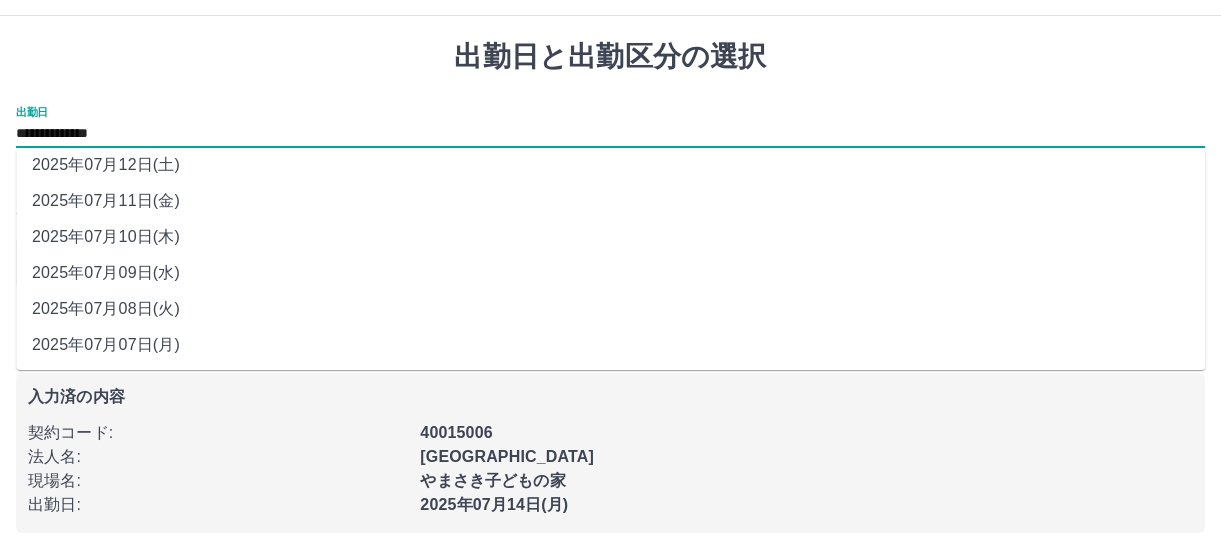 click on "2025年07月08日(火)" at bounding box center [610, 309] 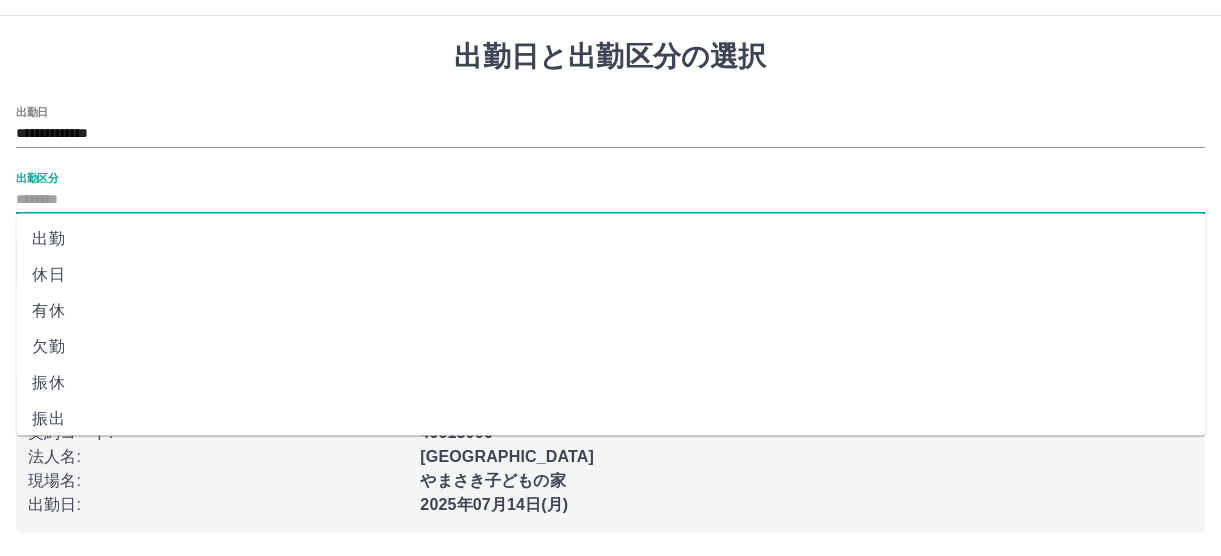 click on "出勤区分" at bounding box center [610, 200] 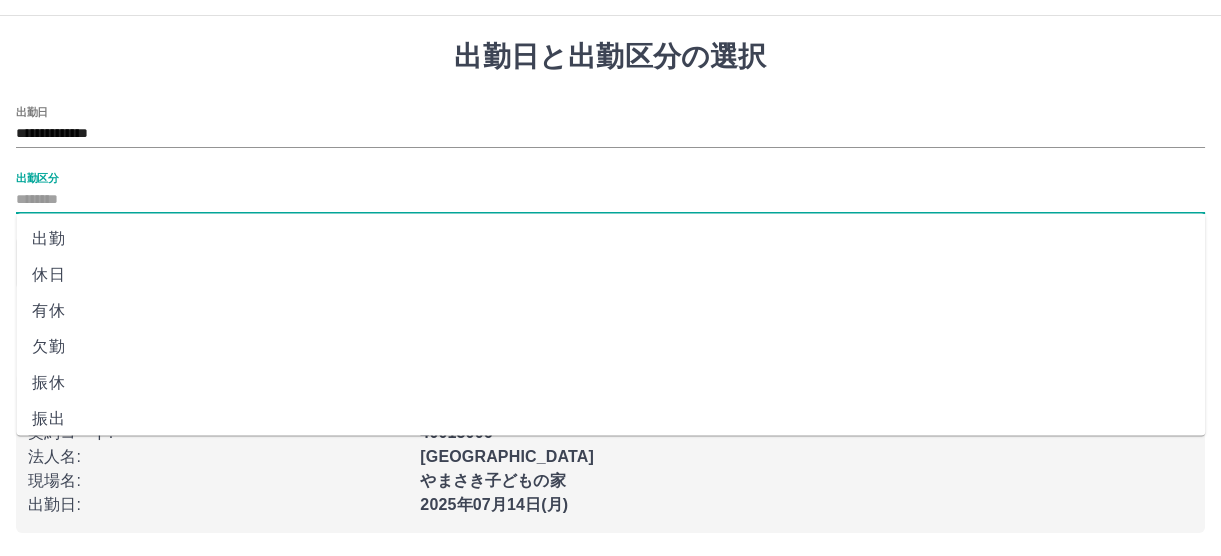 click on "休日" at bounding box center (610, 275) 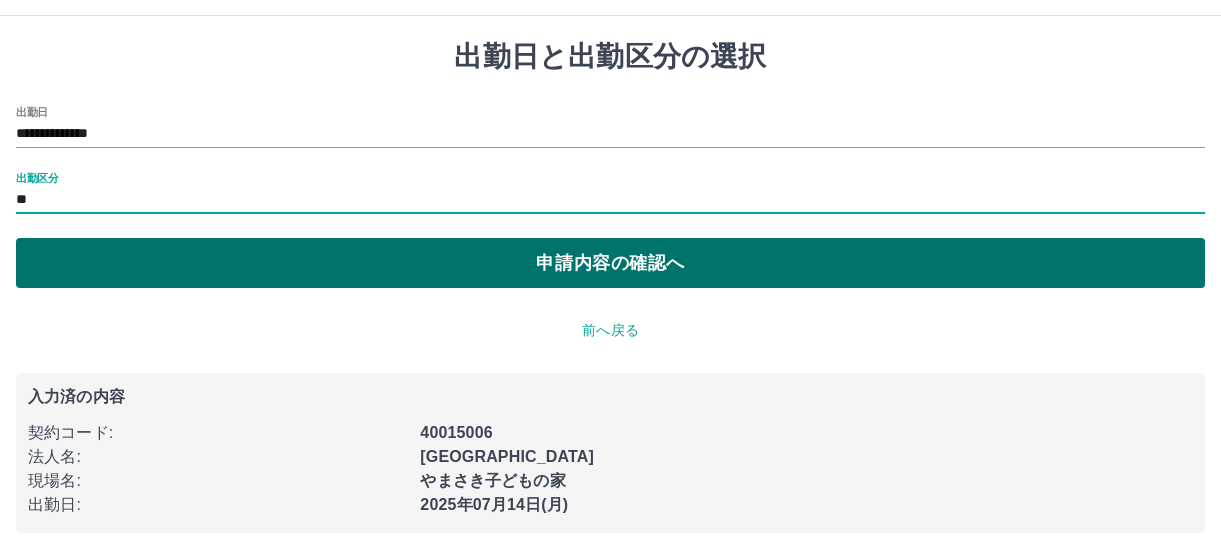 click on "申請内容の確認へ" at bounding box center [610, 263] 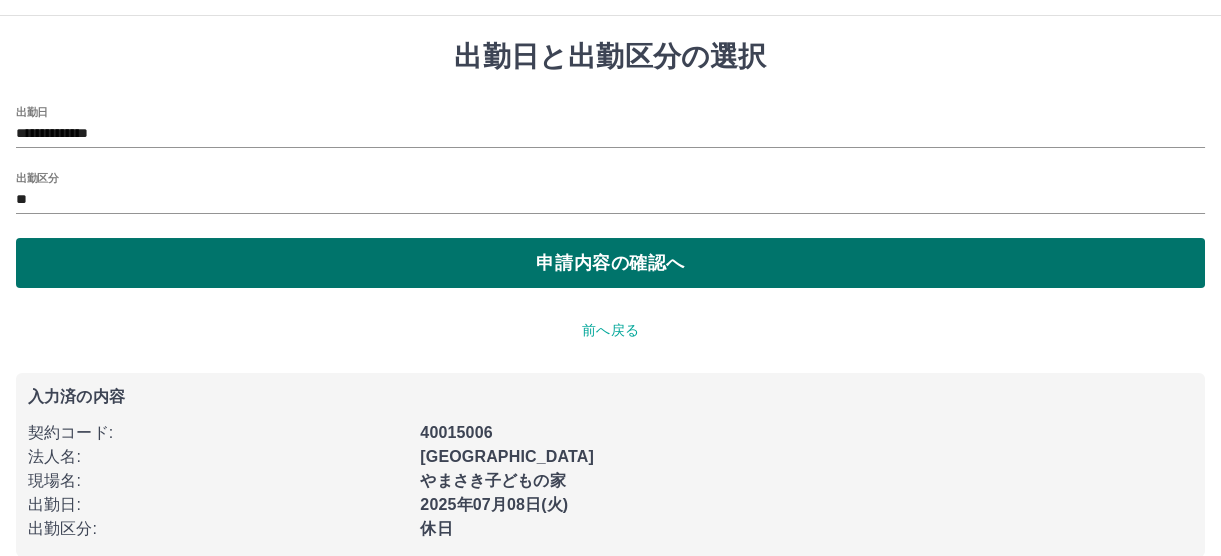scroll, scrollTop: 0, scrollLeft: 0, axis: both 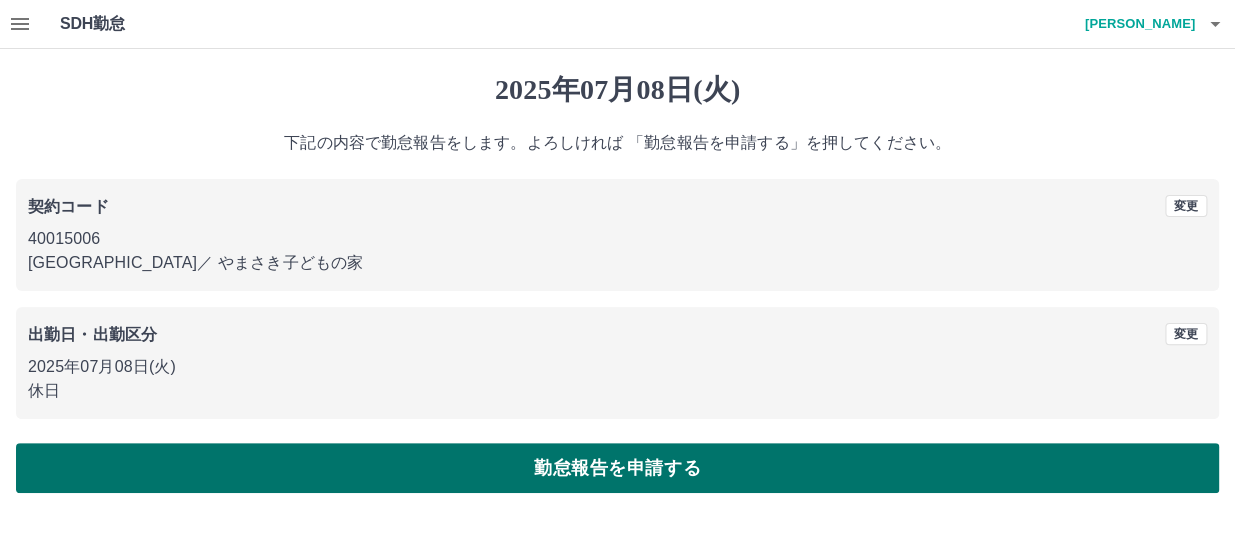 click on "勤怠報告を申請する" at bounding box center [617, 468] 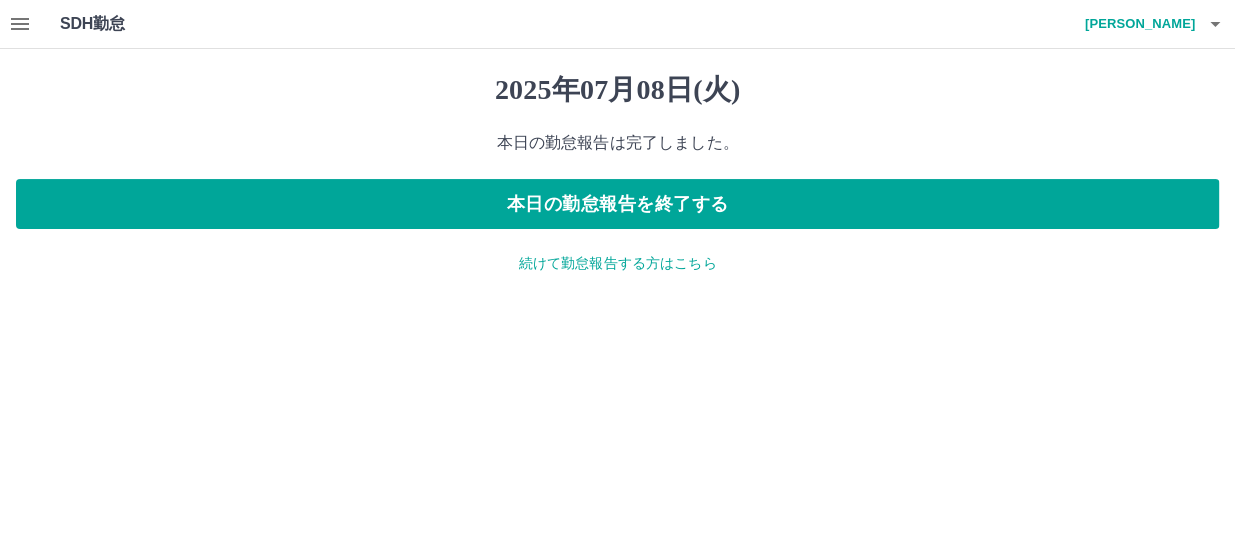 click on "続けて勤怠報告する方はこちら" at bounding box center [617, 263] 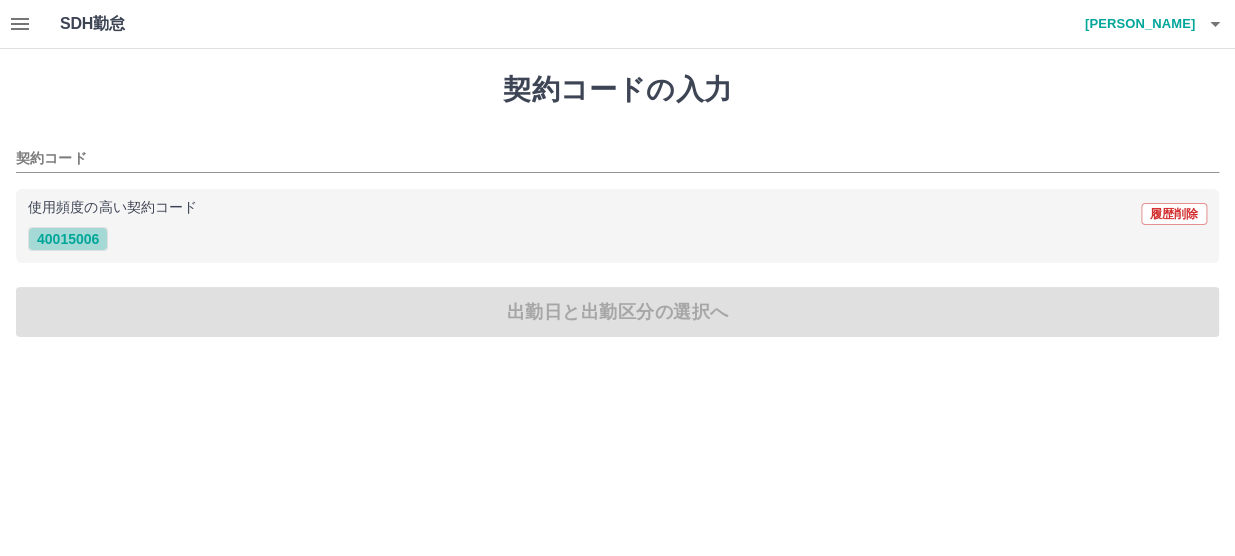 click on "40015006" at bounding box center (68, 239) 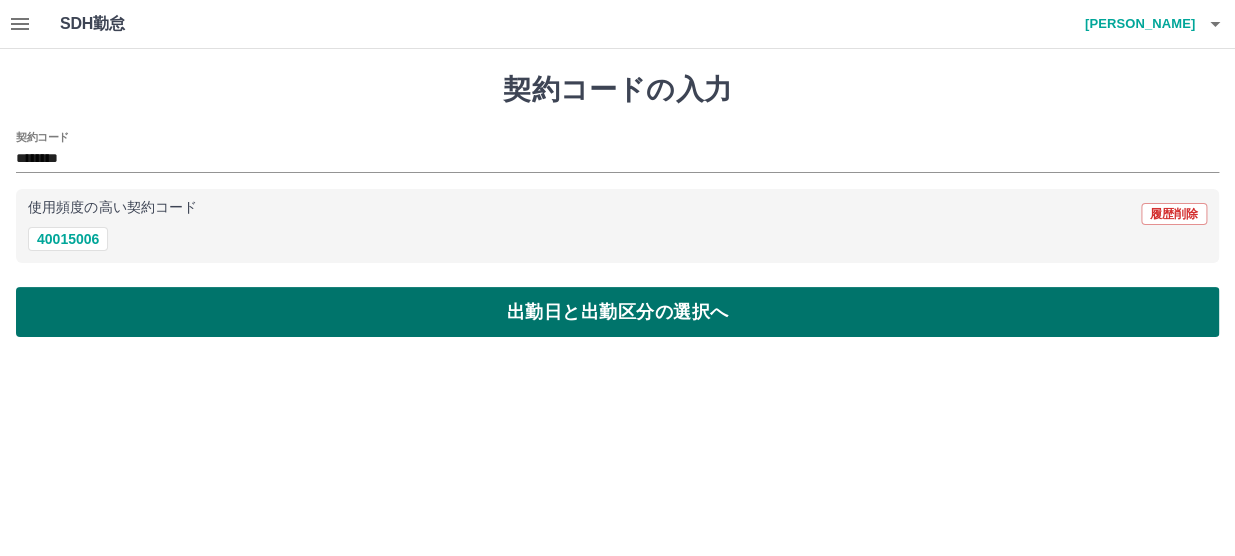 click on "出勤日と出勤区分の選択へ" at bounding box center [617, 312] 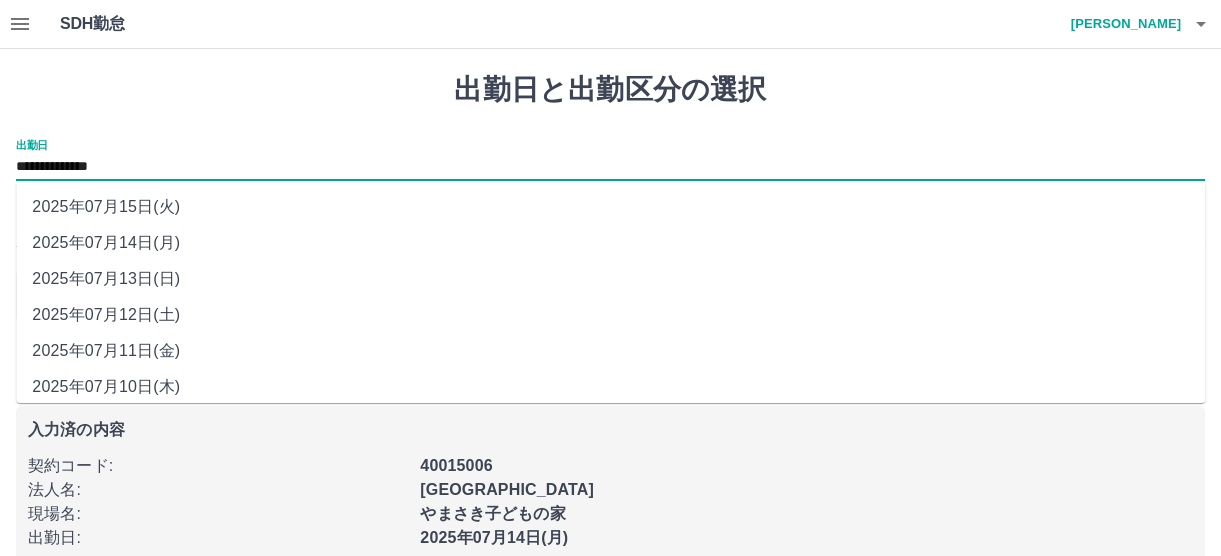 click on "**********" at bounding box center [610, 167] 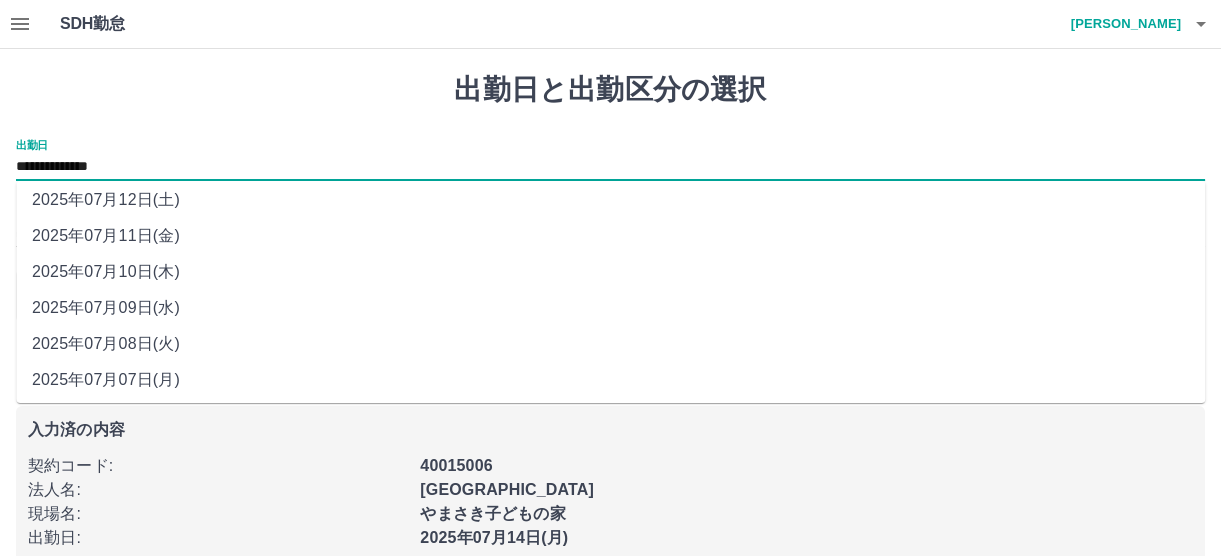 scroll, scrollTop: 117, scrollLeft: 0, axis: vertical 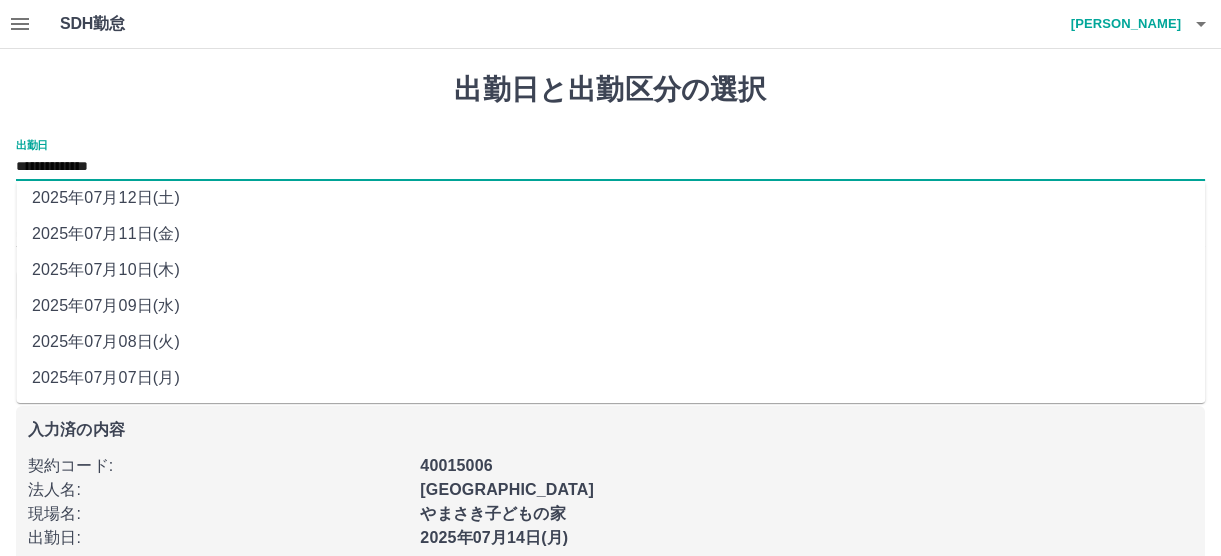 click on "2025年07月09日(水)" at bounding box center [610, 306] 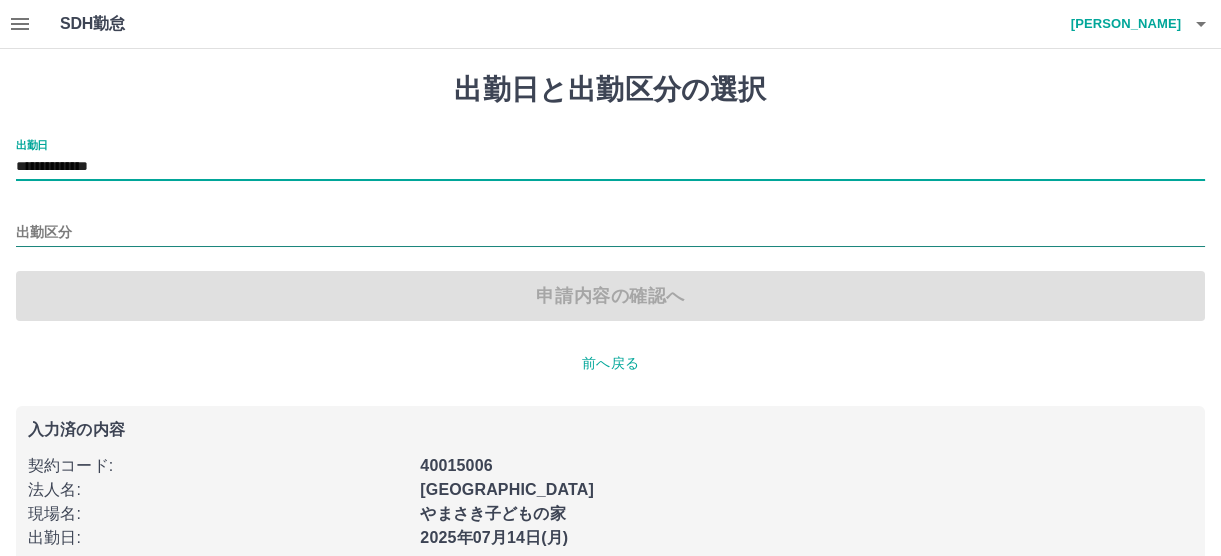 click on "出勤区分" at bounding box center [610, 233] 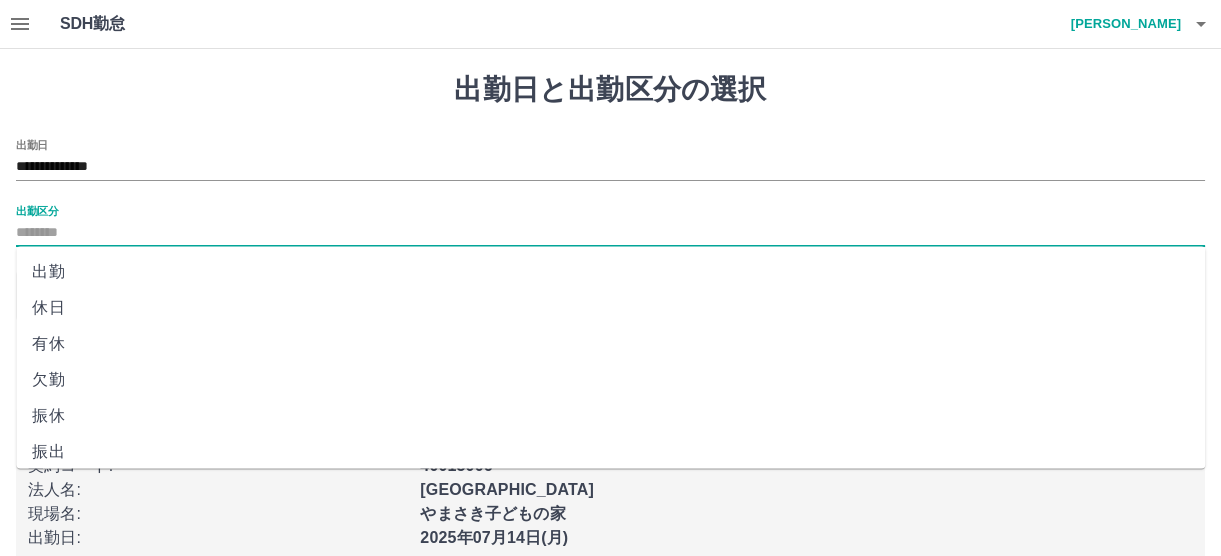 click on "休日" at bounding box center (610, 308) 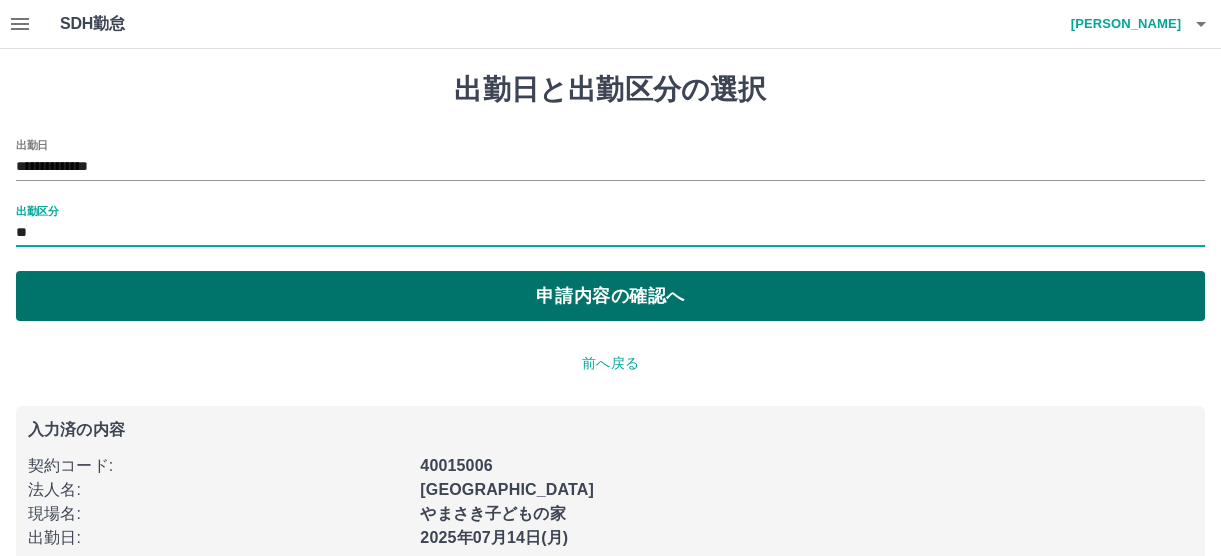 click on "申請内容の確認へ" at bounding box center [610, 296] 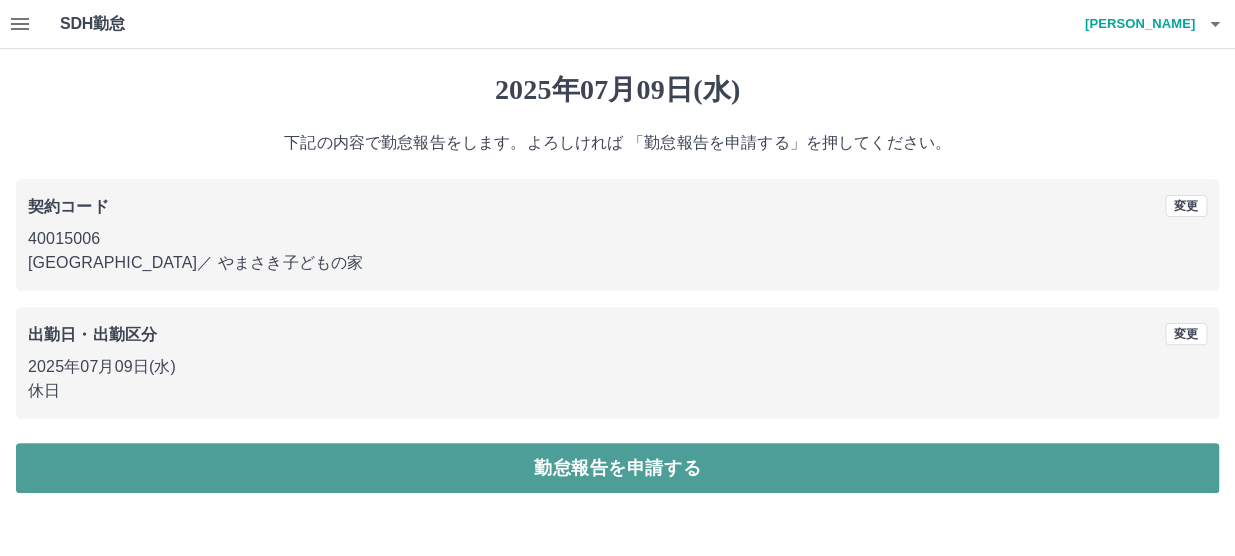 click on "勤怠報告を申請する" at bounding box center (617, 468) 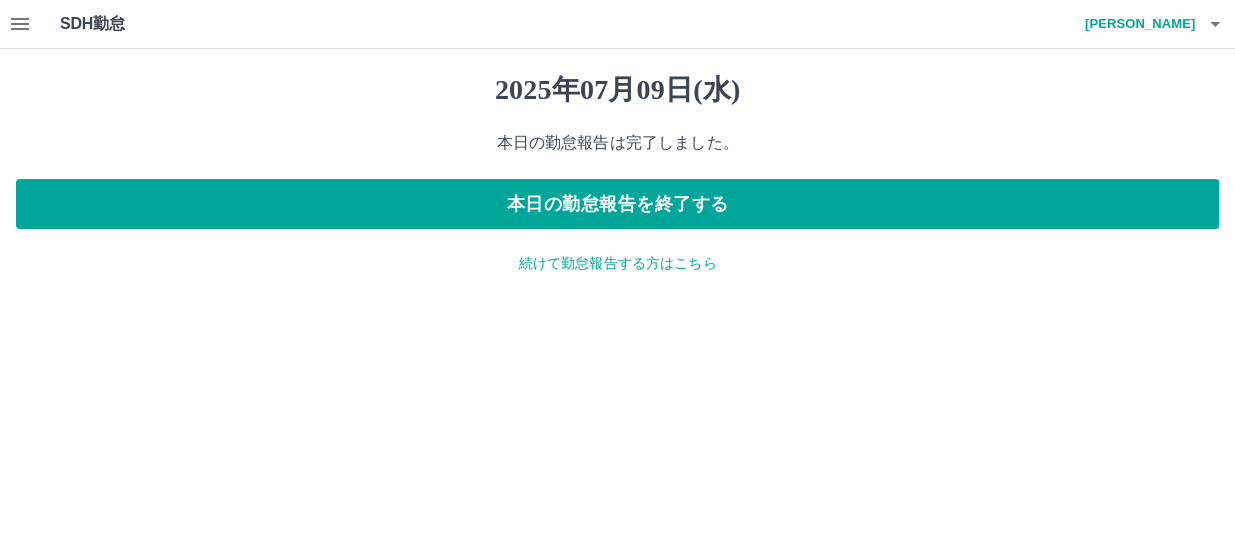 click on "続けて勤怠報告する方はこちら" at bounding box center (617, 263) 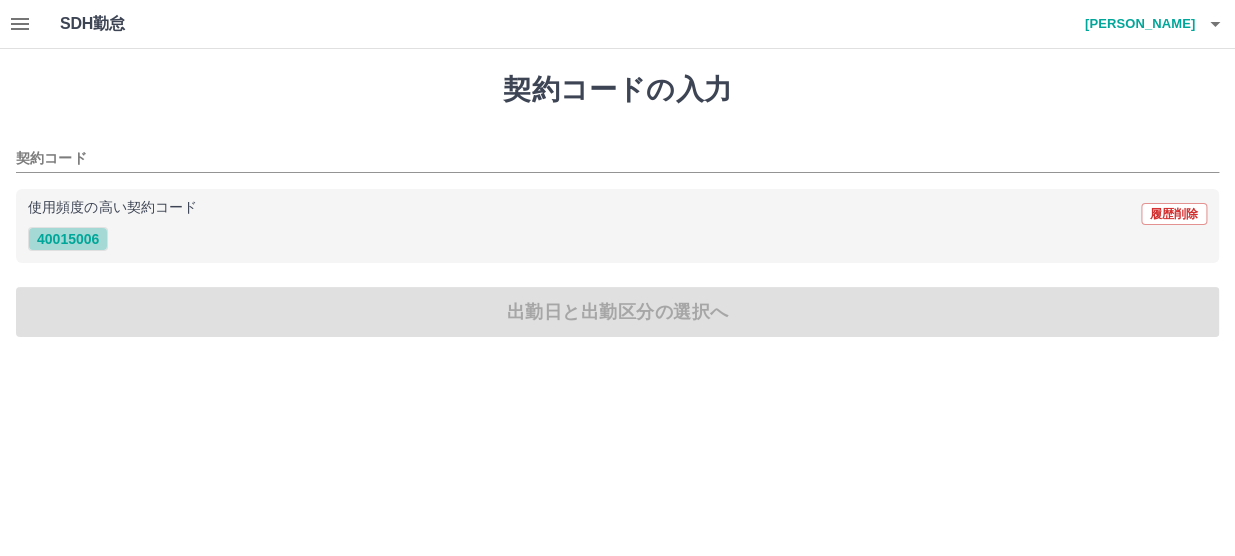 click on "40015006" at bounding box center (68, 239) 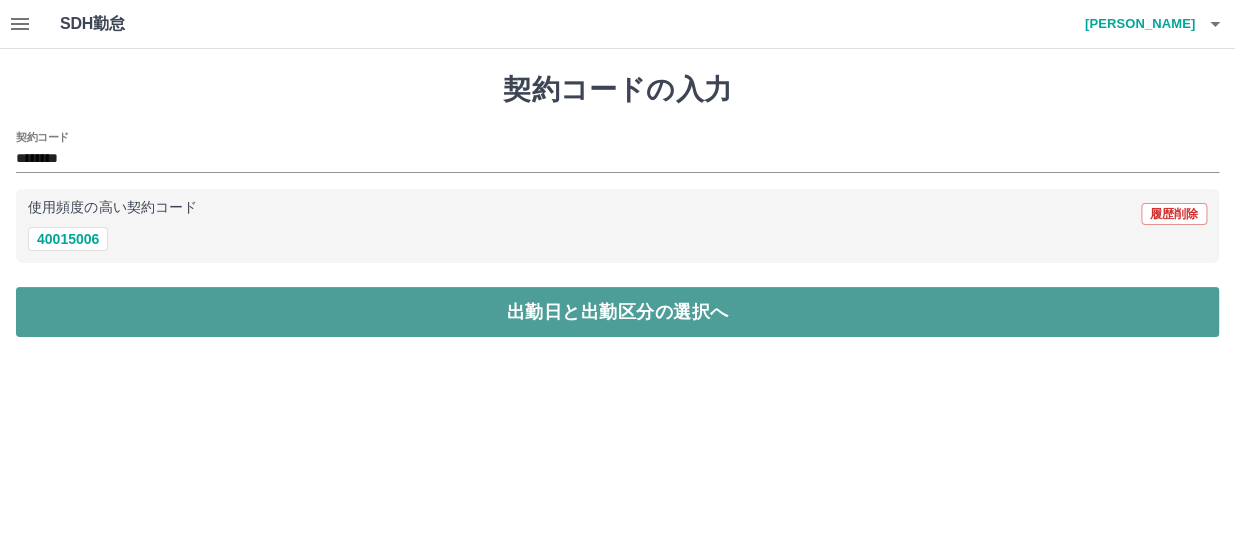 click on "出勤日と出勤区分の選択へ" at bounding box center [617, 312] 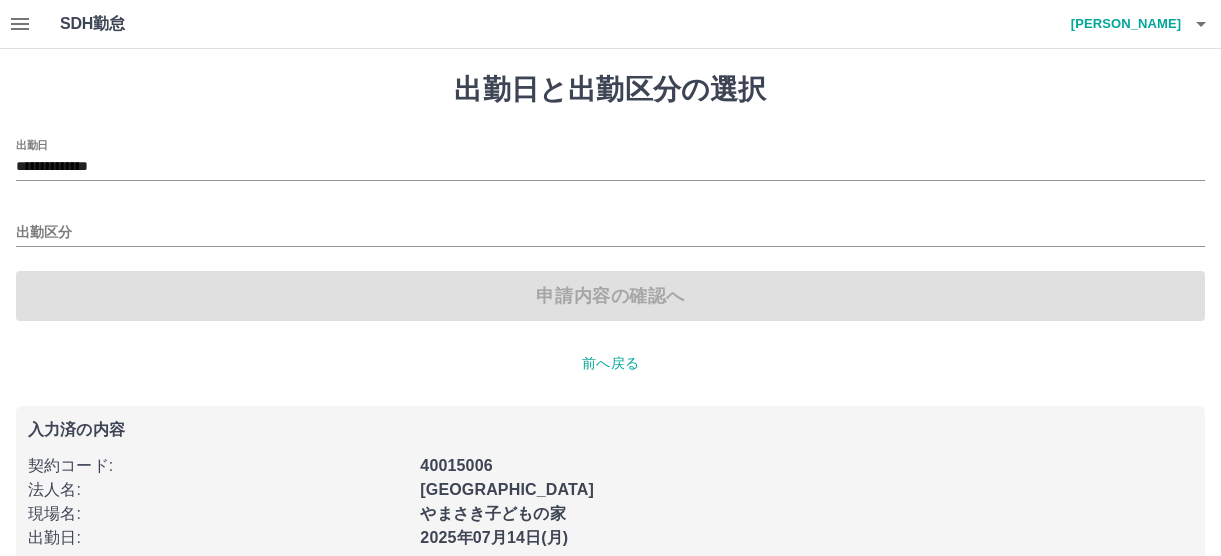 click on "出勤区分" at bounding box center (610, 226) 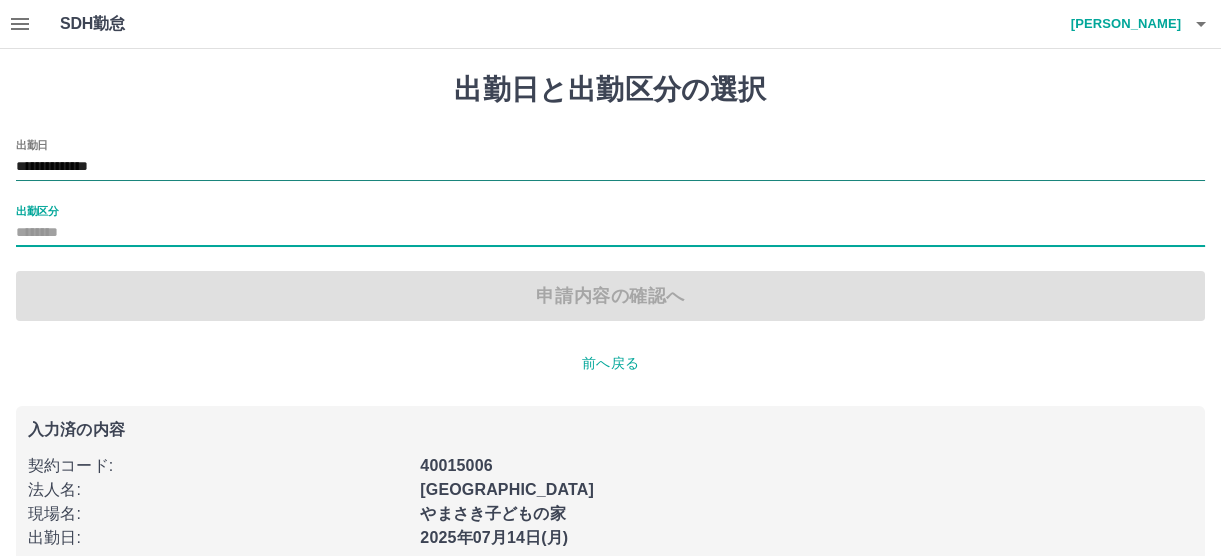 click on "**********" at bounding box center (610, 167) 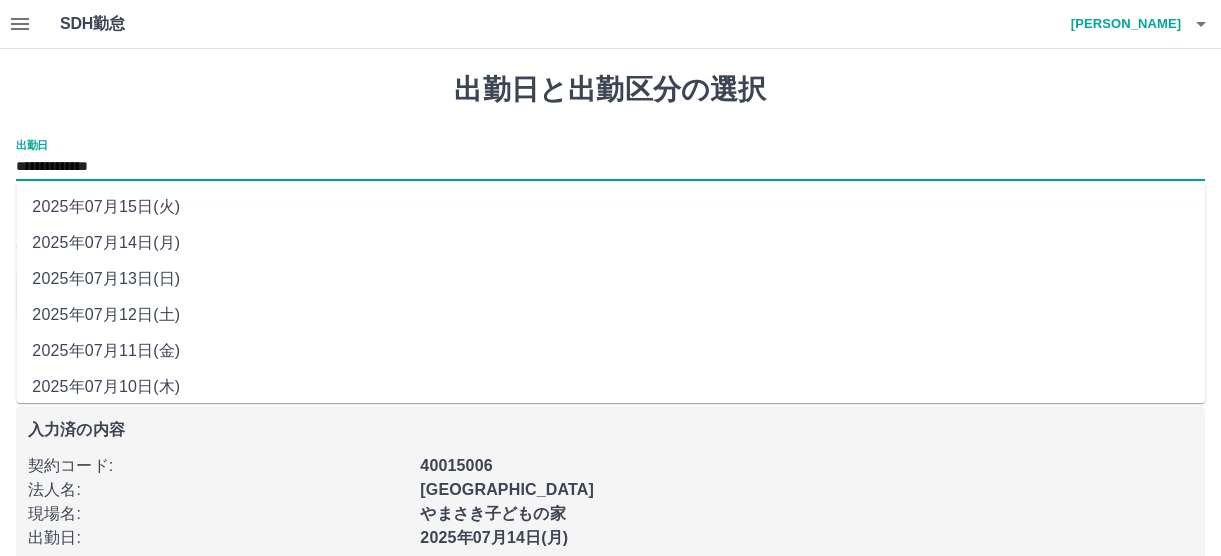 click on "2025年07月10日(木)" at bounding box center [610, 387] 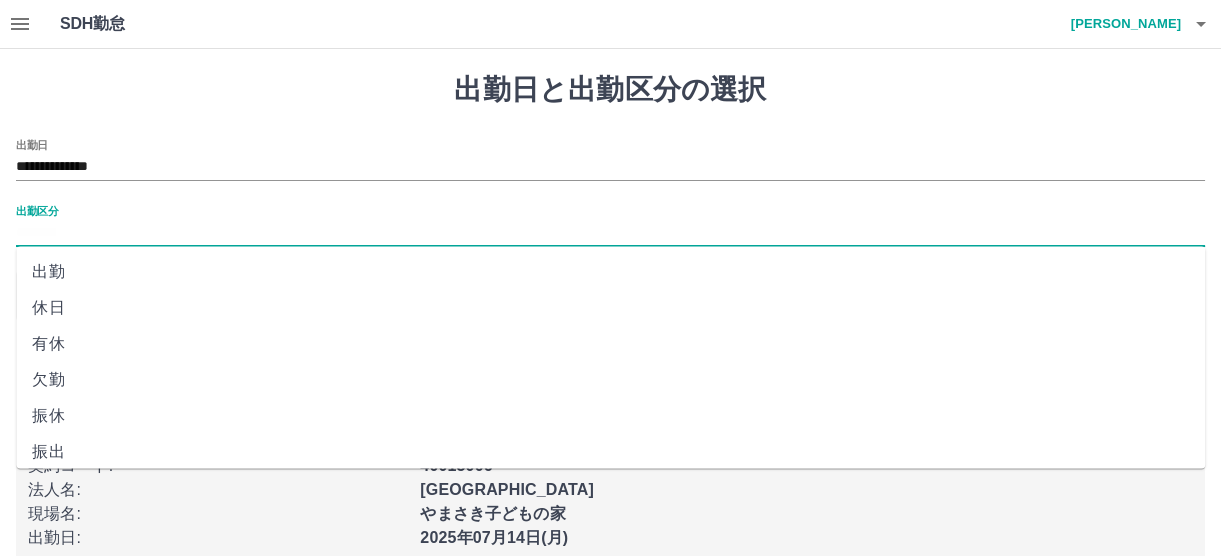click on "出勤区分" at bounding box center (610, 233) 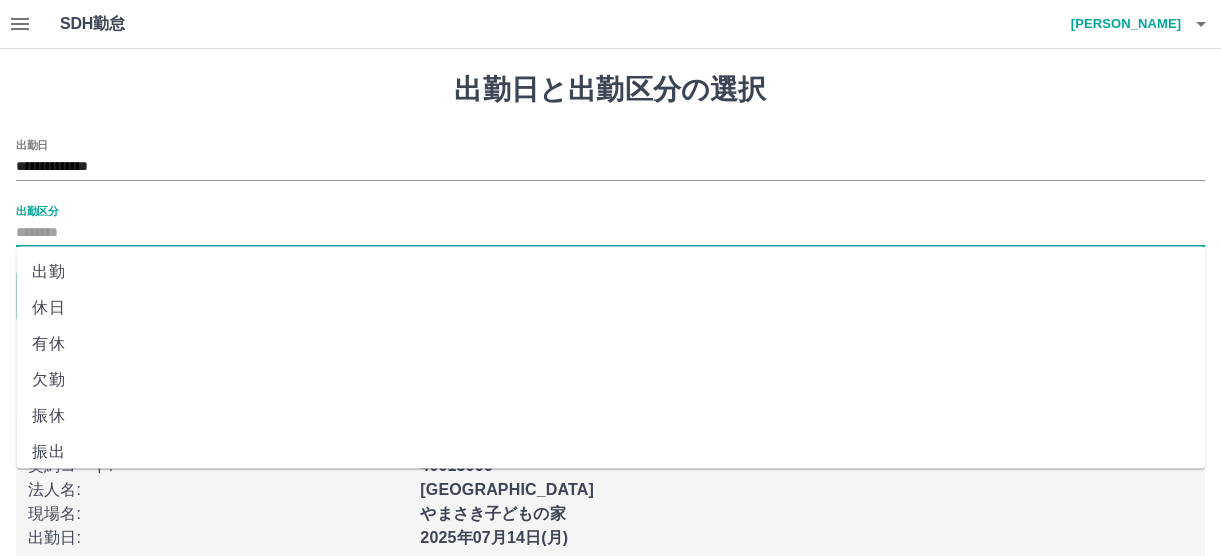 click on "休日" at bounding box center [610, 308] 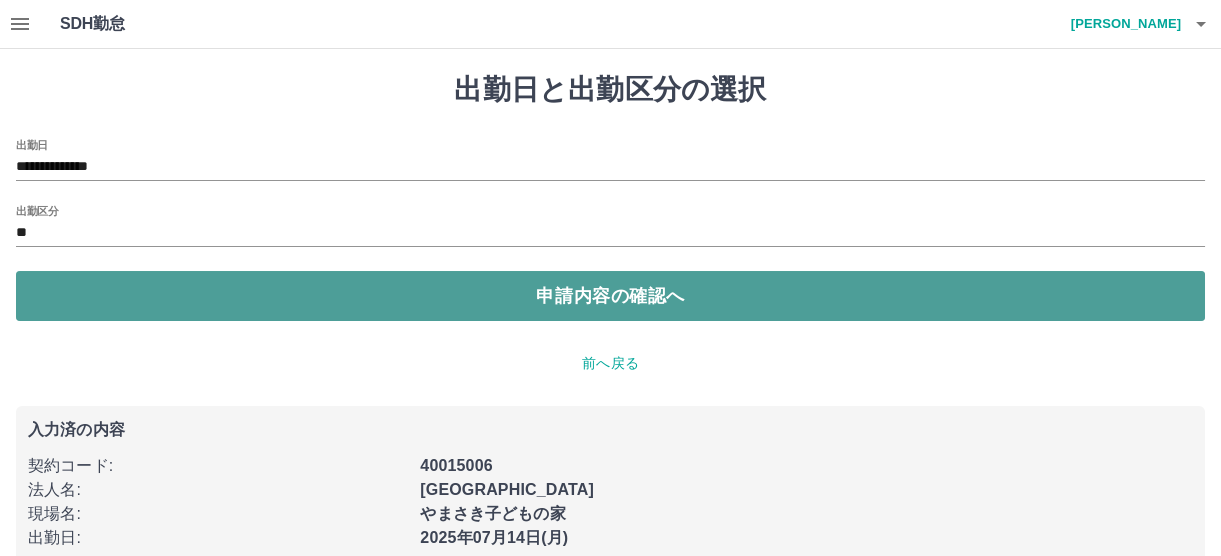 click on "申請内容の確認へ" at bounding box center [610, 296] 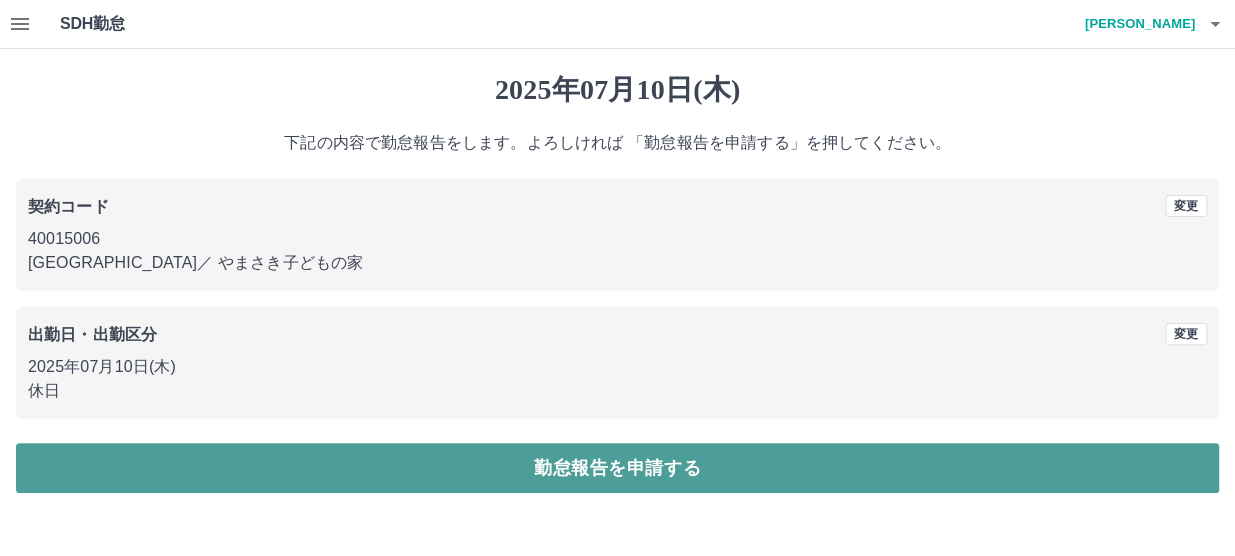 click on "勤怠報告を申請する" at bounding box center [617, 468] 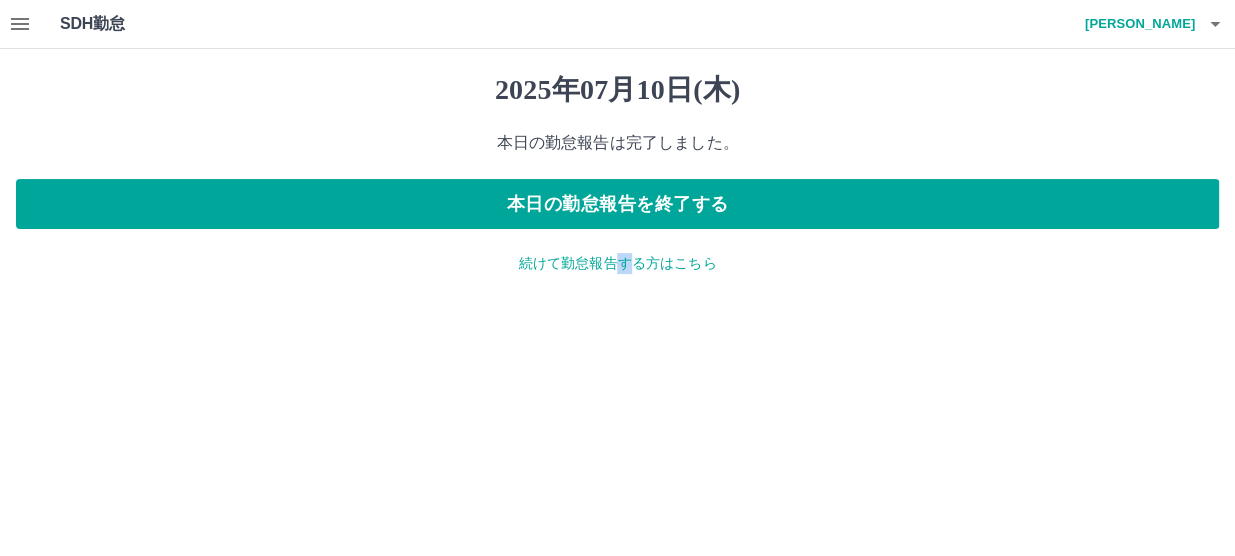 click on "2025年07月10日(木) 本日の勤怠報告は完了しました。 本日の勤怠報告を終了する 続けて勤怠報告する方はこちら" at bounding box center [617, 173] 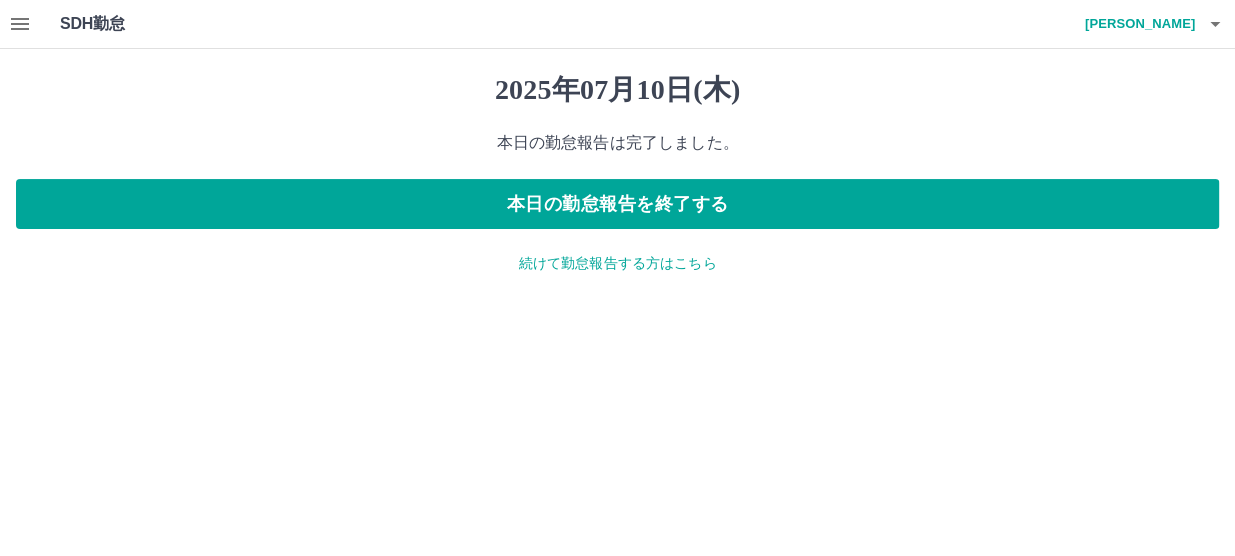 drag, startPoint x: 625, startPoint y: 269, endPoint x: 544, endPoint y: 263, distance: 81.22192 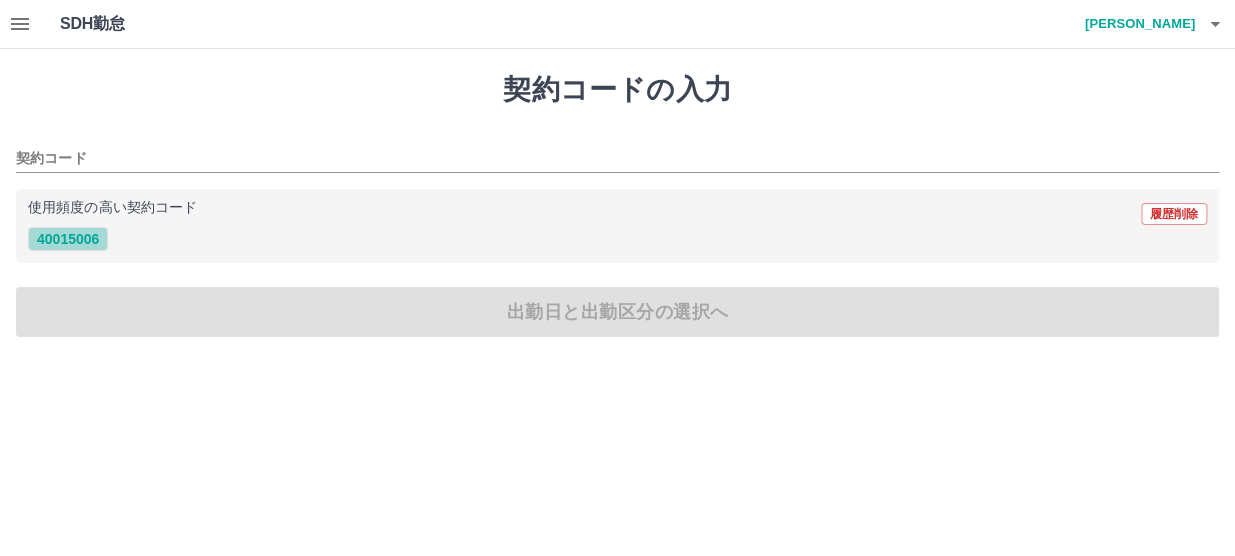 click on "40015006" at bounding box center (68, 239) 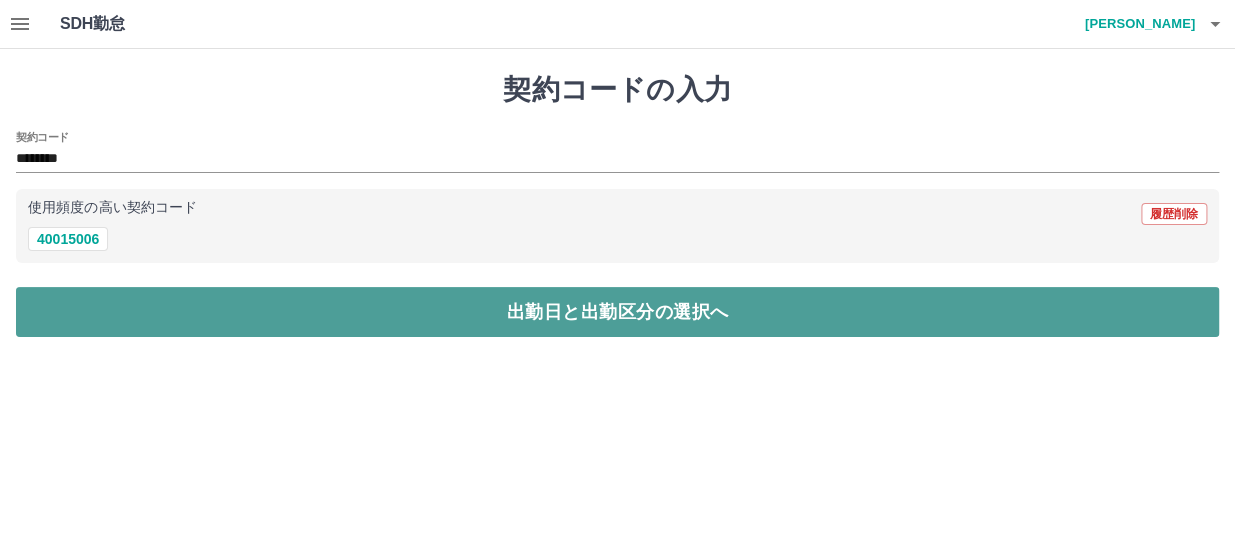 click on "出勤日と出勤区分の選択へ" at bounding box center (617, 312) 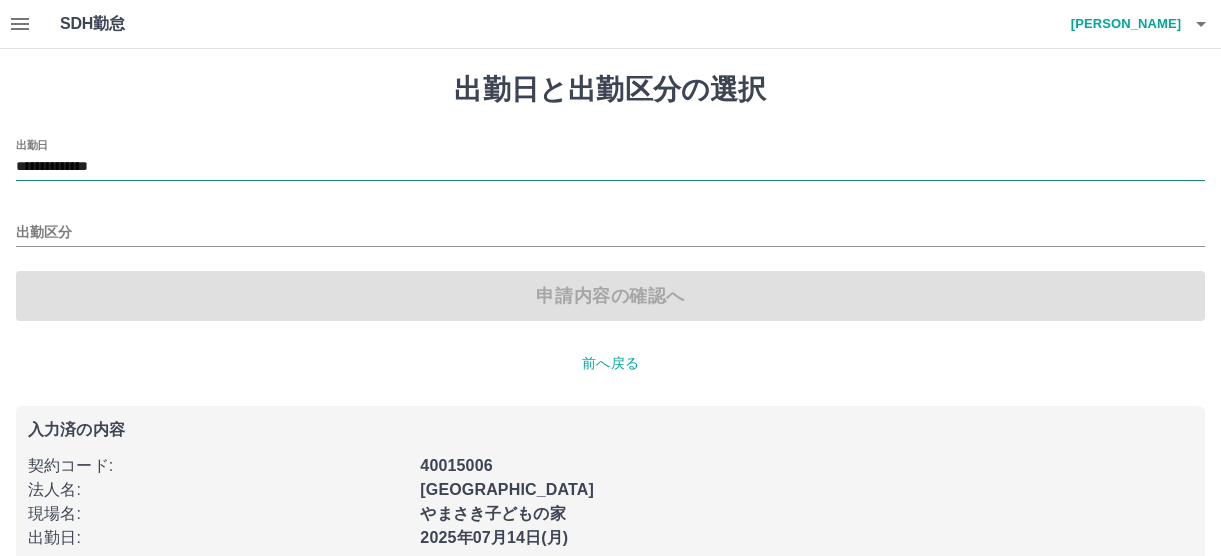 click on "**********" at bounding box center [610, 167] 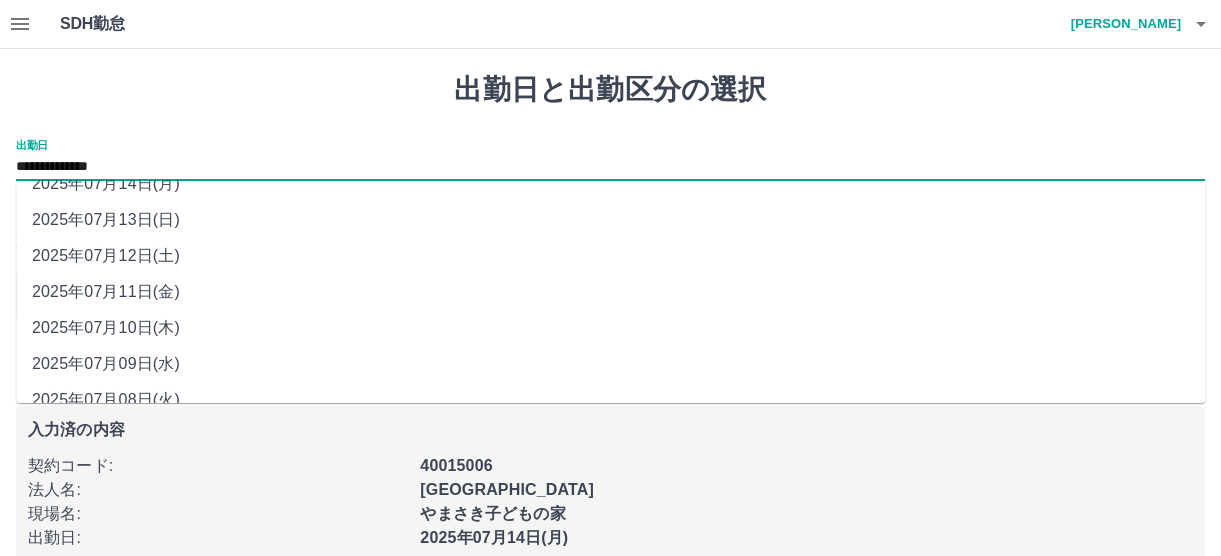 scroll, scrollTop: 117, scrollLeft: 0, axis: vertical 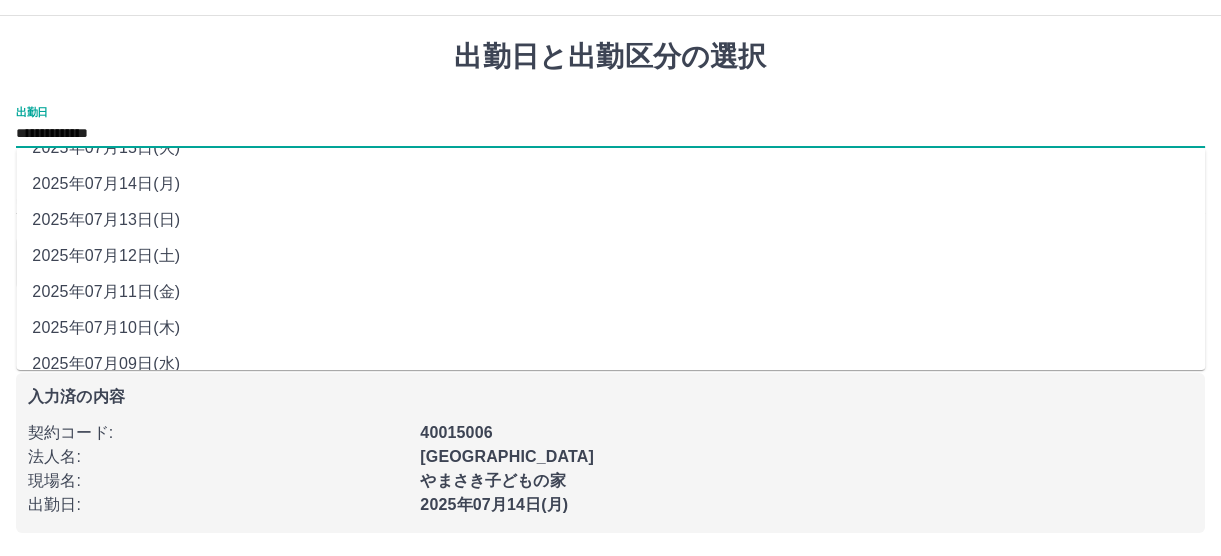click on "2025年07月11日(金)" at bounding box center (610, 292) 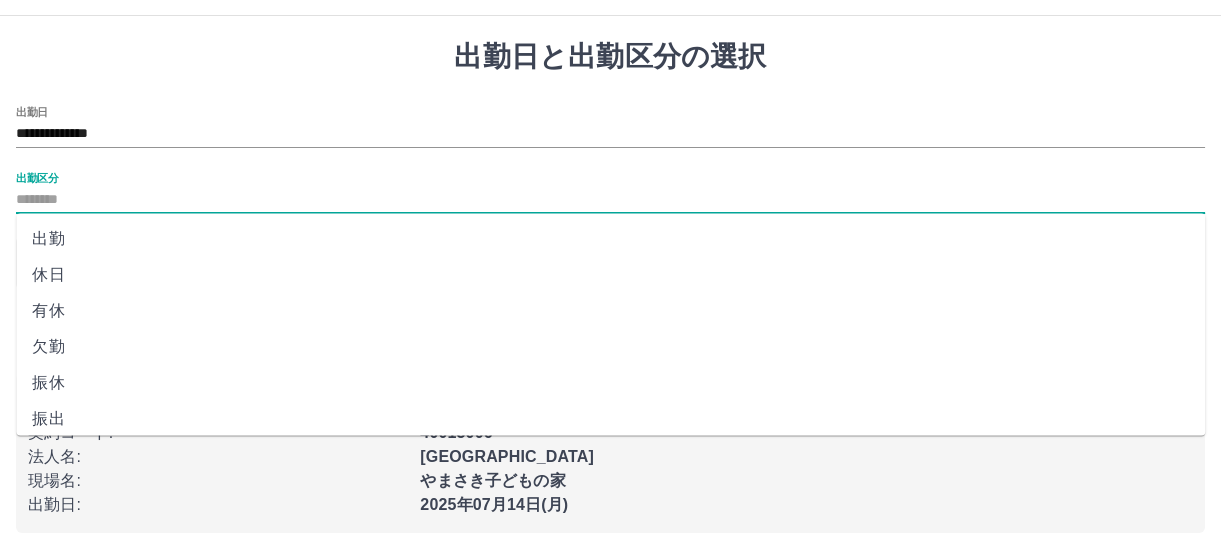 click on "出勤区分" at bounding box center (610, 200) 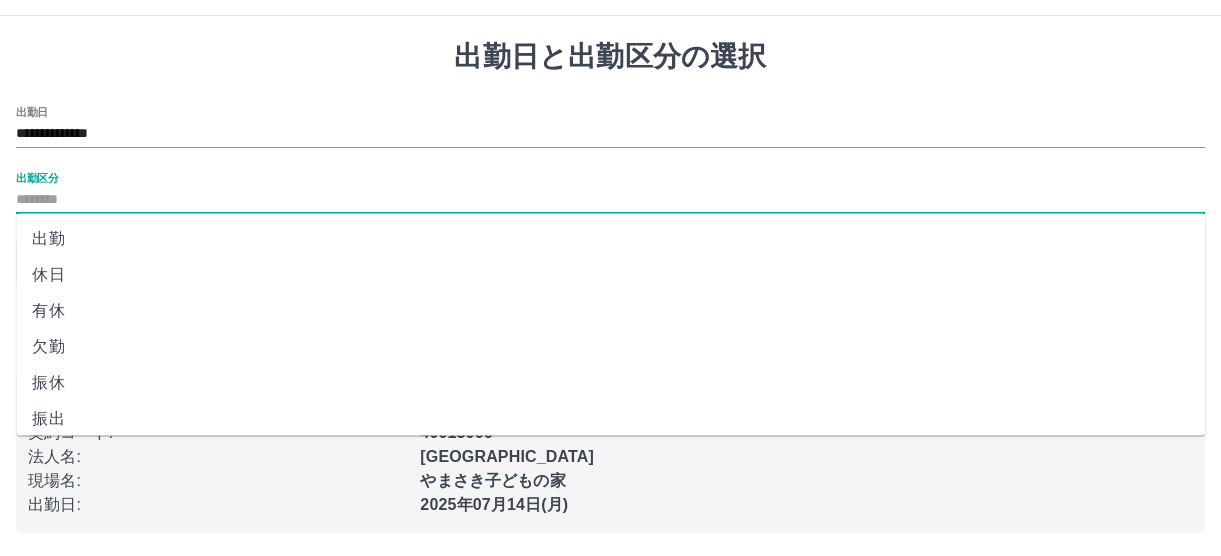 drag, startPoint x: 55, startPoint y: 278, endPoint x: 86, endPoint y: 290, distance: 33.24154 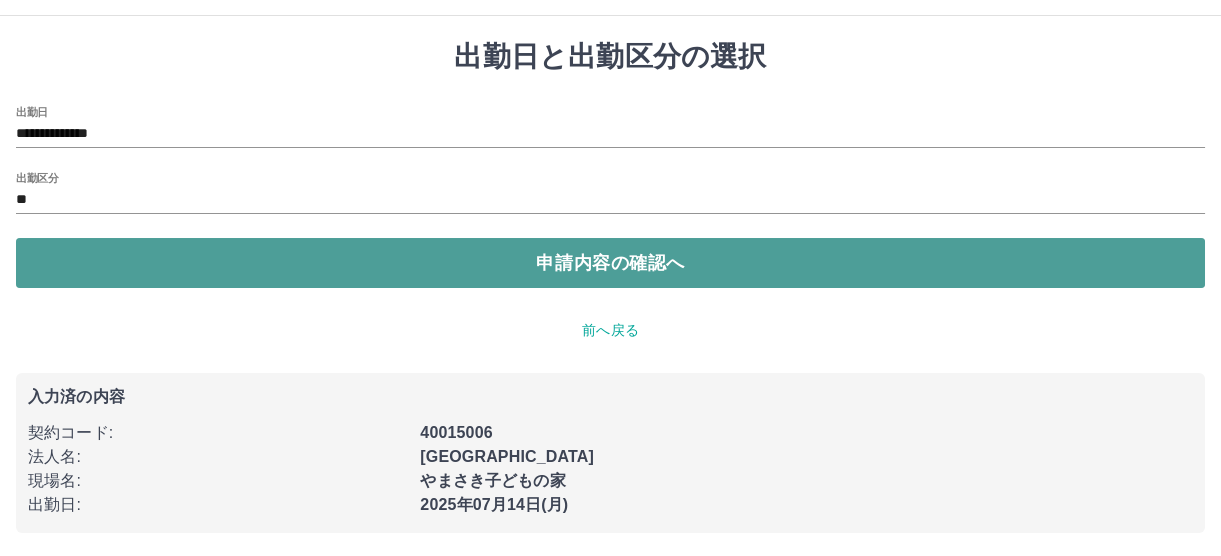 click on "申請内容の確認へ" at bounding box center (610, 263) 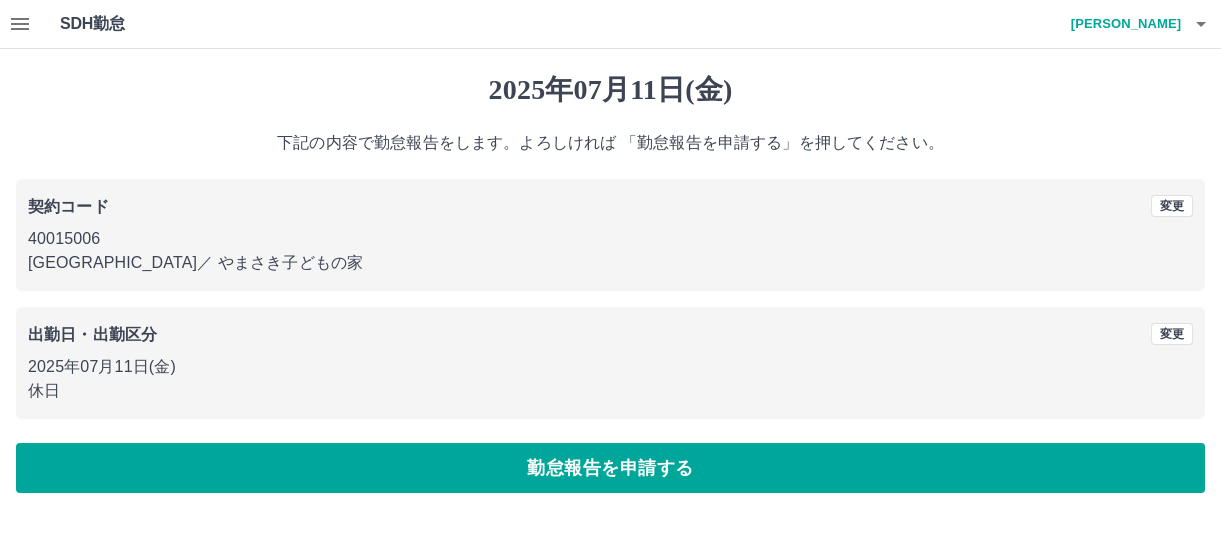 scroll, scrollTop: 0, scrollLeft: 0, axis: both 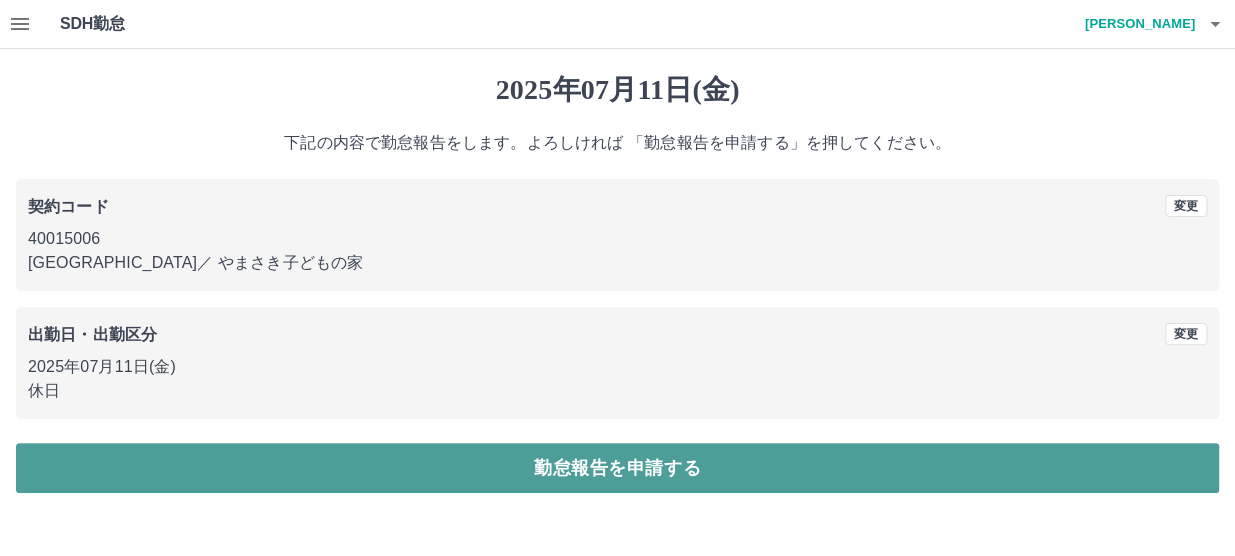 click on "勤怠報告を申請する" at bounding box center (617, 468) 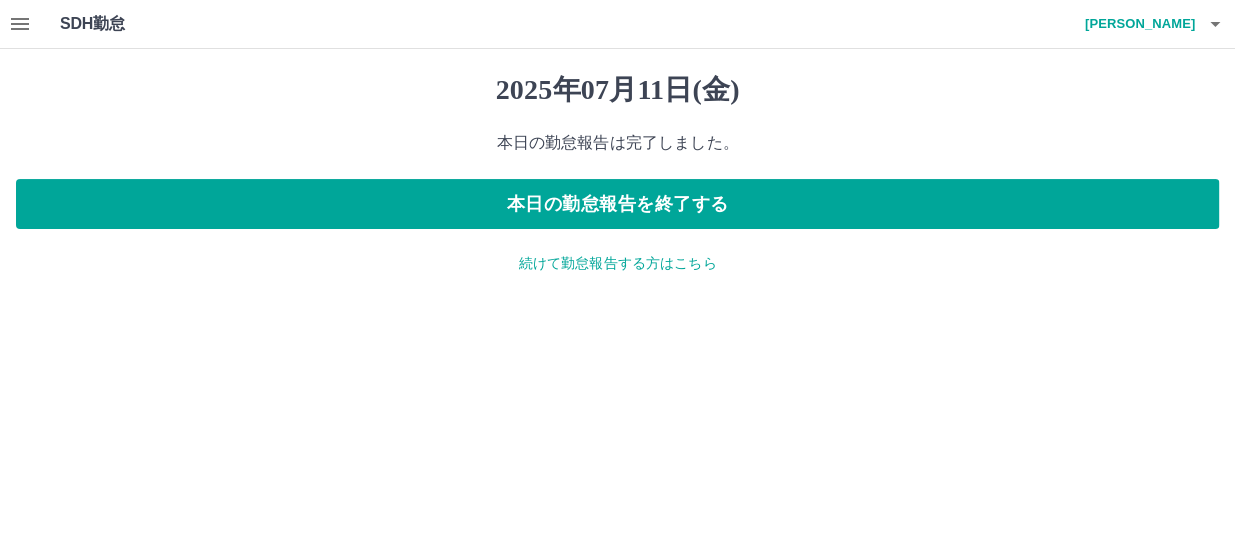 click on "続けて勤怠報告する方はこちら" at bounding box center [617, 263] 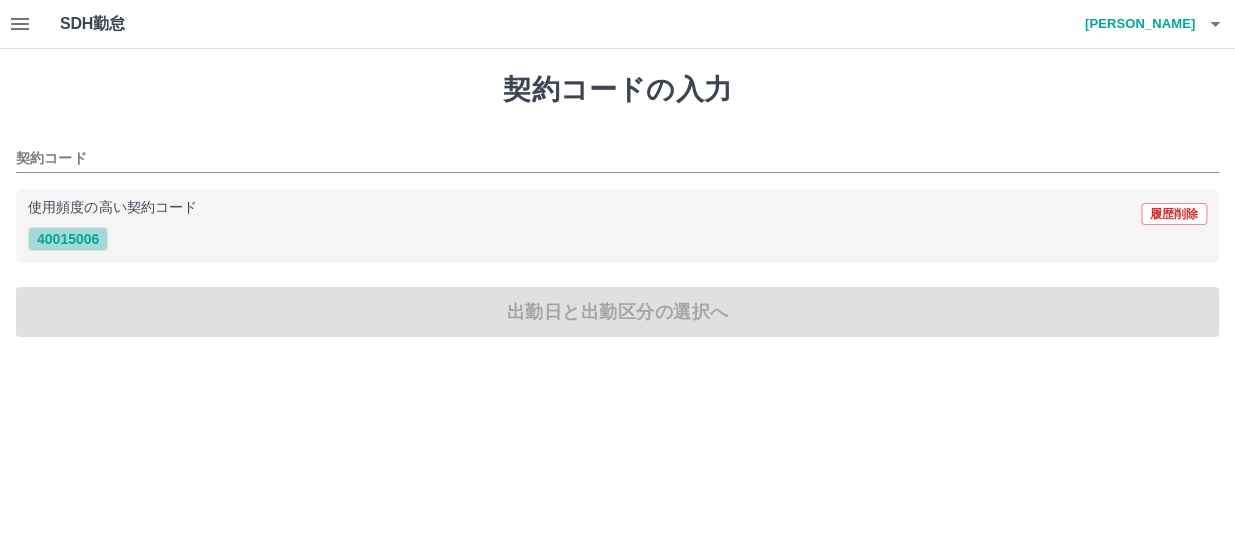 click on "40015006" at bounding box center (68, 239) 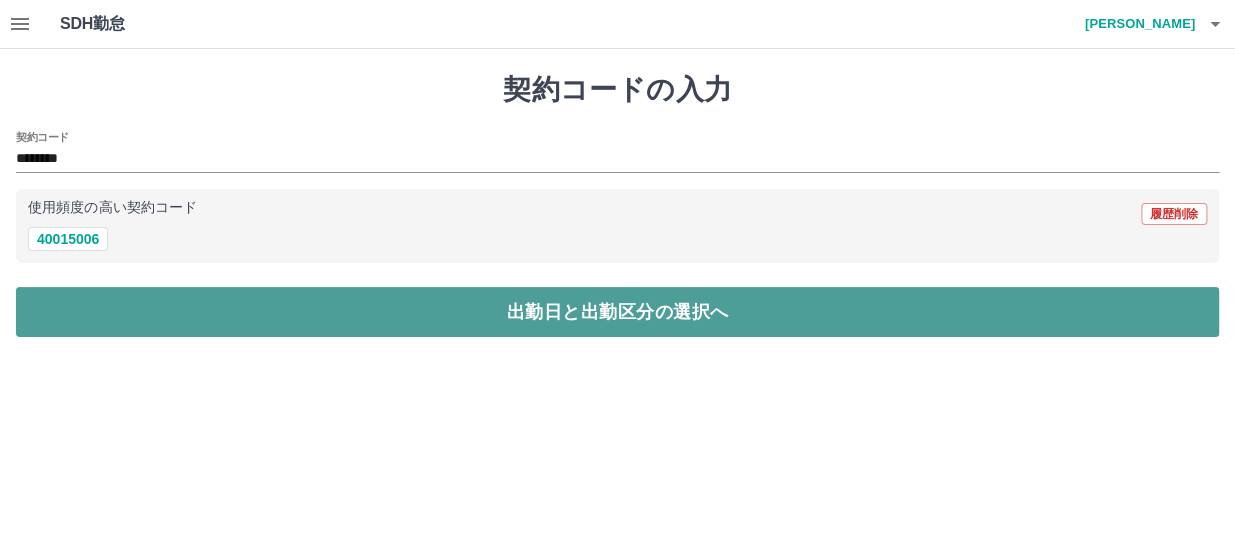 click on "出勤日と出勤区分の選択へ" at bounding box center (617, 312) 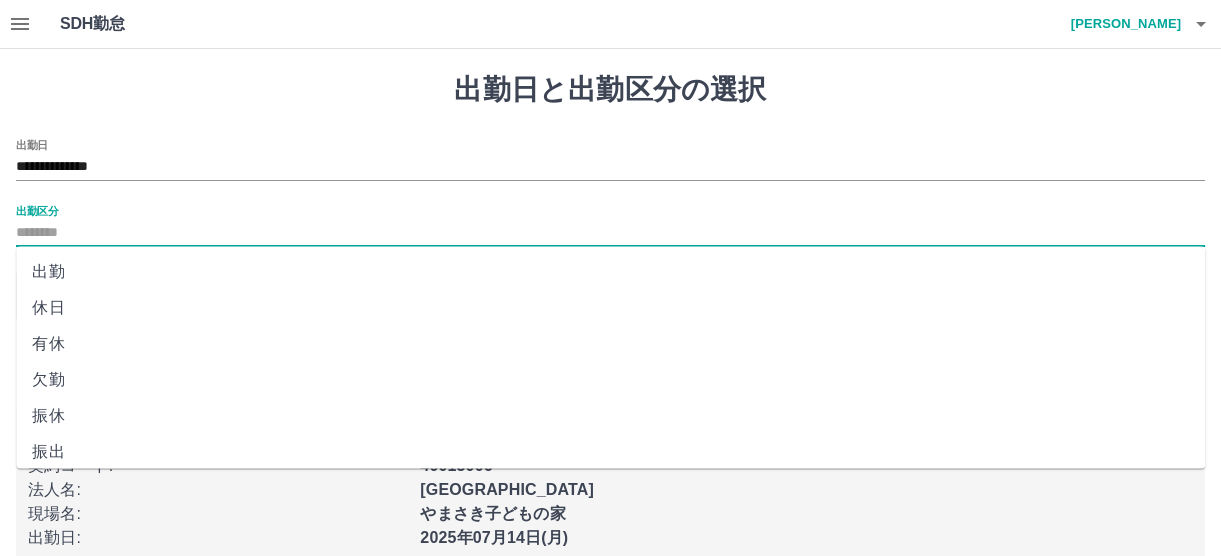 click on "出勤区分" at bounding box center (610, 233) 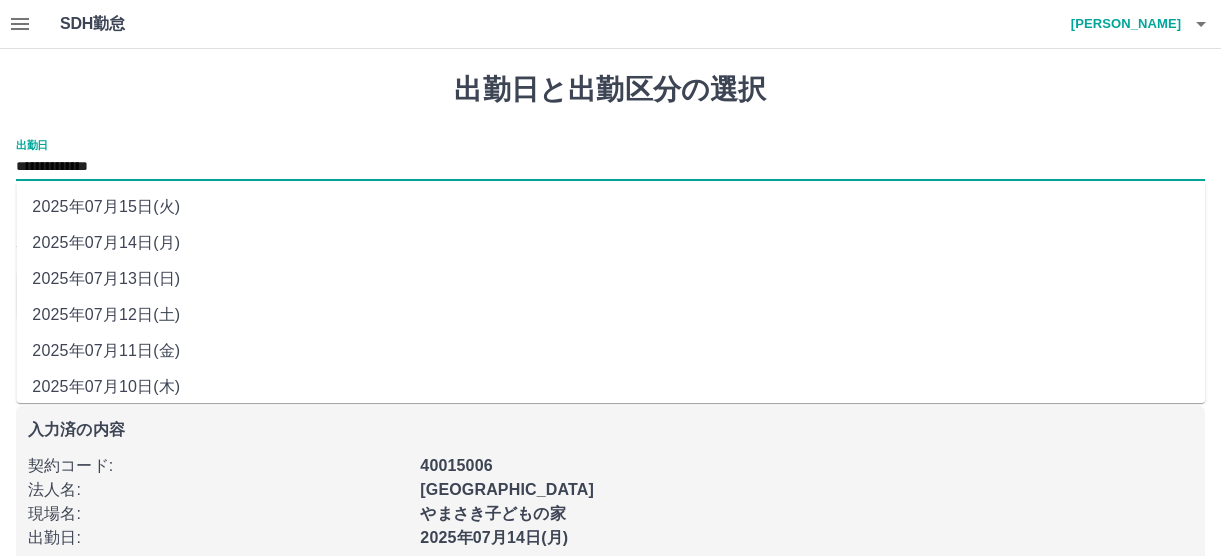 click on "**********" at bounding box center (610, 167) 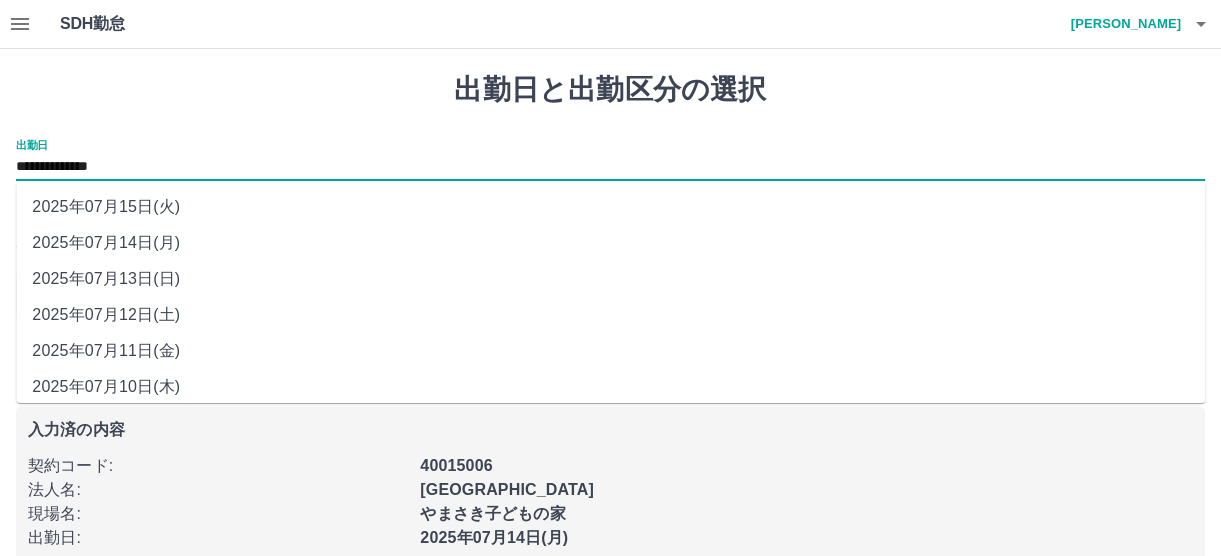 click on "2025年07月12日(土)" at bounding box center [610, 315] 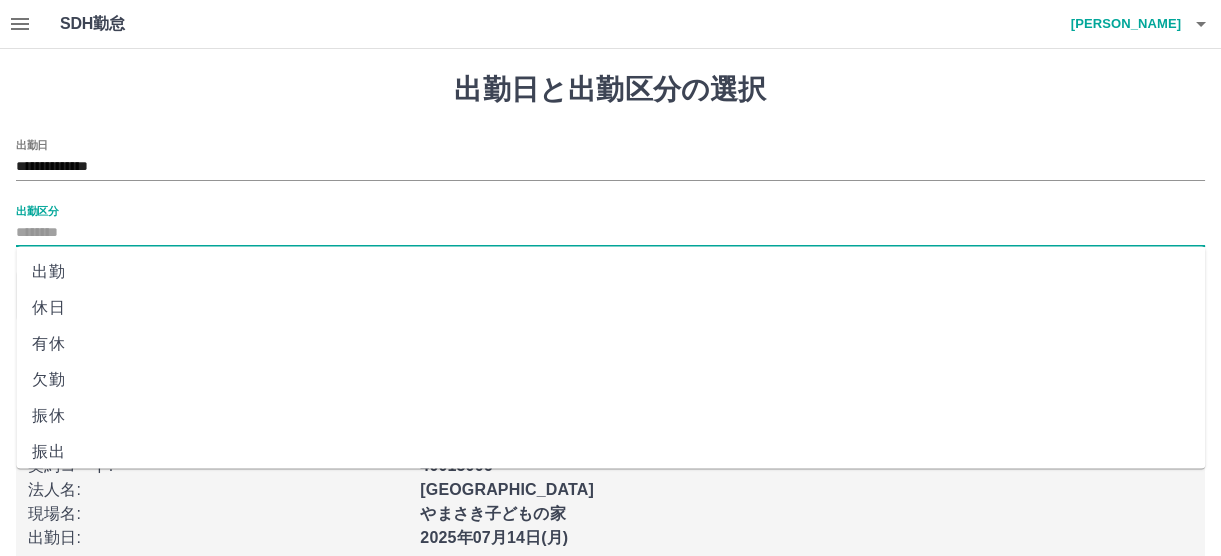 click on "出勤区分" at bounding box center (610, 233) 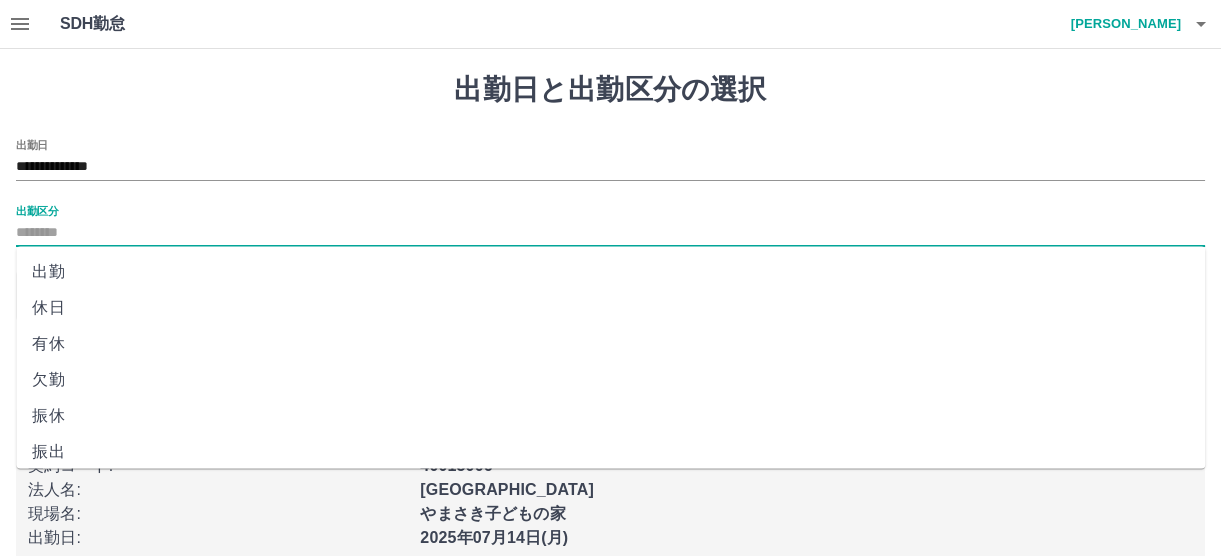 click on "休日" at bounding box center [610, 308] 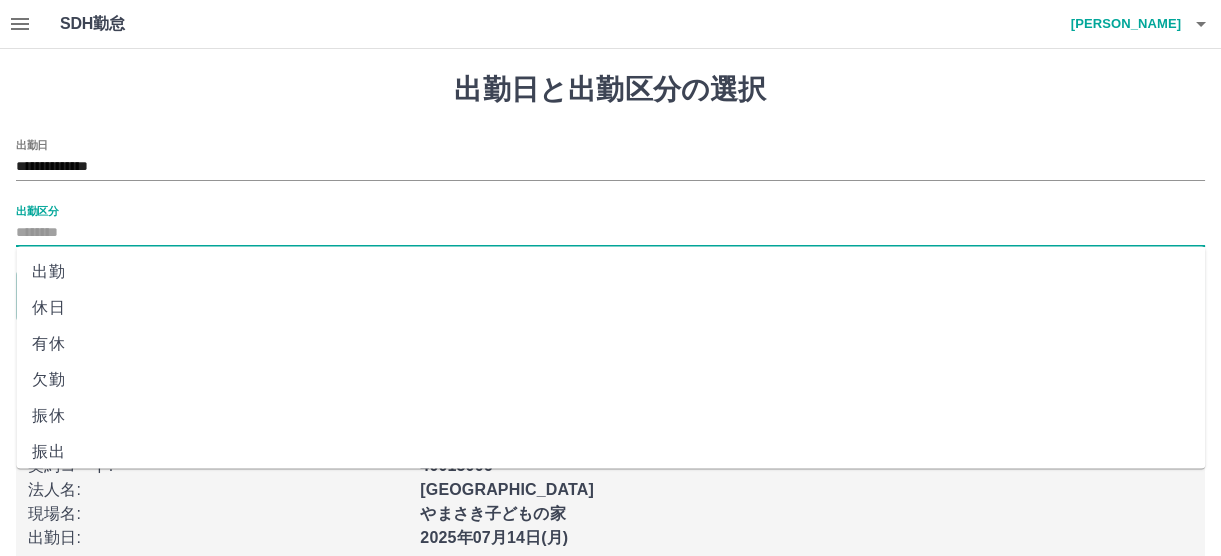 type on "**" 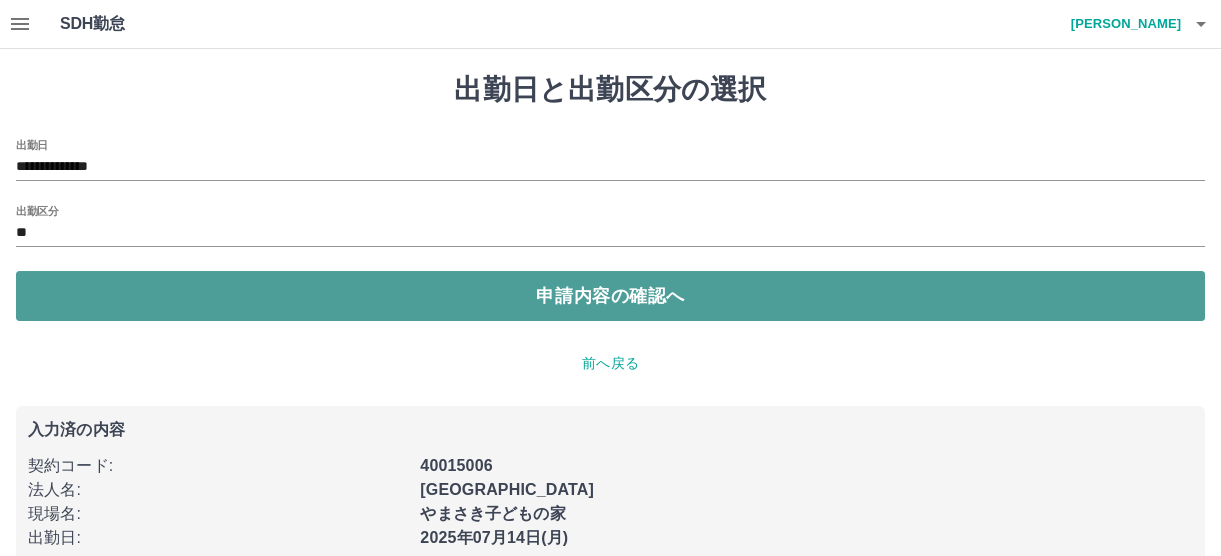 click on "申請内容の確認へ" at bounding box center [610, 296] 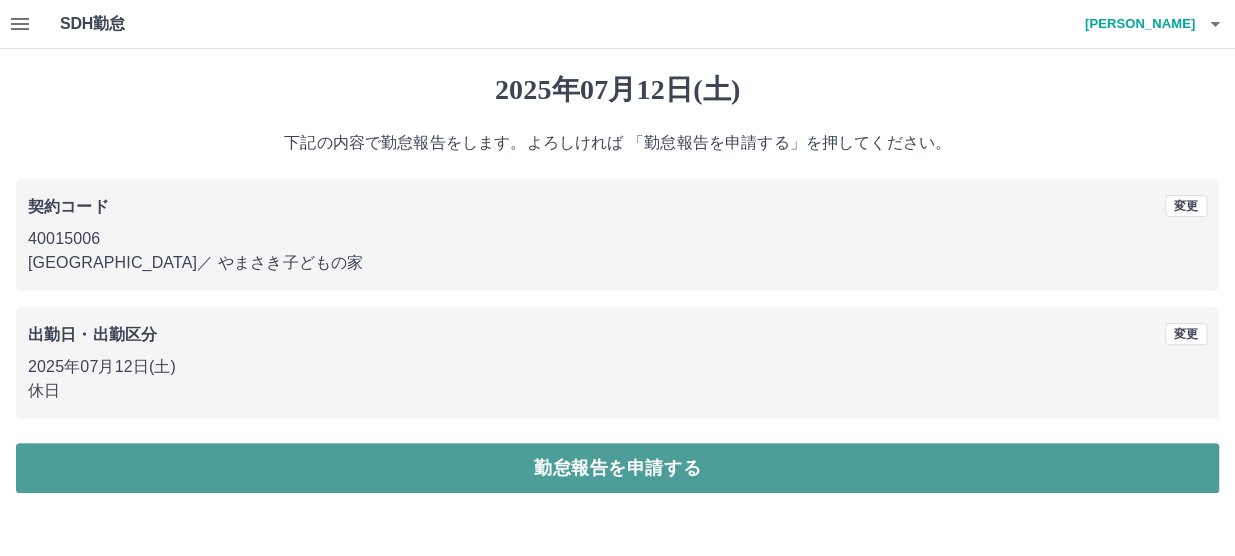 click on "勤怠報告を申請する" at bounding box center [617, 468] 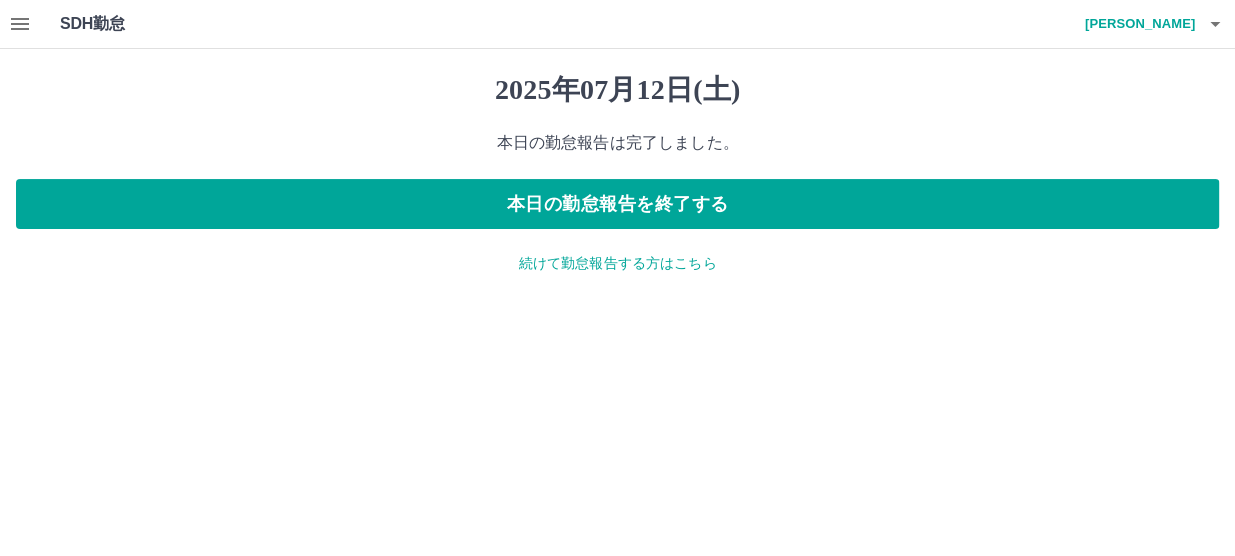 click on "続けて勤怠報告する方はこちら" at bounding box center (617, 263) 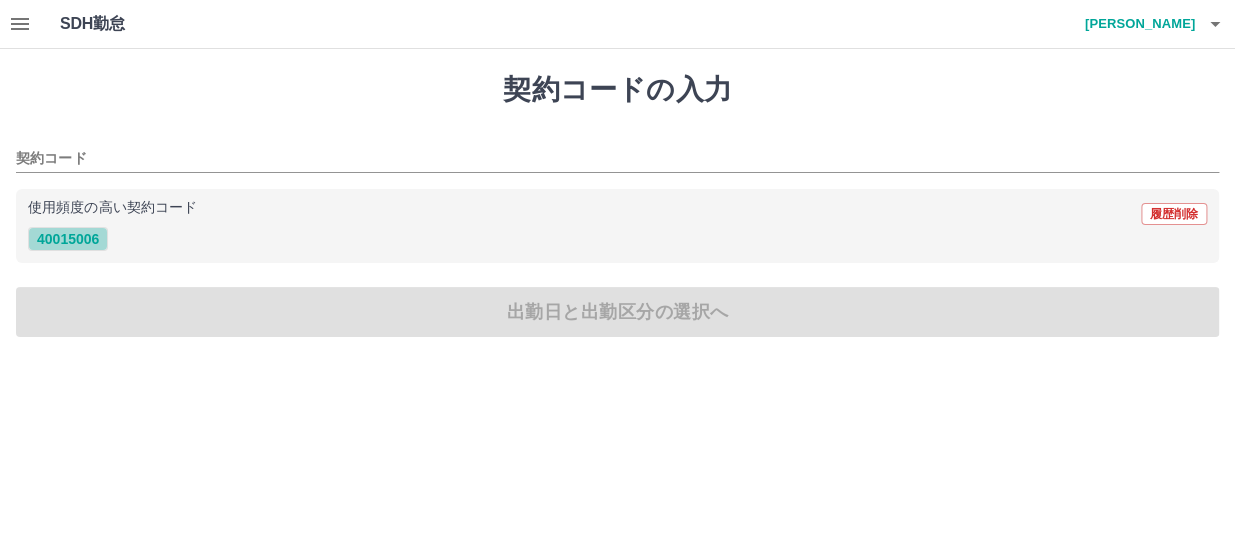 click on "40015006" at bounding box center (68, 239) 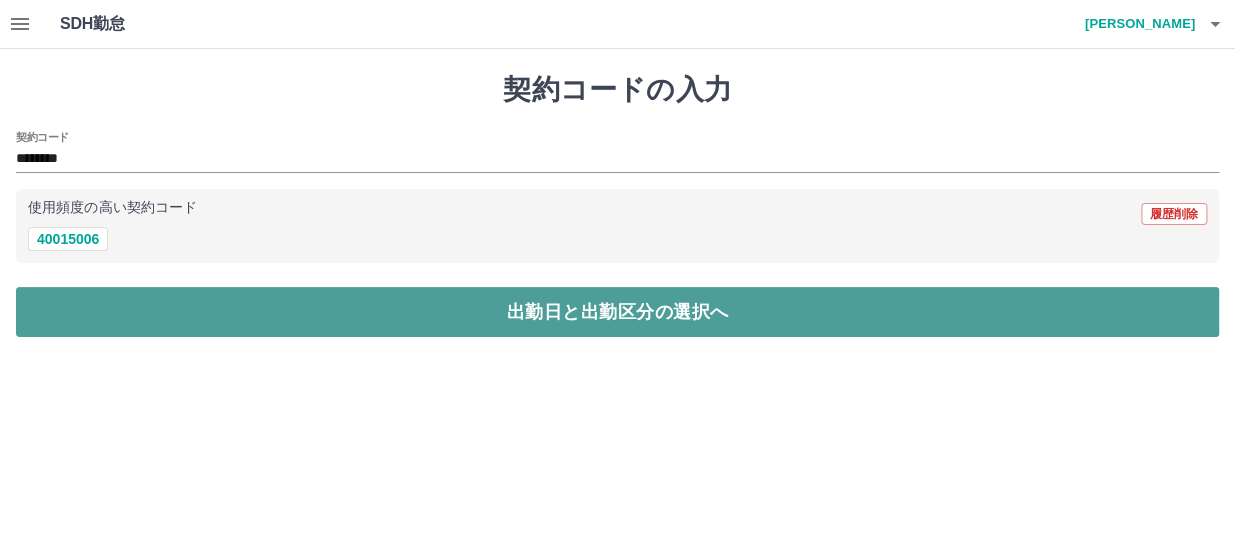 click on "出勤日と出勤区分の選択へ" at bounding box center [617, 312] 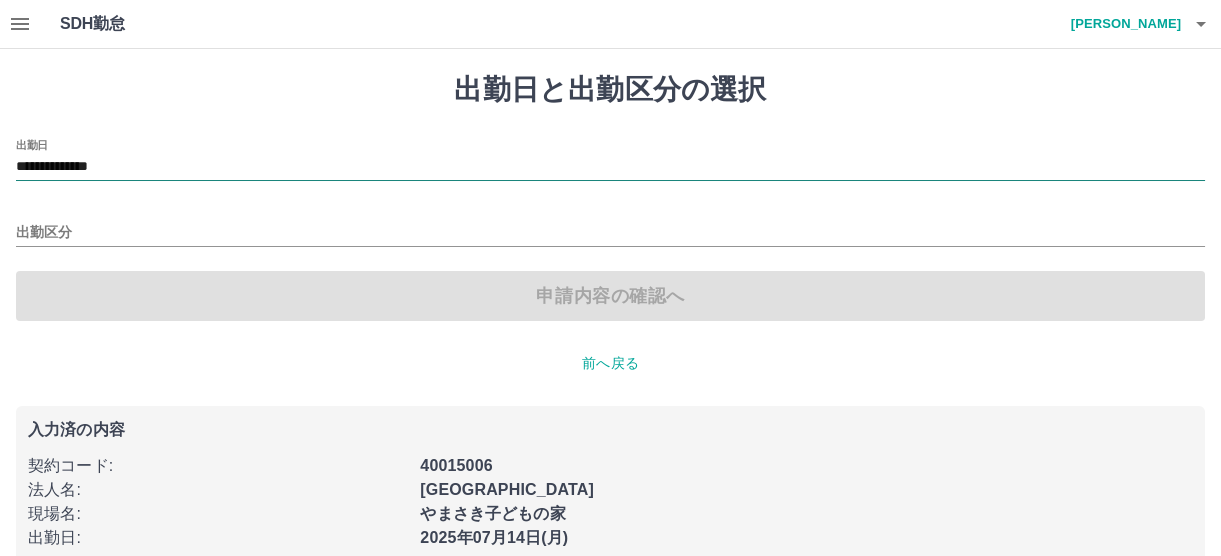 click on "**********" at bounding box center (610, 167) 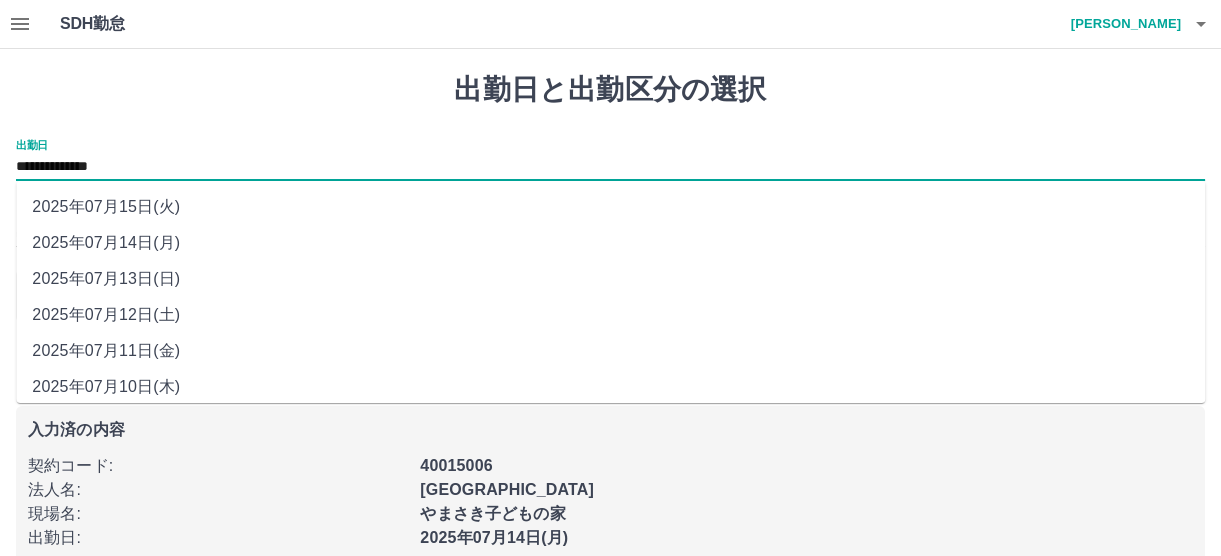 drag, startPoint x: 144, startPoint y: 158, endPoint x: 147, endPoint y: 279, distance: 121.037186 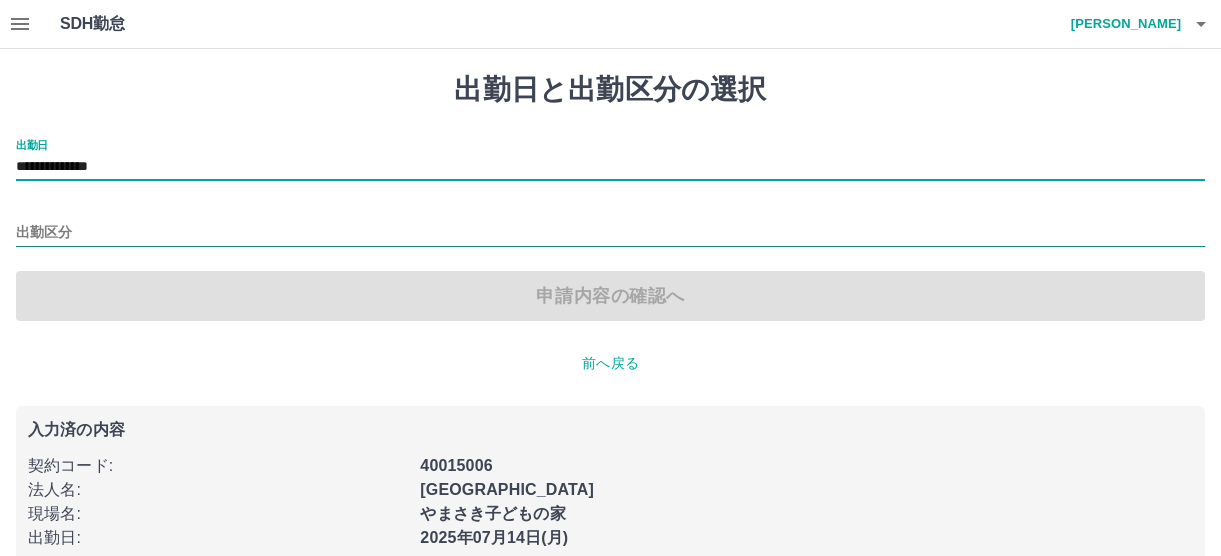 click on "出勤区分" at bounding box center (610, 233) 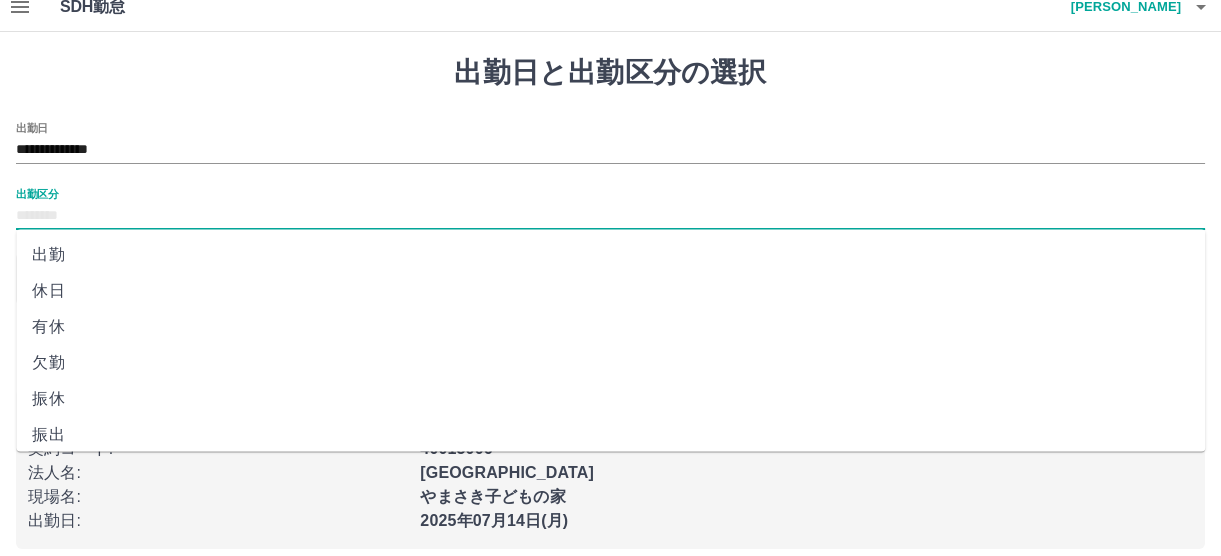 scroll, scrollTop: 33, scrollLeft: 0, axis: vertical 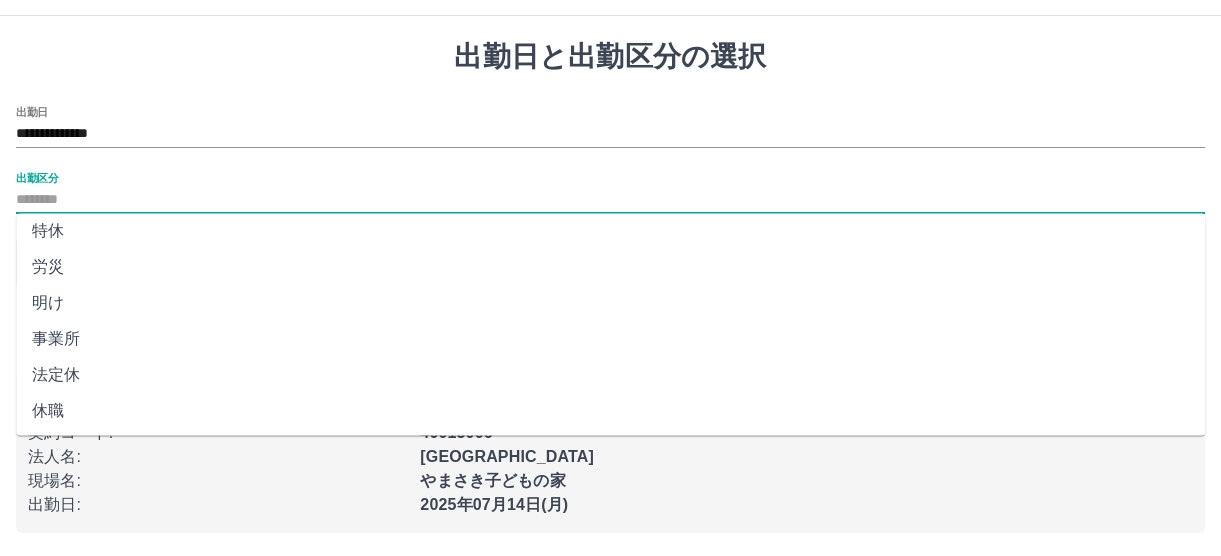 click on "法定休" at bounding box center [610, 375] 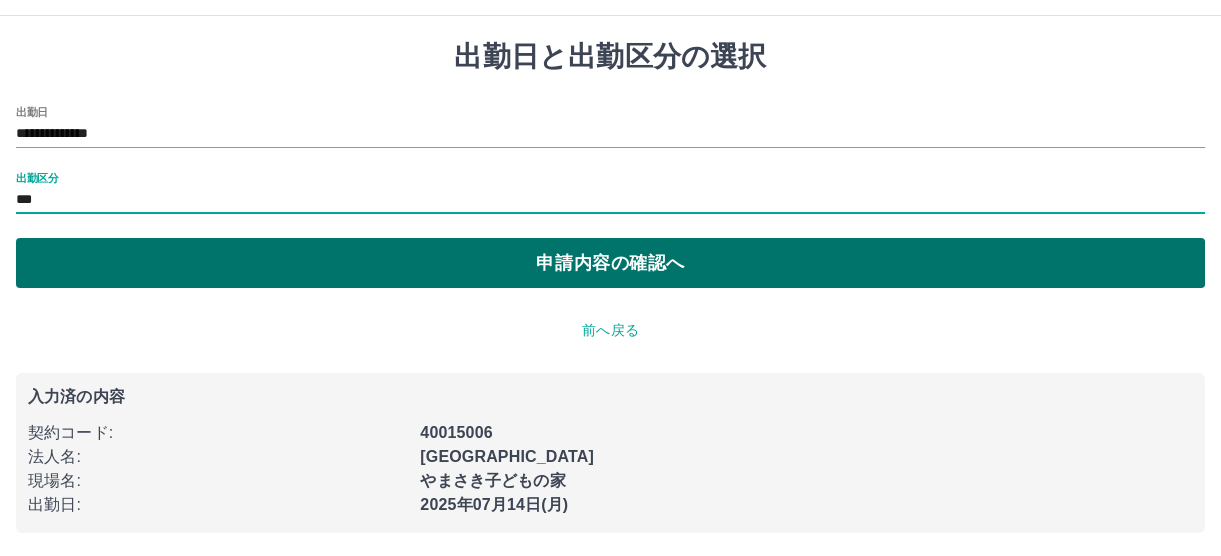 click on "申請内容の確認へ" at bounding box center (610, 263) 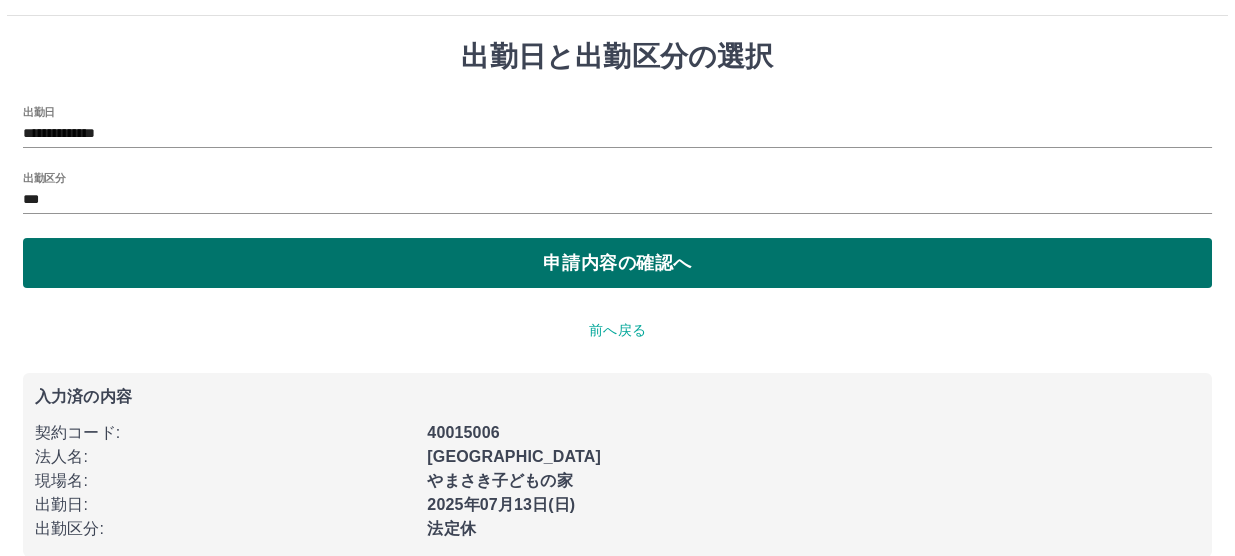 scroll, scrollTop: 0, scrollLeft: 0, axis: both 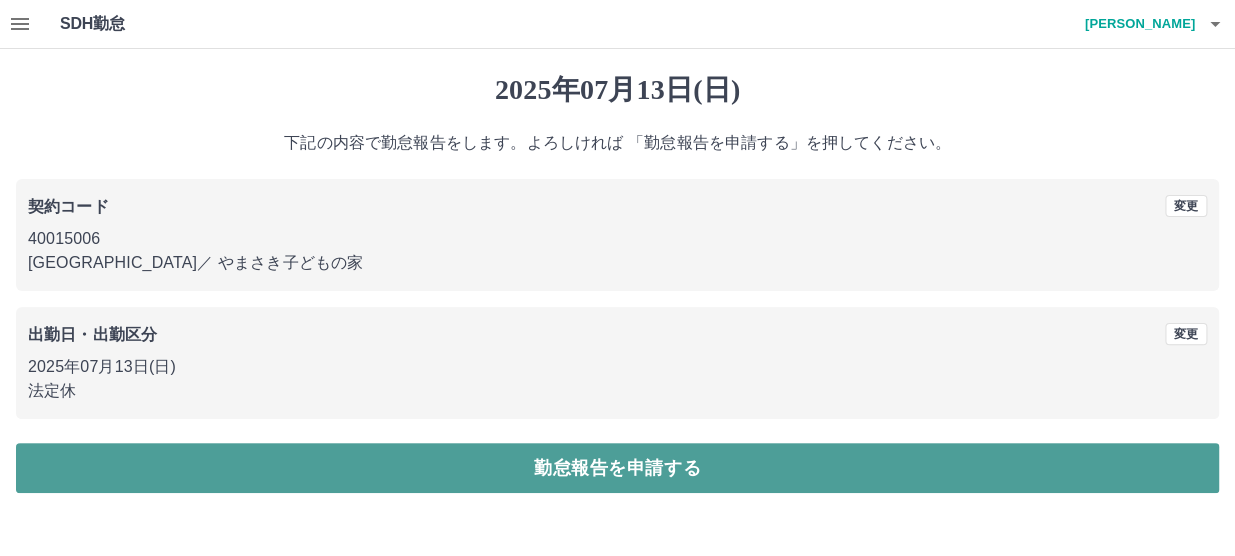 click on "勤怠報告を申請する" at bounding box center (617, 468) 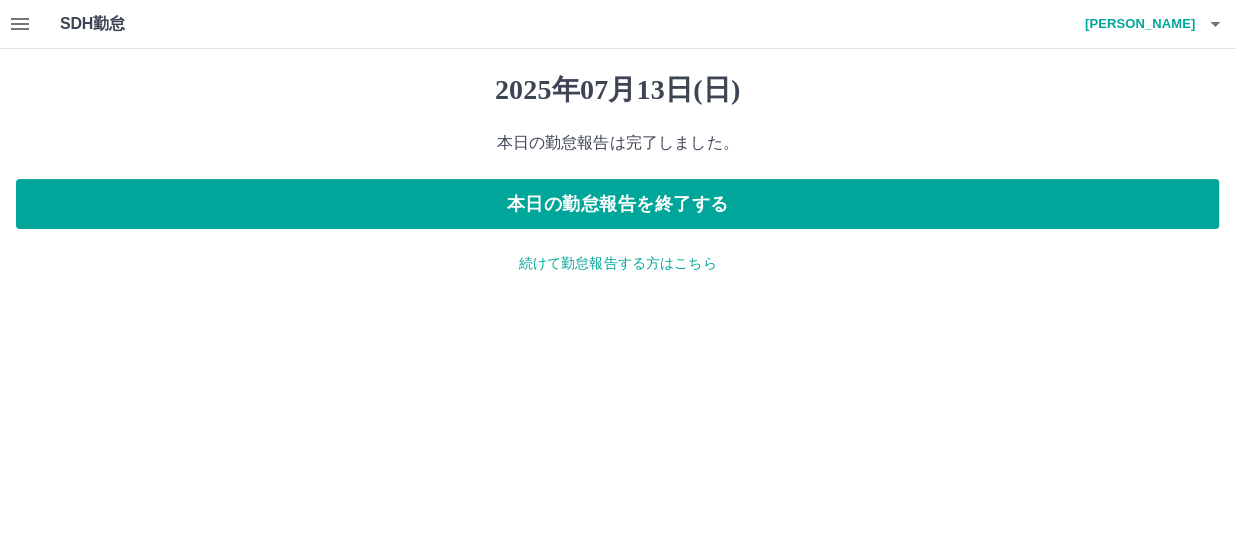 click on "続けて勤怠報告する方はこちら" at bounding box center (617, 263) 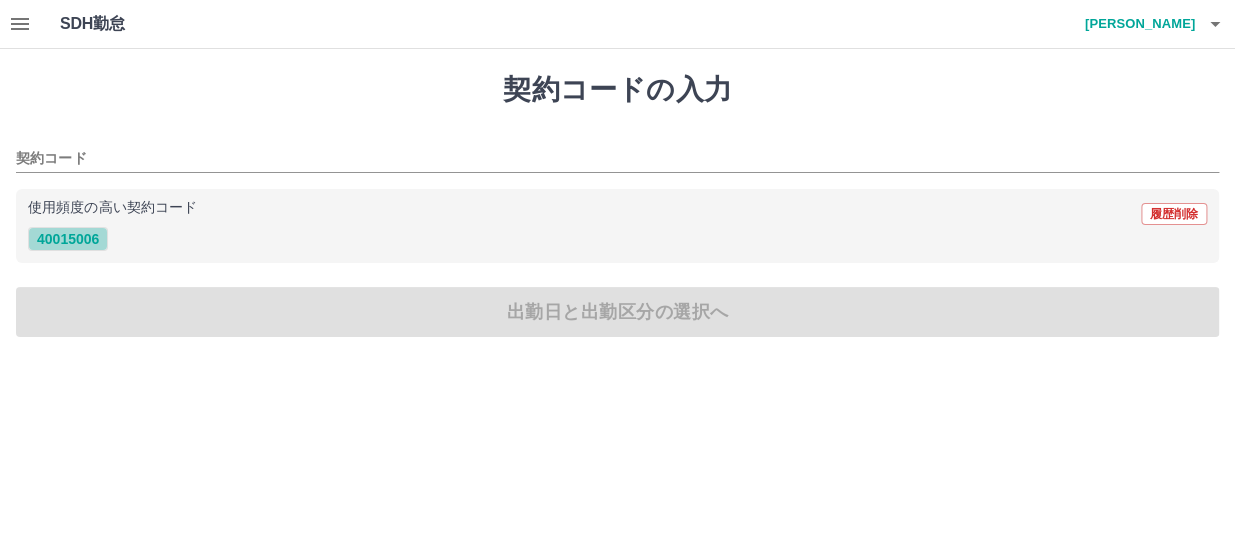 click on "40015006" at bounding box center [68, 239] 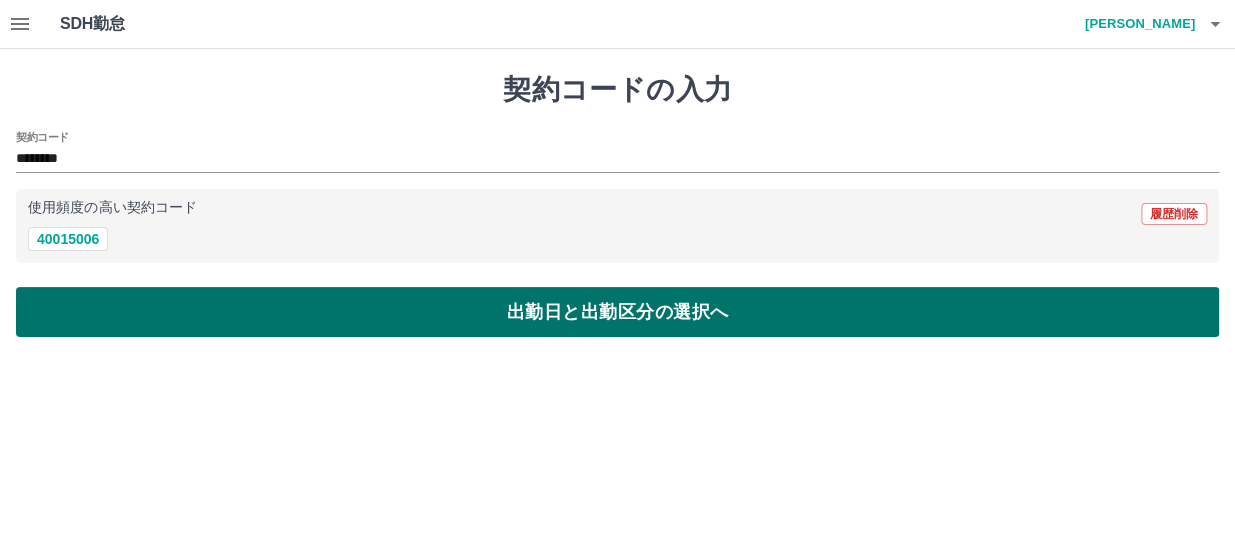 click on "出勤日と出勤区分の選択へ" at bounding box center (617, 312) 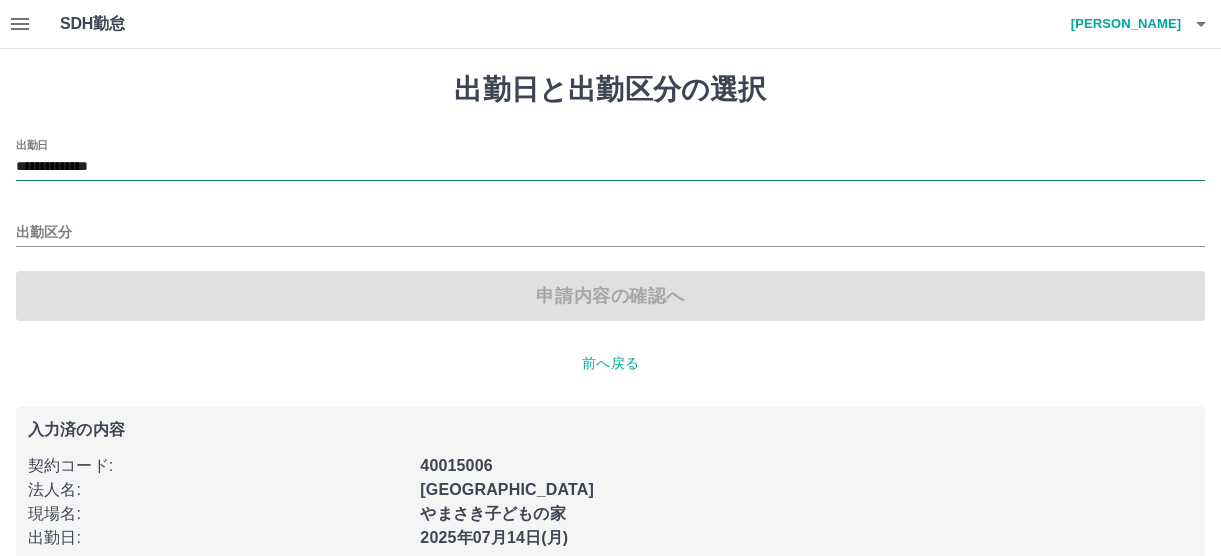 click on "**********" at bounding box center (610, 167) 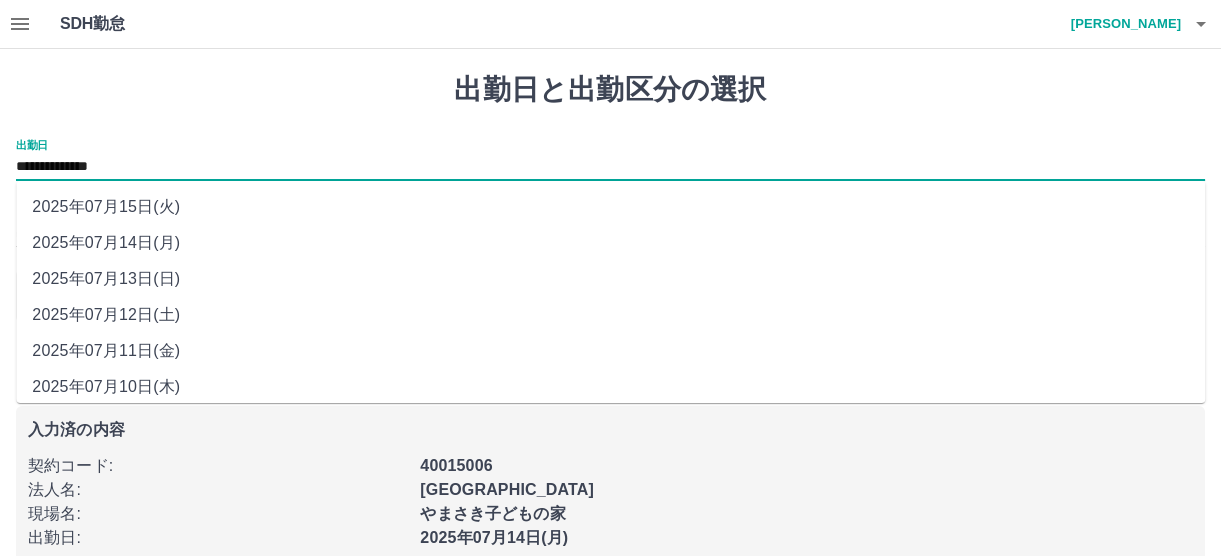 click on "2025年07月14日(月)" at bounding box center [610, 243] 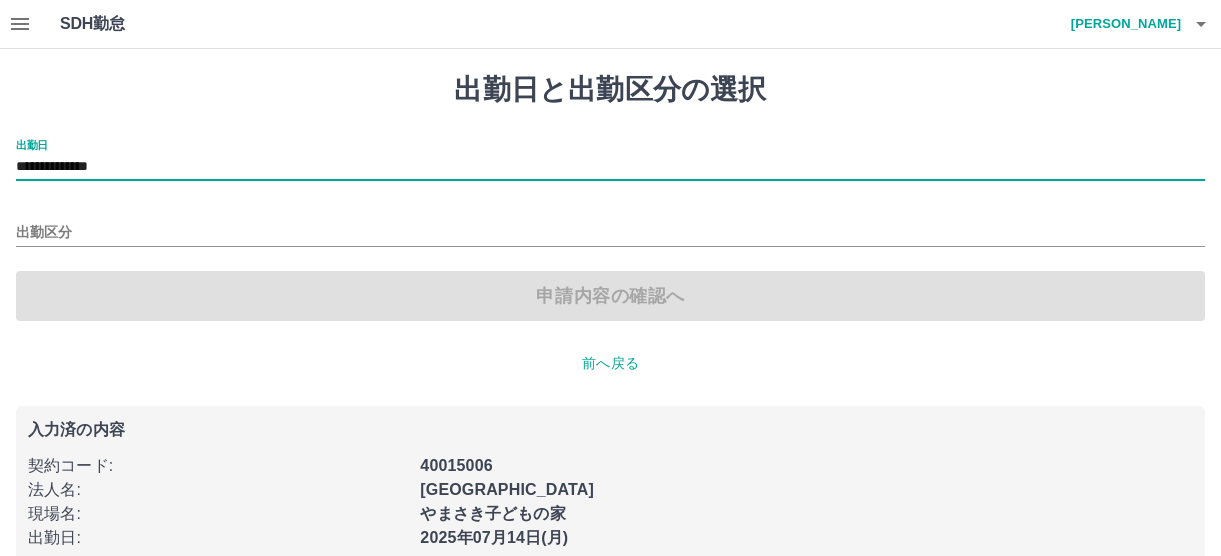 click on "**********" at bounding box center (610, 319) 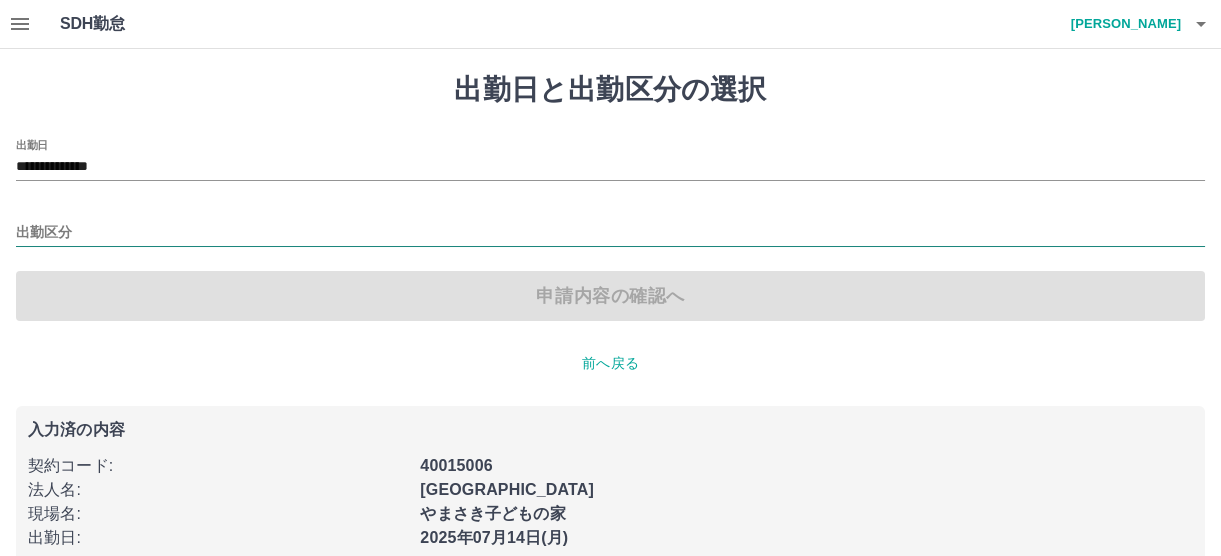 click on "出勤区分" at bounding box center (610, 233) 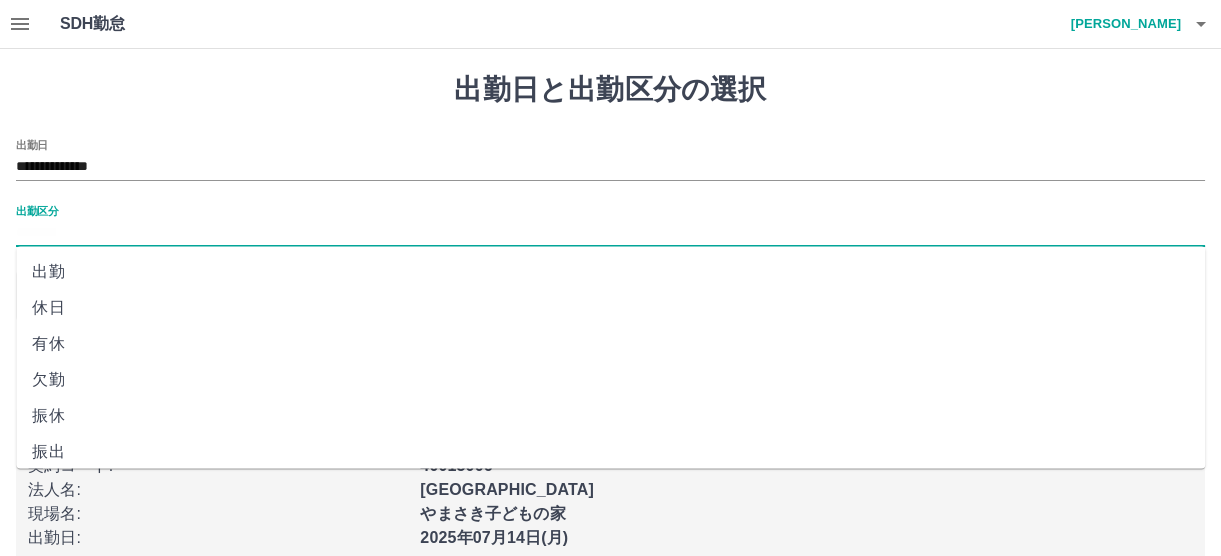 click on "休日" at bounding box center (610, 308) 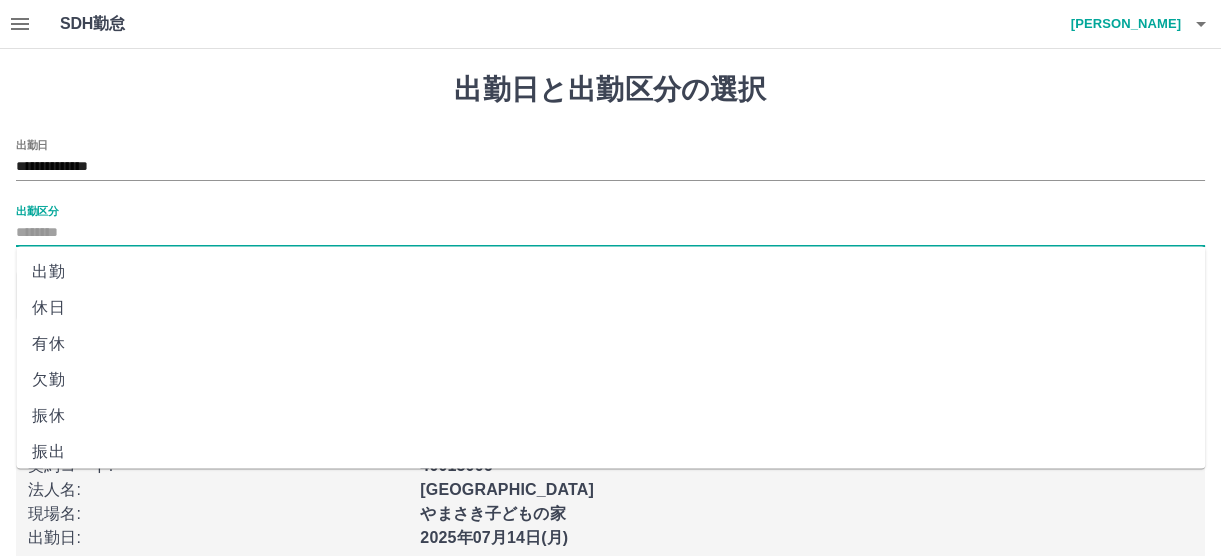 type on "**" 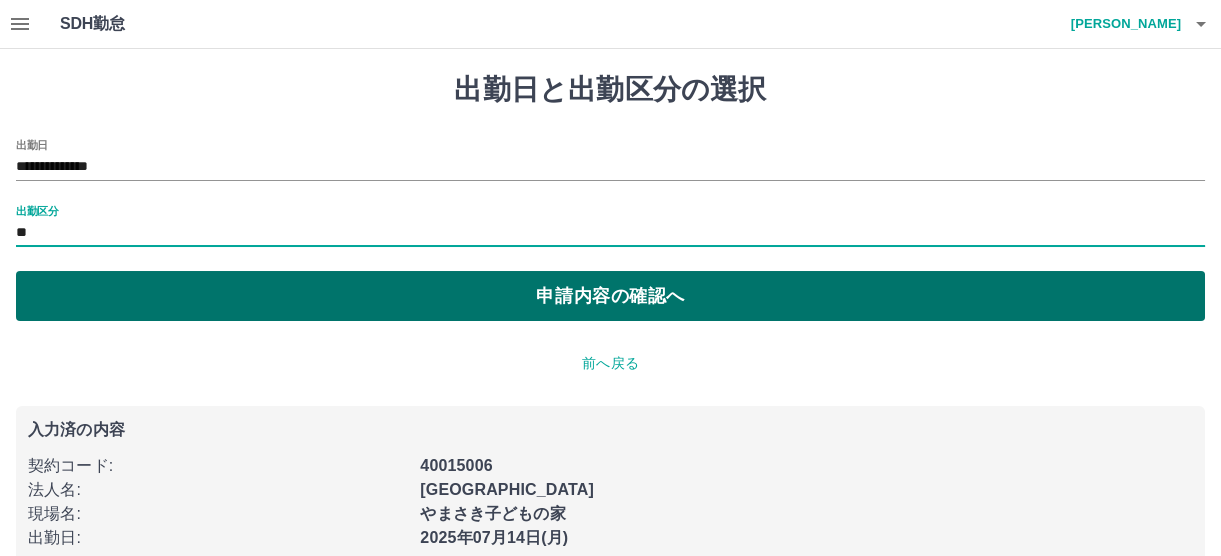 click on "申請内容の確認へ" at bounding box center (610, 296) 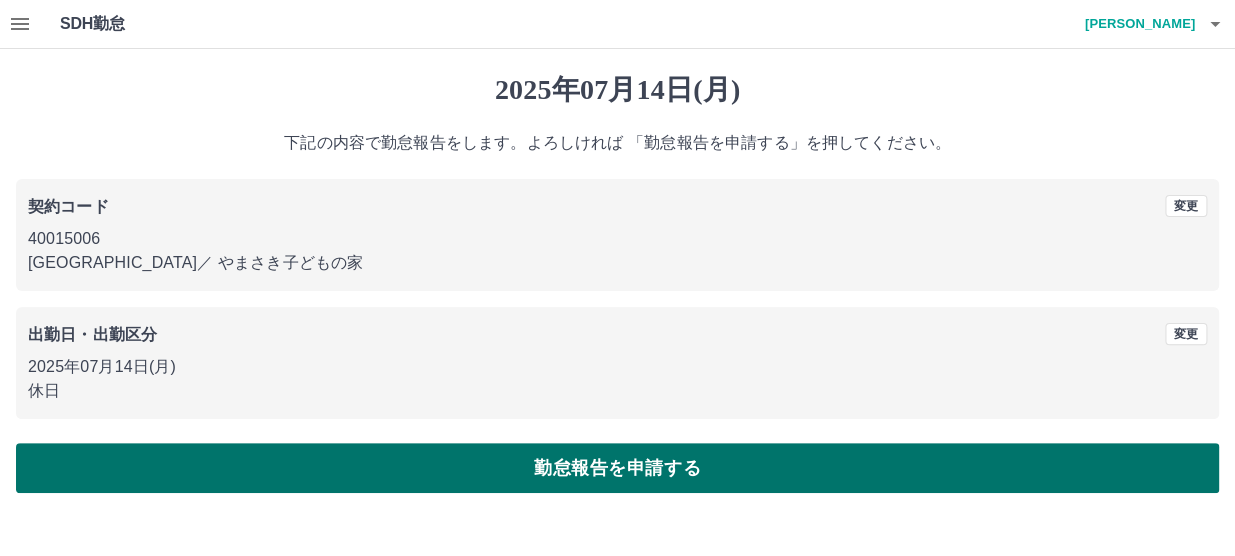 click on "勤怠報告を申請する" at bounding box center (617, 468) 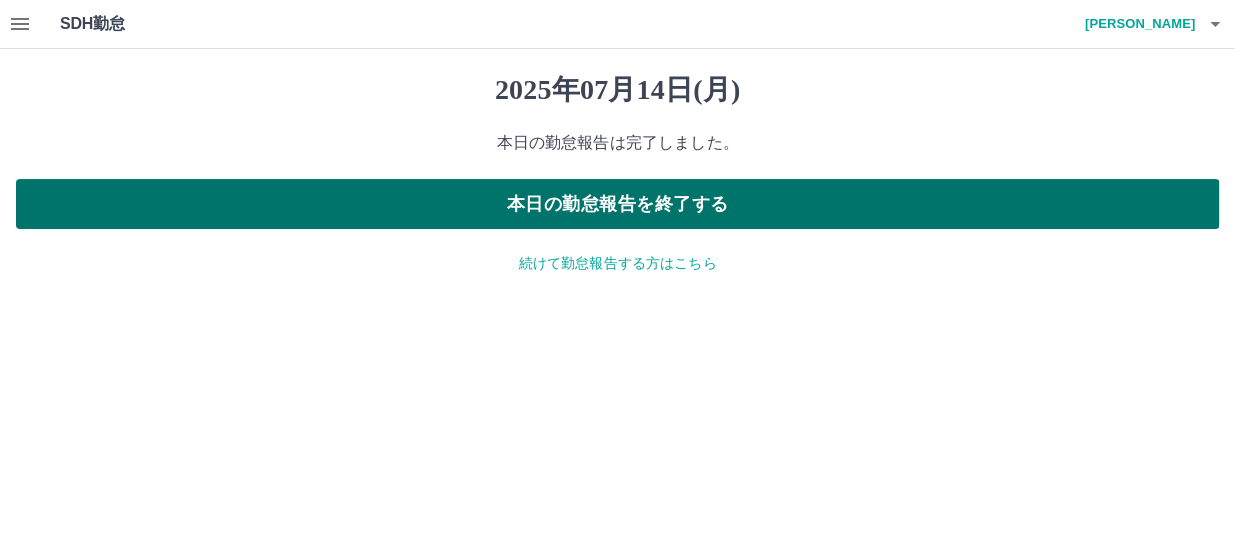 click on "本日の勤怠報告を終了する" at bounding box center [617, 204] 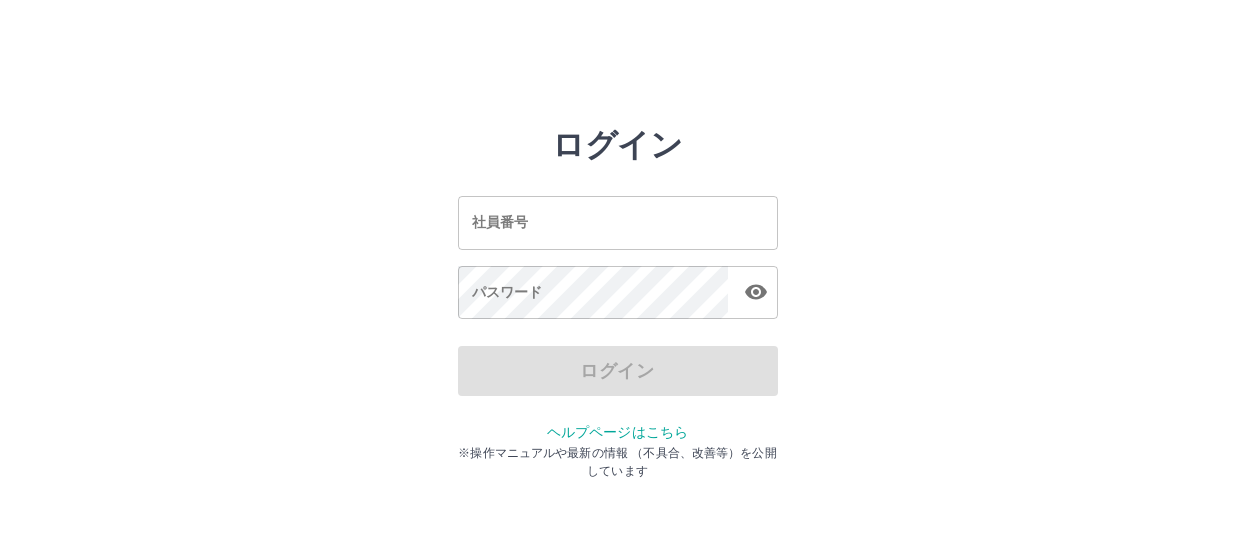 scroll, scrollTop: 0, scrollLeft: 0, axis: both 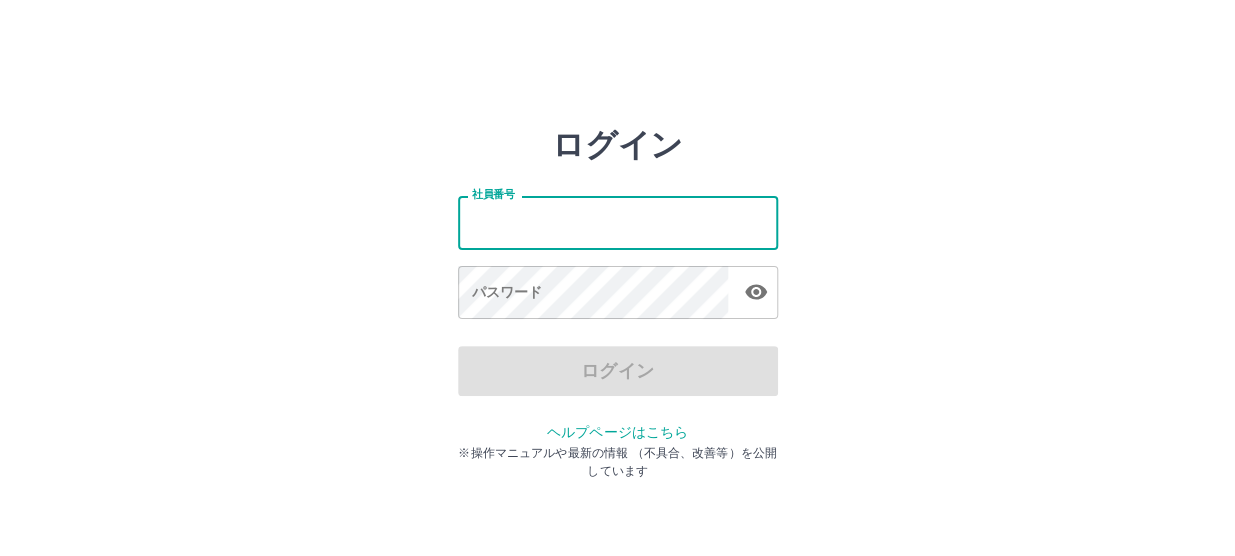 click on "社員番号" at bounding box center (618, 222) 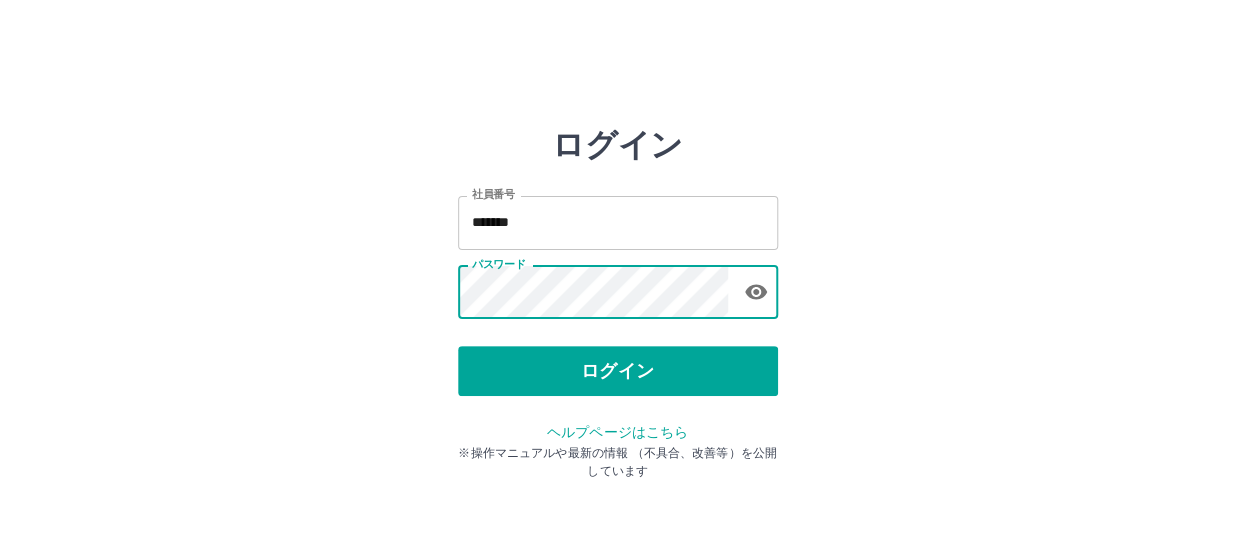 click on "社員番号 ******* 社員番号 パスワード パスワード" at bounding box center (618, 254) 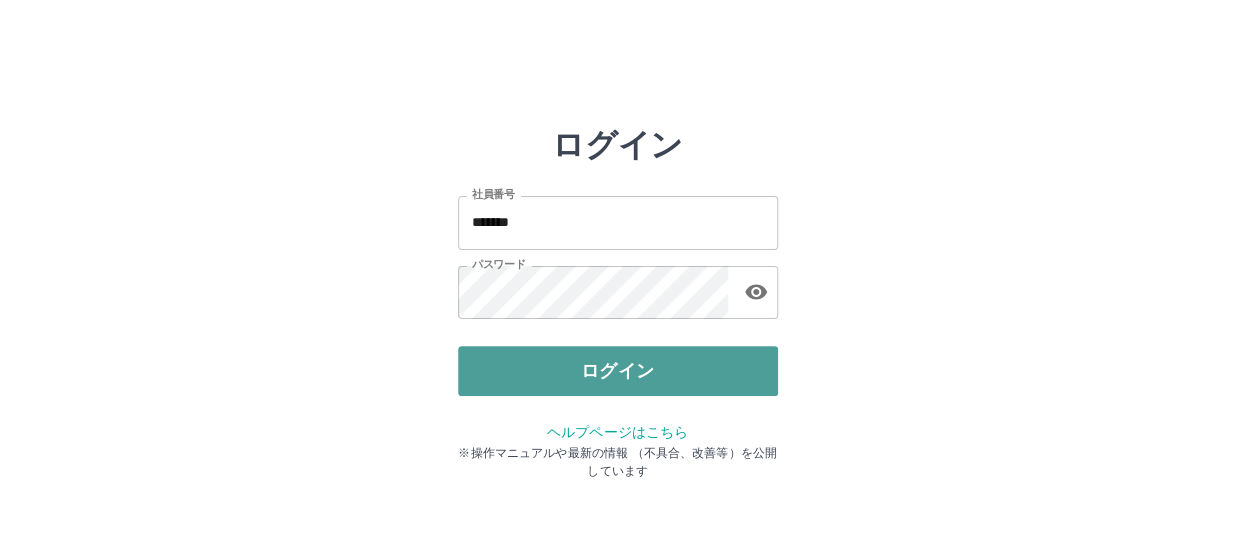click on "ログイン" at bounding box center (618, 371) 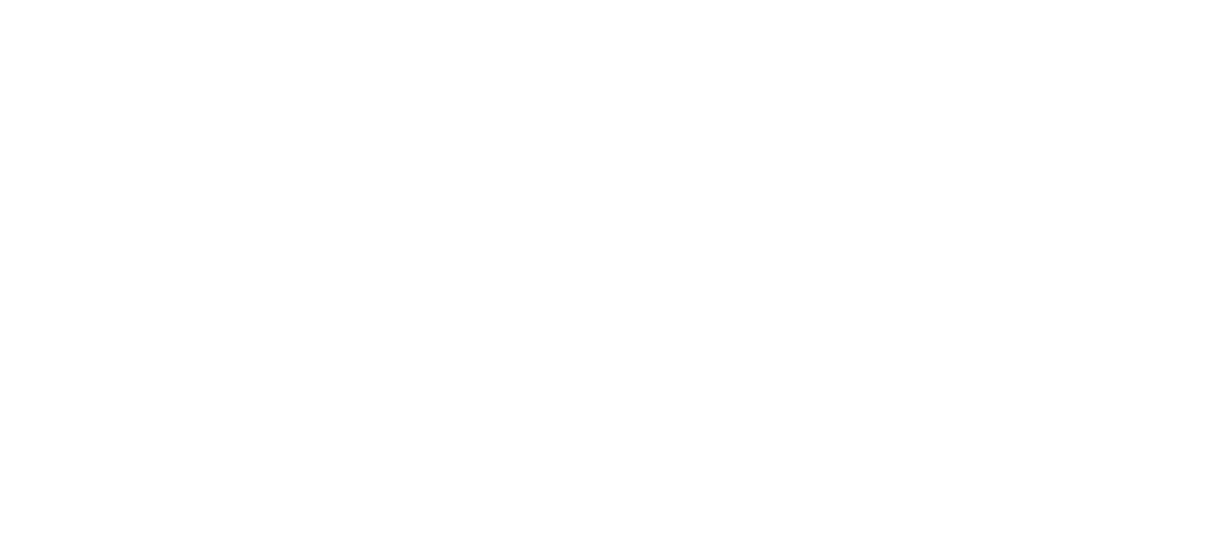 scroll, scrollTop: 0, scrollLeft: 0, axis: both 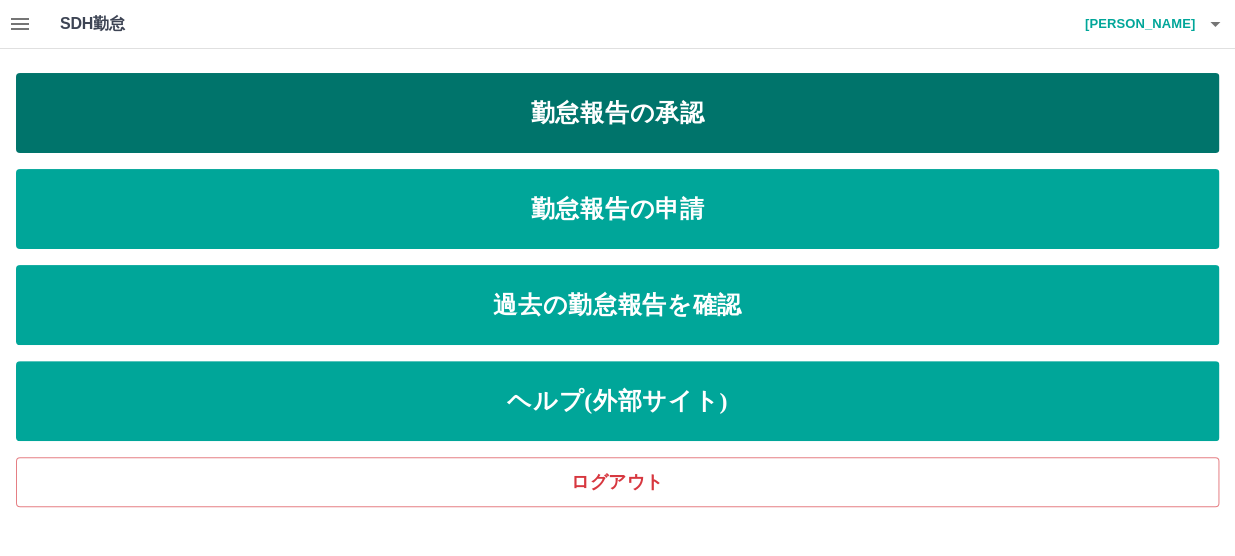 click on "勤怠報告の承認" at bounding box center [617, 113] 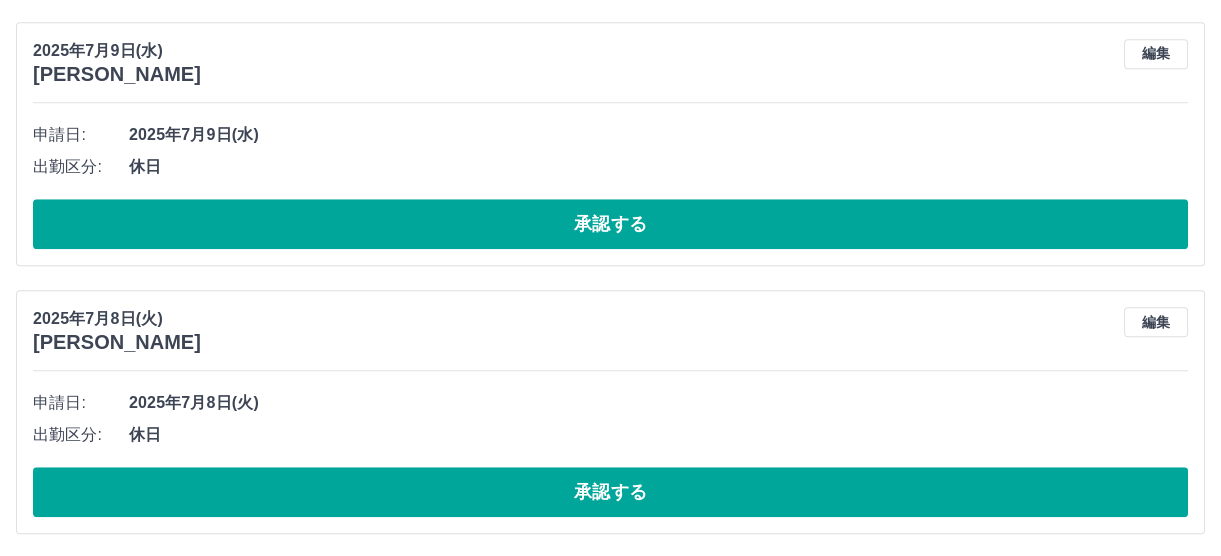 scroll, scrollTop: 3470, scrollLeft: 0, axis: vertical 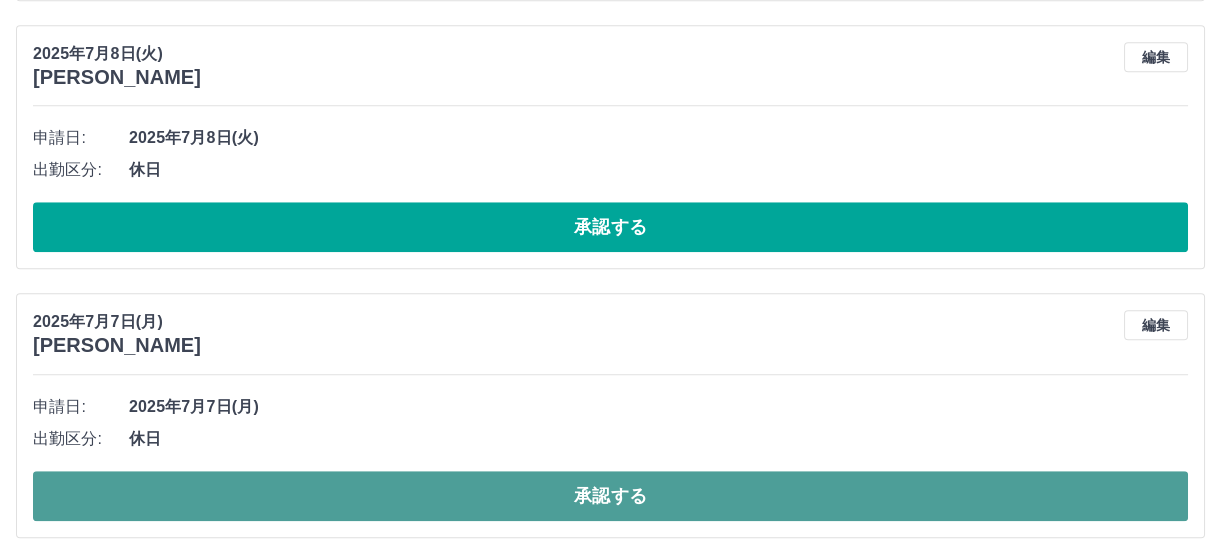click on "承認する" at bounding box center (610, 496) 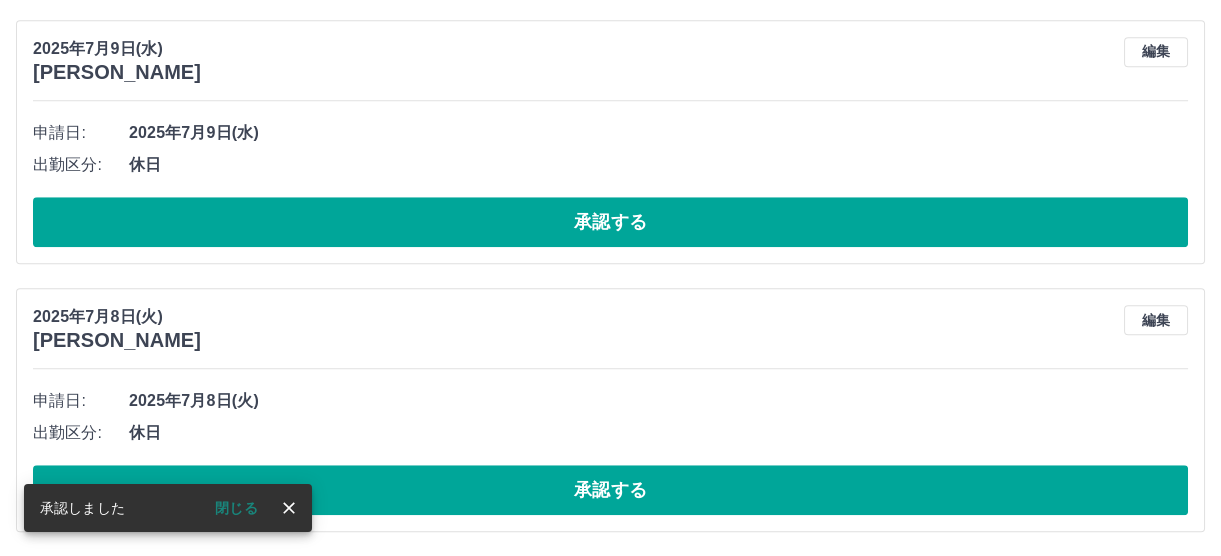 scroll, scrollTop: 3203, scrollLeft: 0, axis: vertical 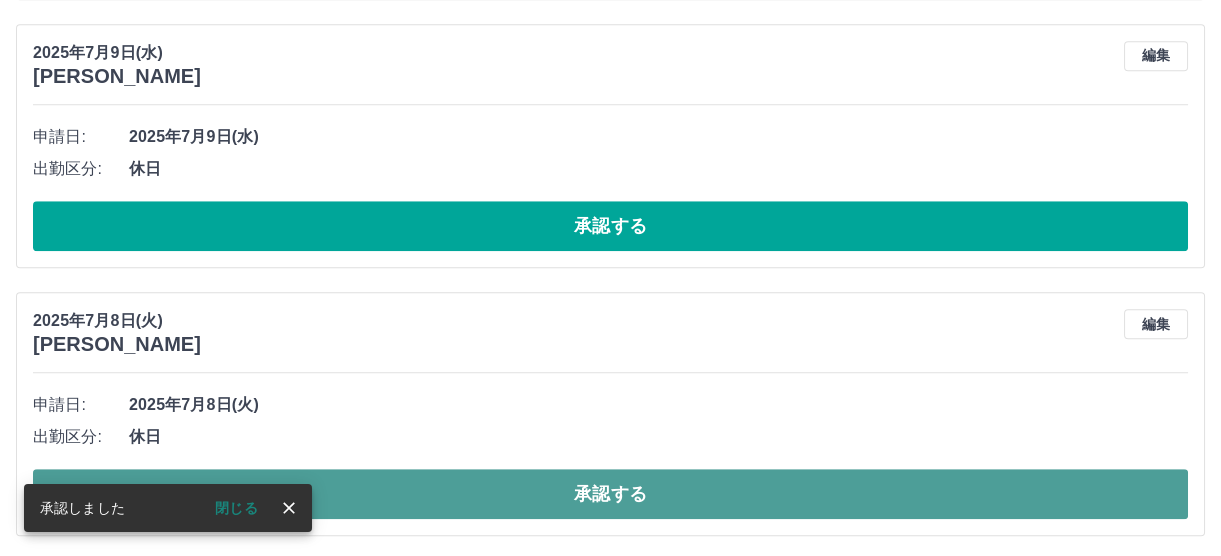 click on "承認する" at bounding box center [610, 494] 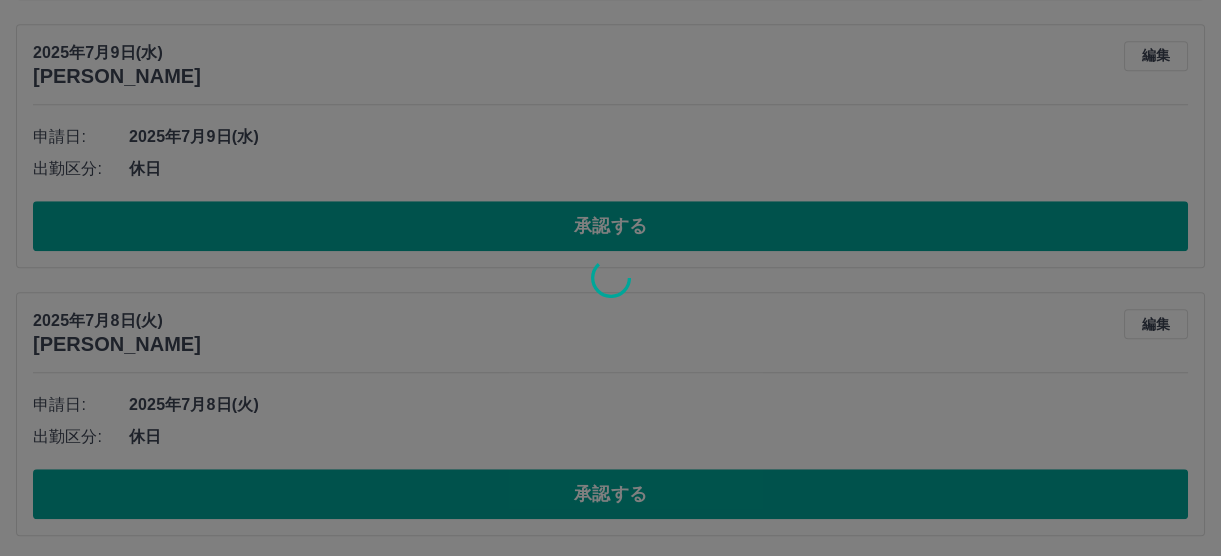 scroll, scrollTop: 2935, scrollLeft: 0, axis: vertical 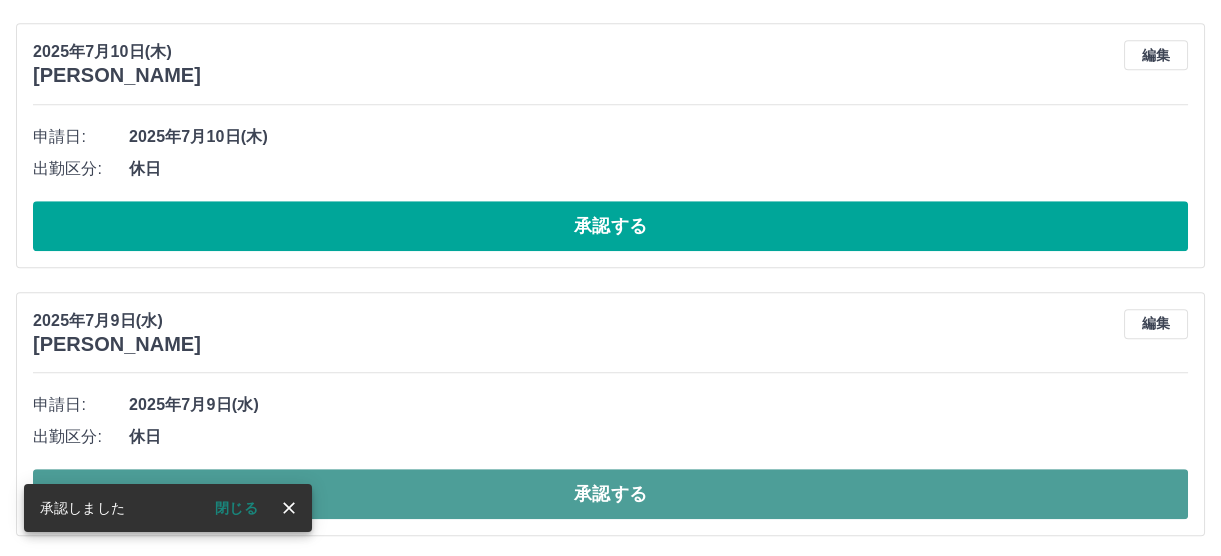 click on "承認する" at bounding box center (610, 494) 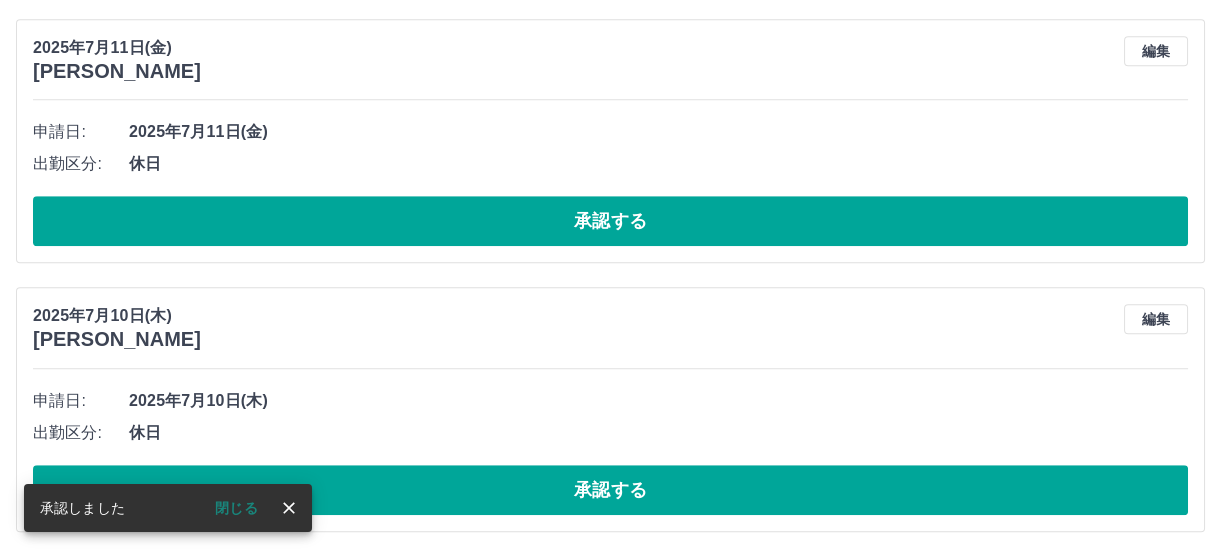scroll, scrollTop: 2667, scrollLeft: 0, axis: vertical 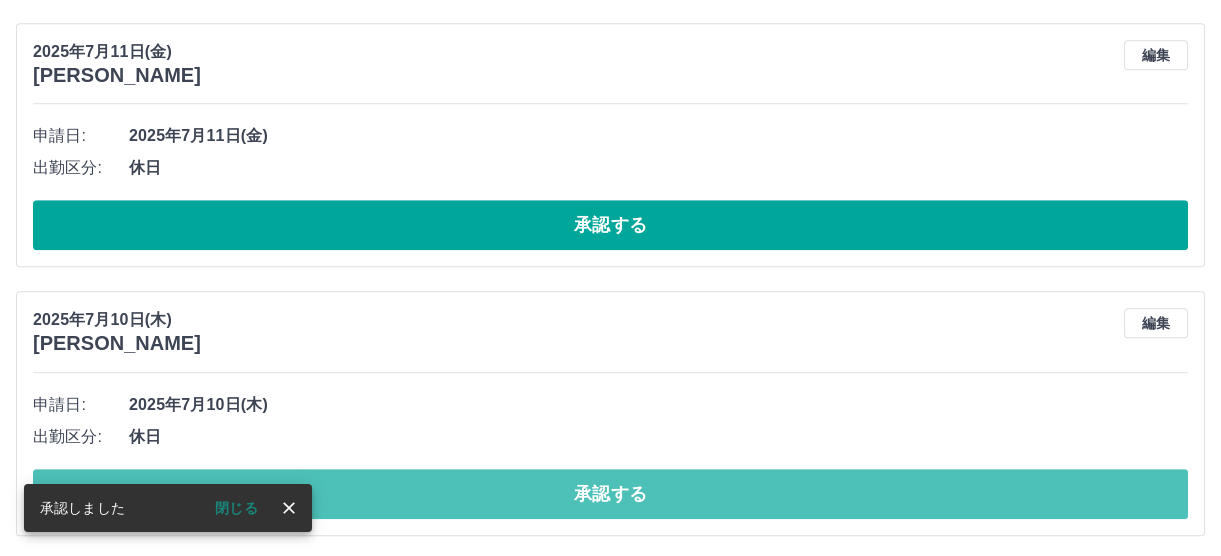 click on "承認する" at bounding box center (610, 494) 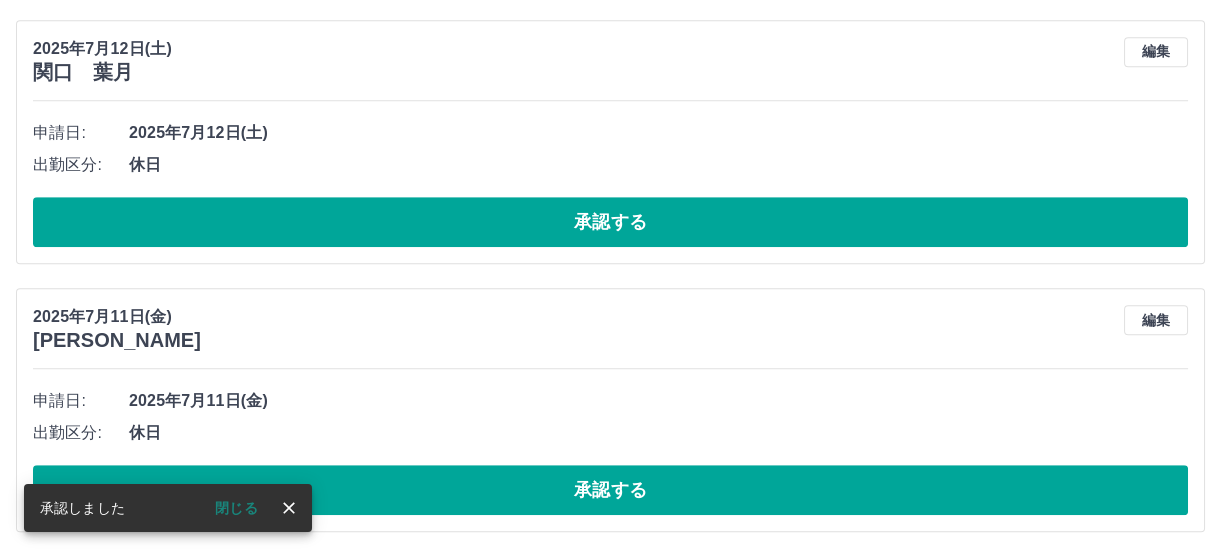 scroll, scrollTop: 2399, scrollLeft: 0, axis: vertical 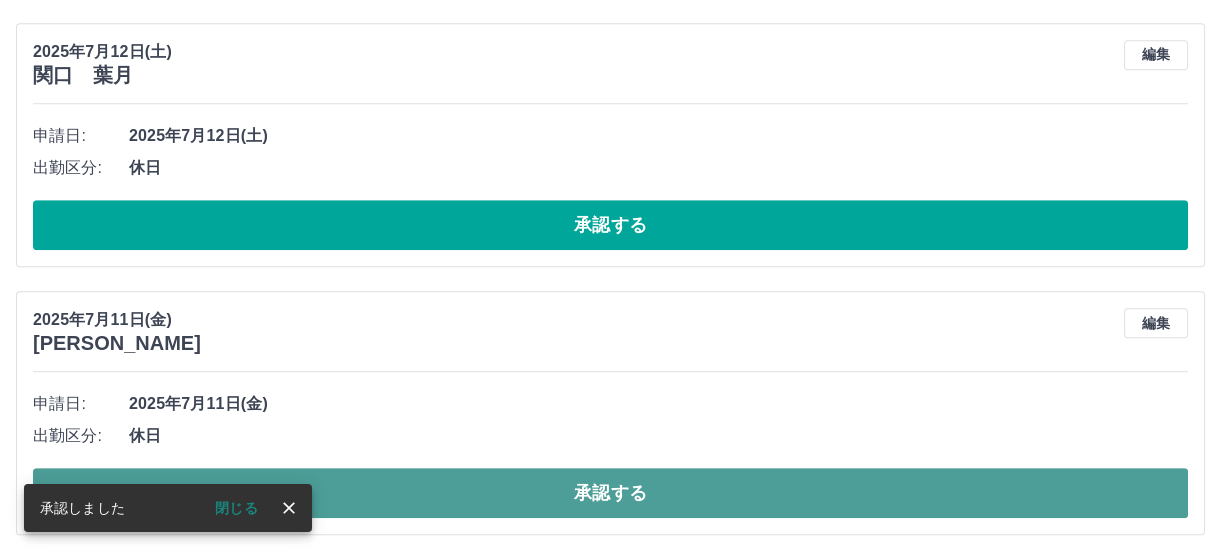 click on "承認する" at bounding box center (610, 493) 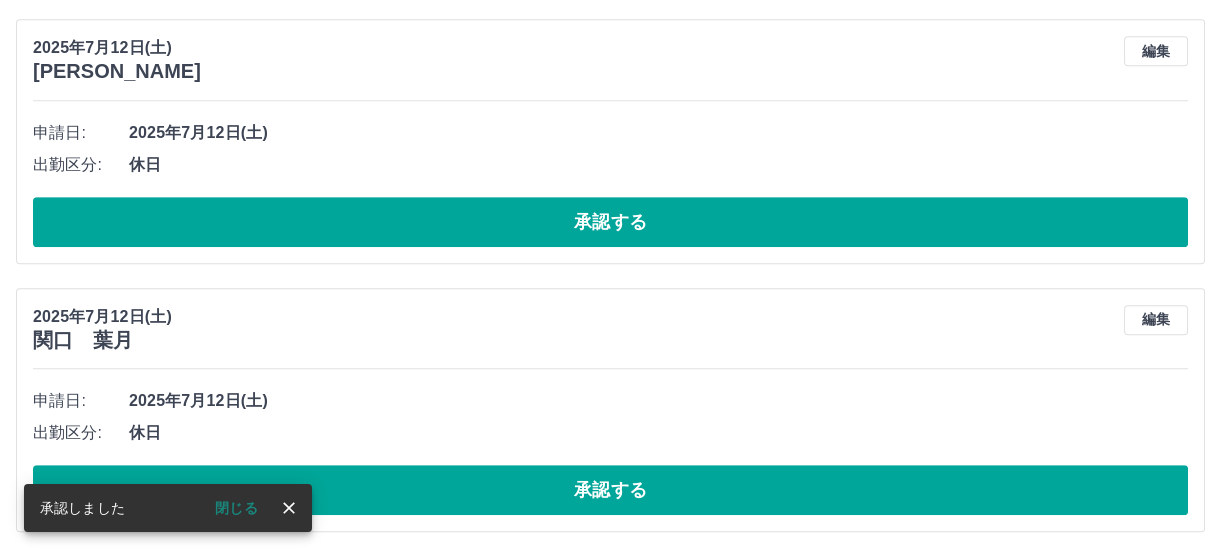 scroll, scrollTop: 2131, scrollLeft: 0, axis: vertical 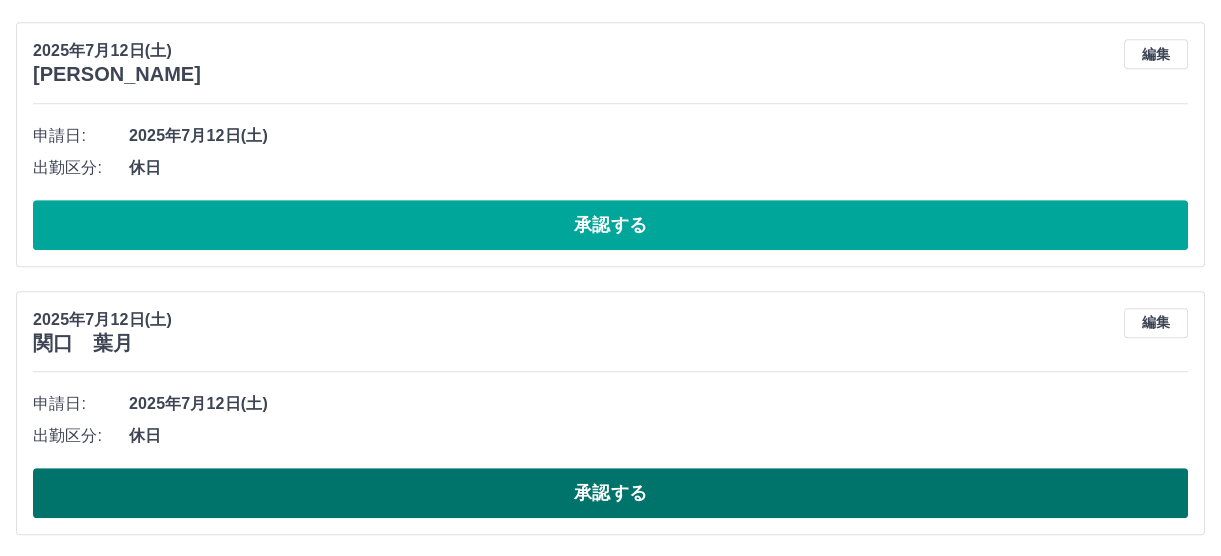 click on "承認する" at bounding box center (610, 493) 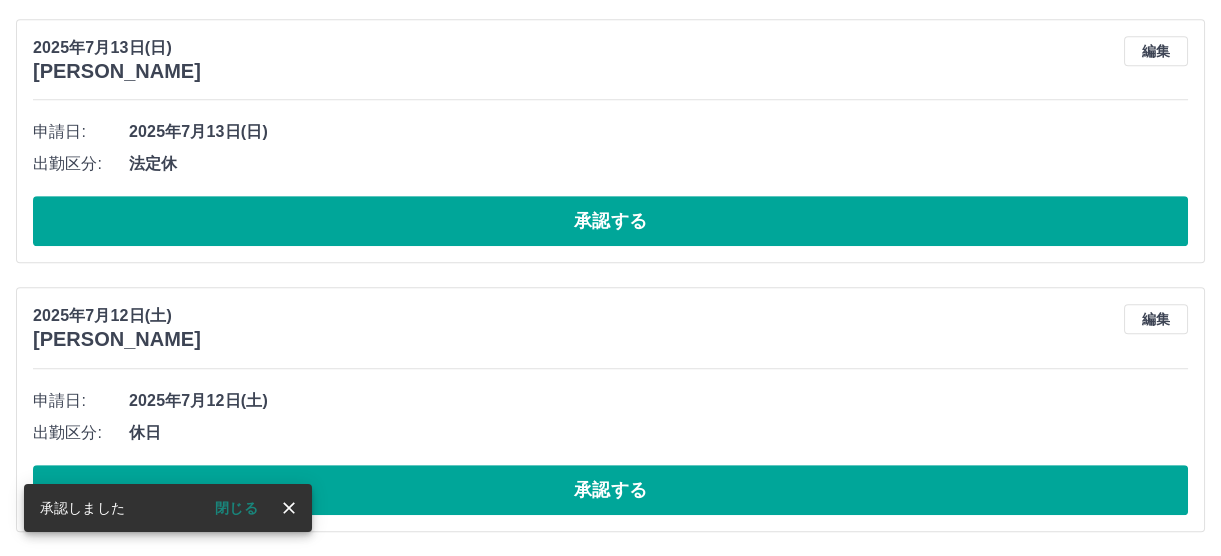 scroll, scrollTop: 1863, scrollLeft: 0, axis: vertical 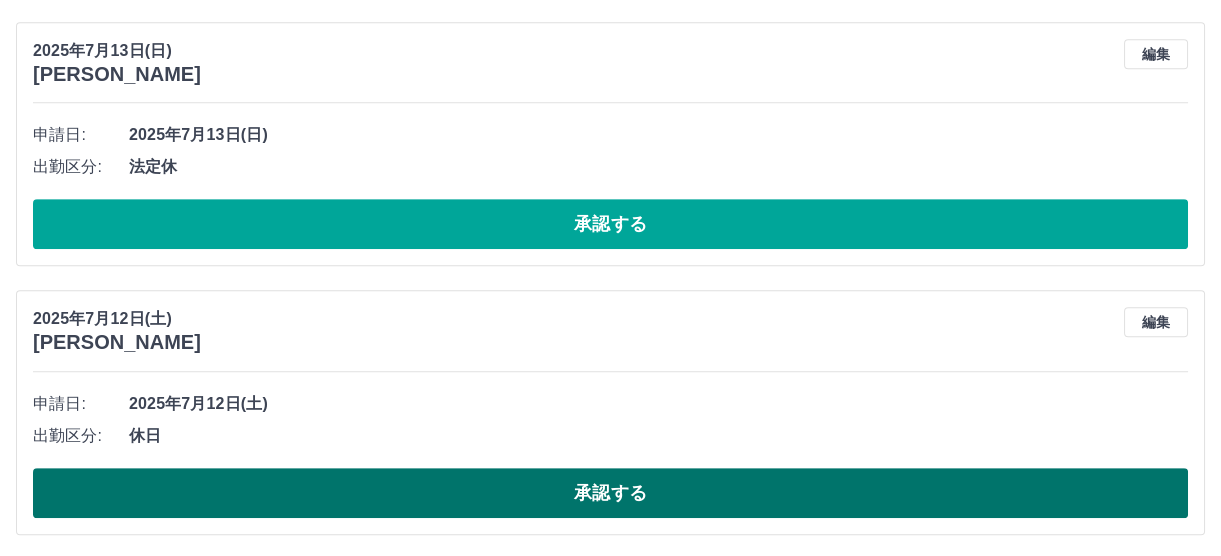 click on "承認する" at bounding box center [610, 493] 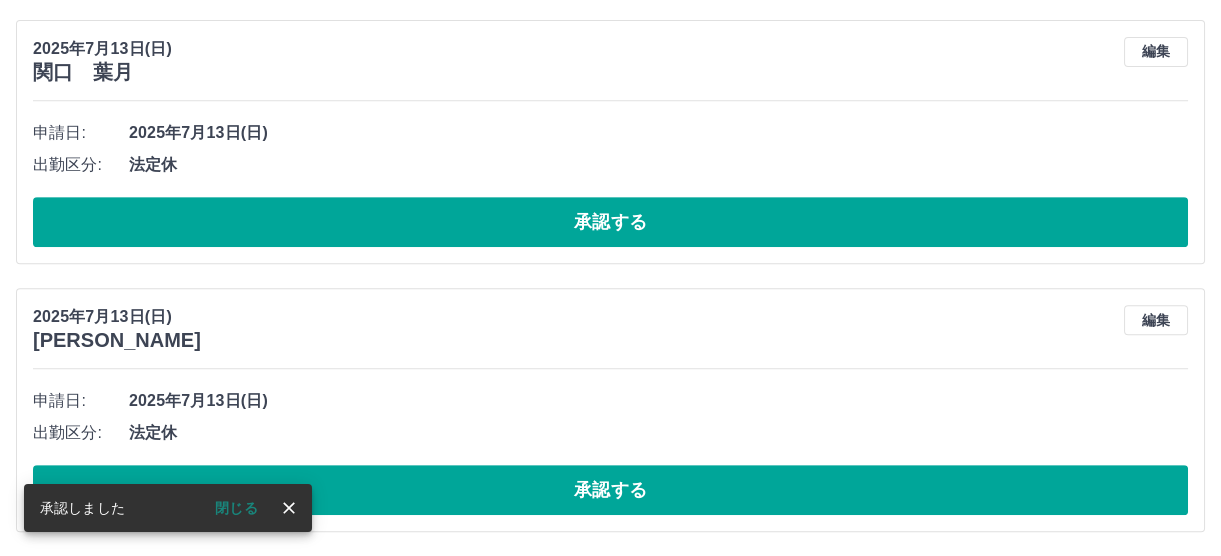 scroll, scrollTop: 1595, scrollLeft: 0, axis: vertical 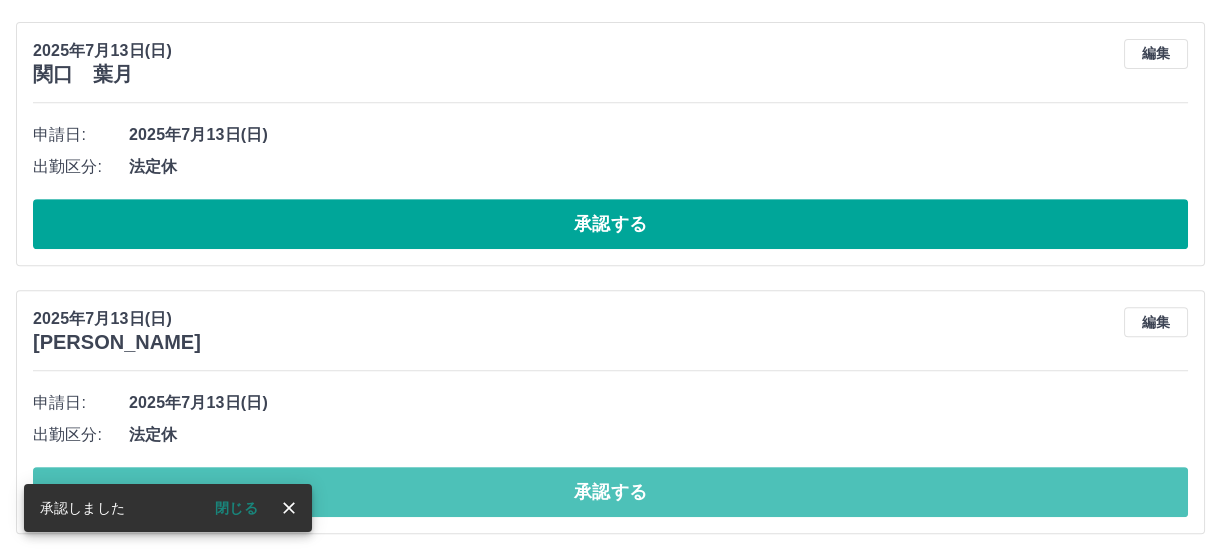 click on "承認する" at bounding box center [610, 492] 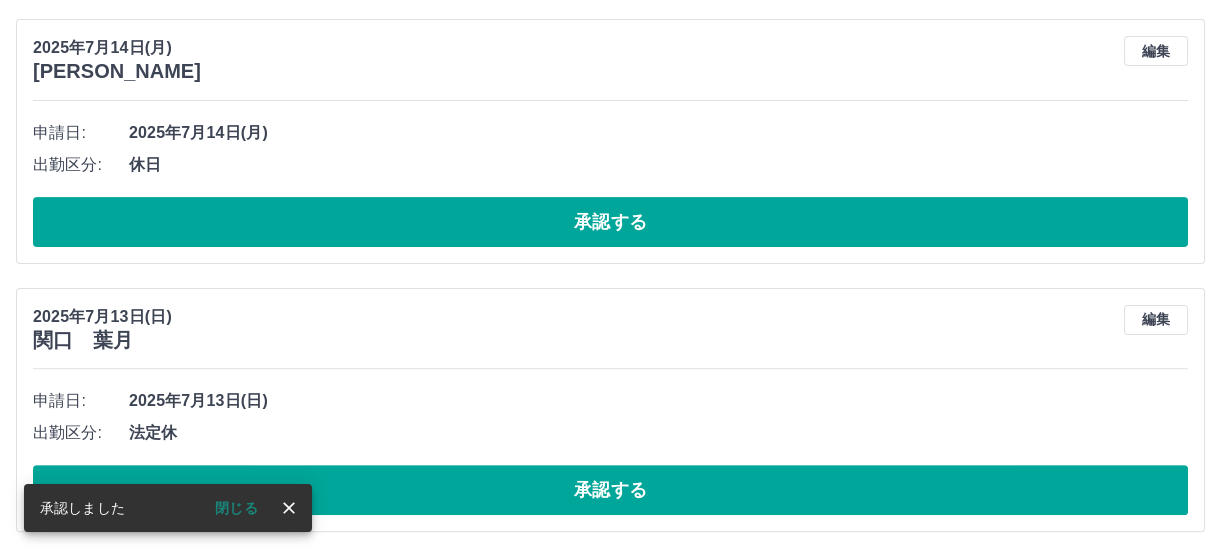 scroll, scrollTop: 1327, scrollLeft: 0, axis: vertical 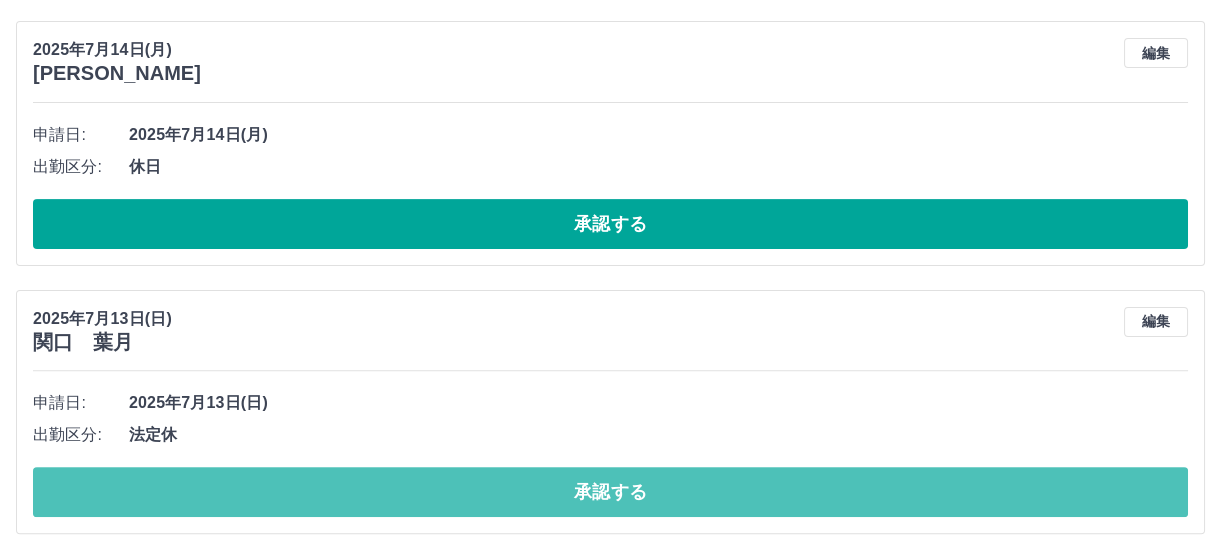 click on "承認する" at bounding box center (610, 492) 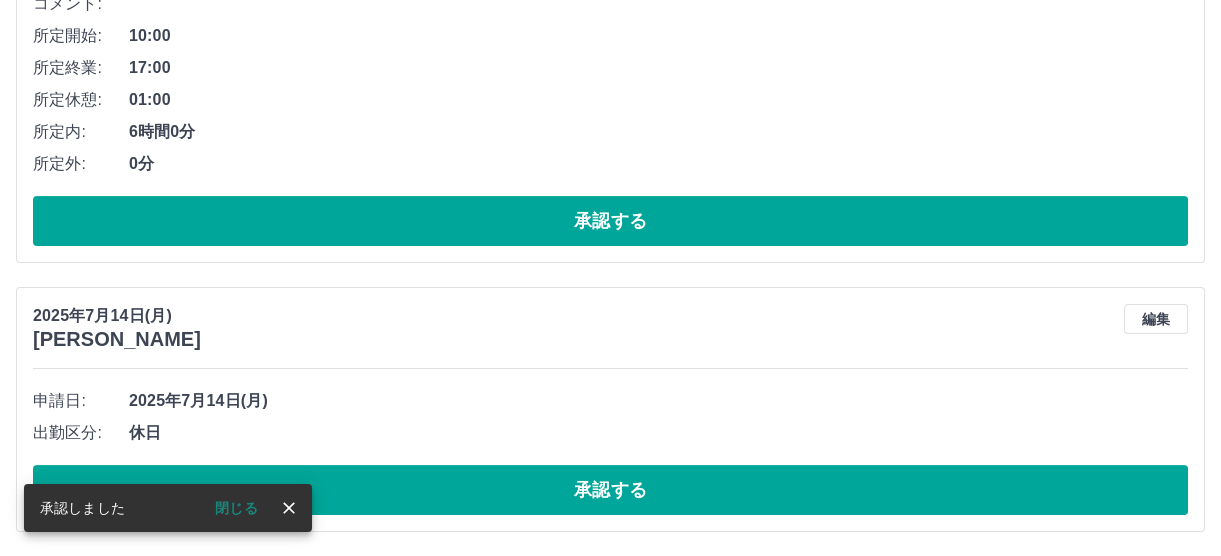 scroll, scrollTop: 1060, scrollLeft: 0, axis: vertical 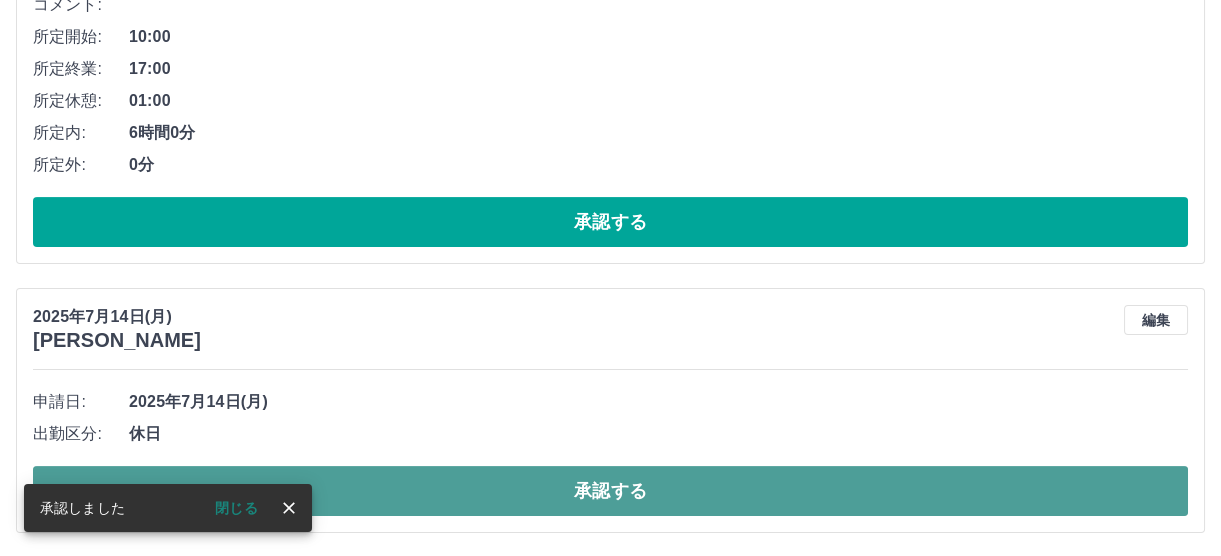 click on "承認する" at bounding box center (610, 491) 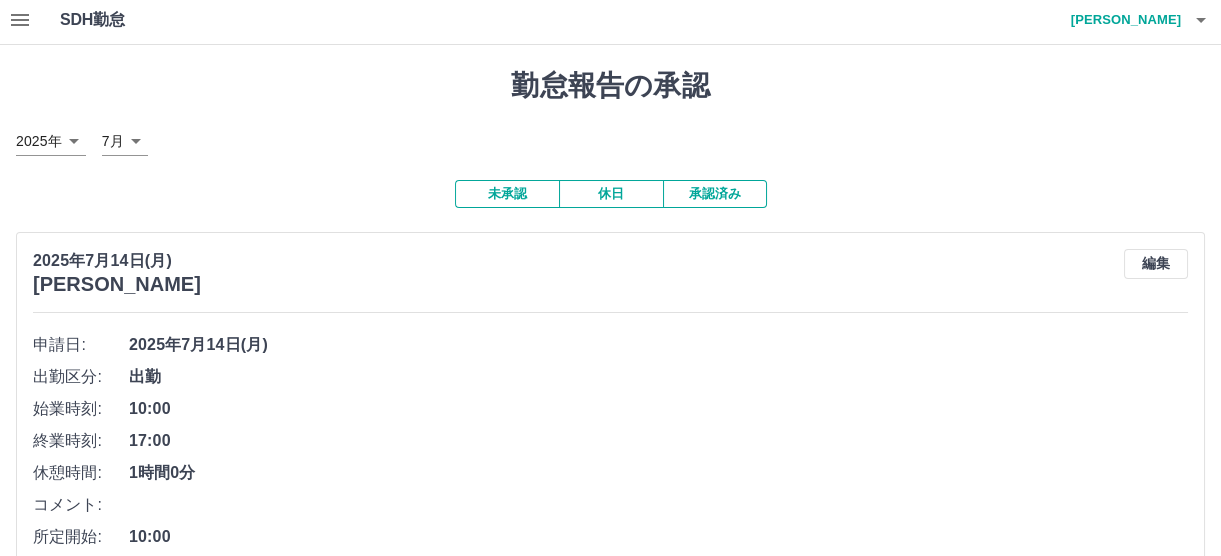 scroll, scrollTop: 0, scrollLeft: 0, axis: both 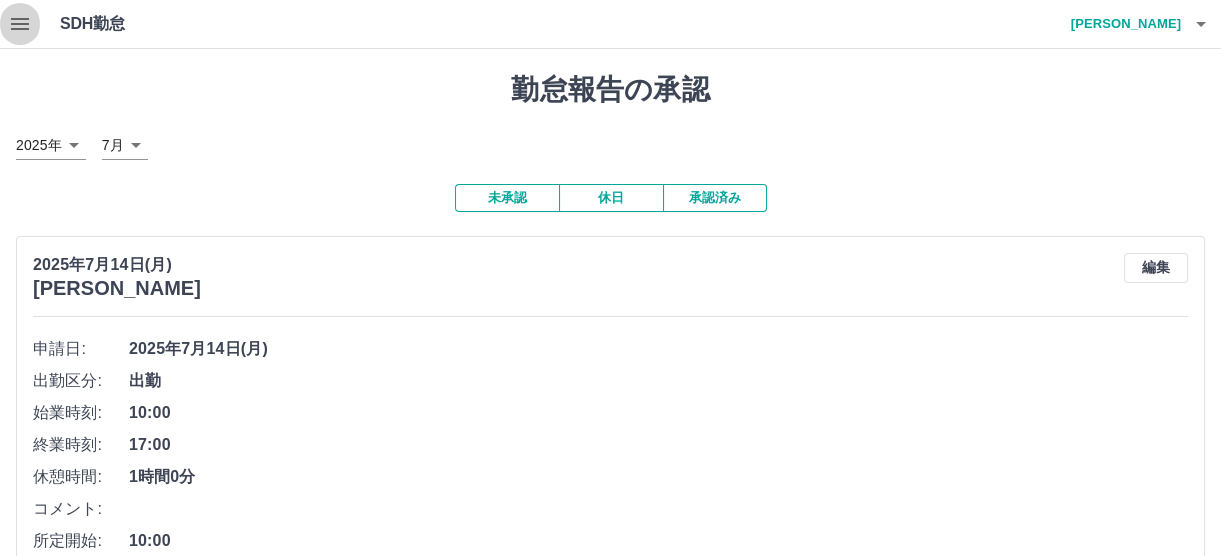 click 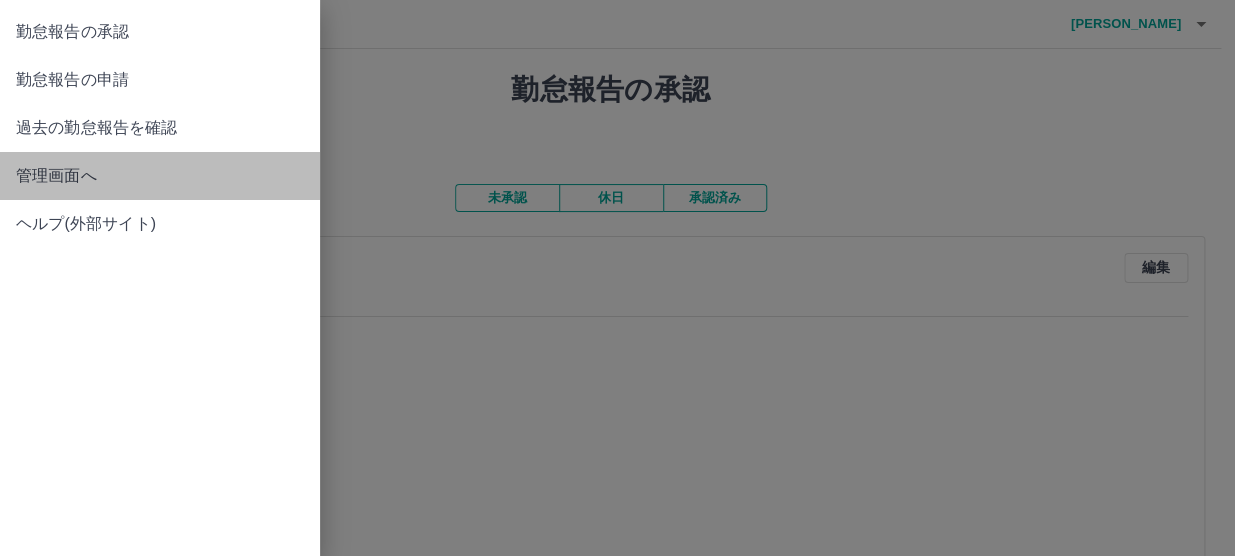 click on "管理画面へ" at bounding box center (160, 176) 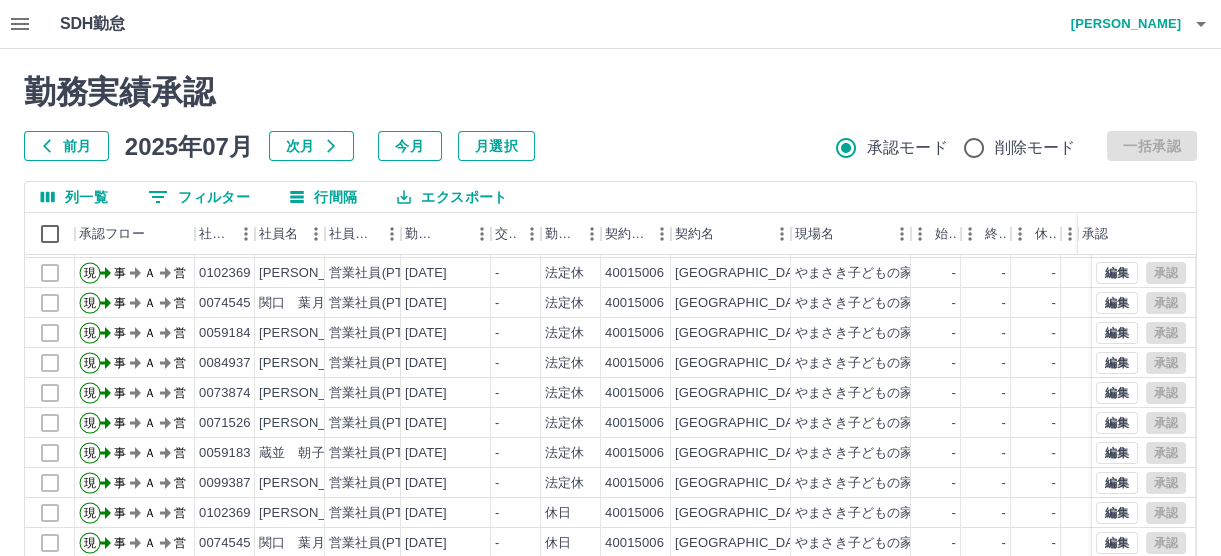 scroll, scrollTop: 100, scrollLeft: 0, axis: vertical 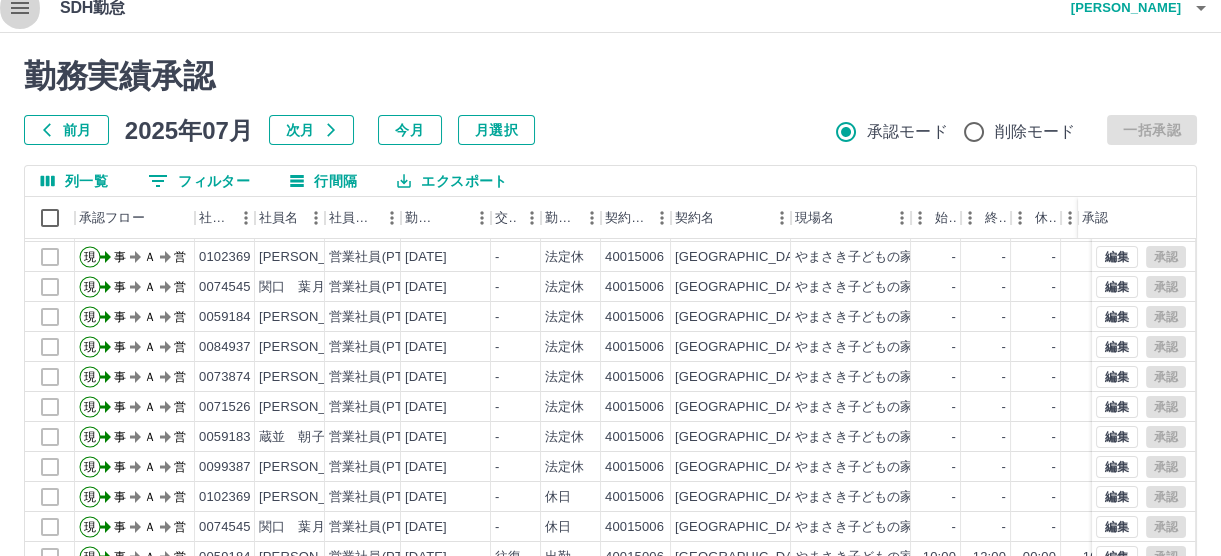 click 